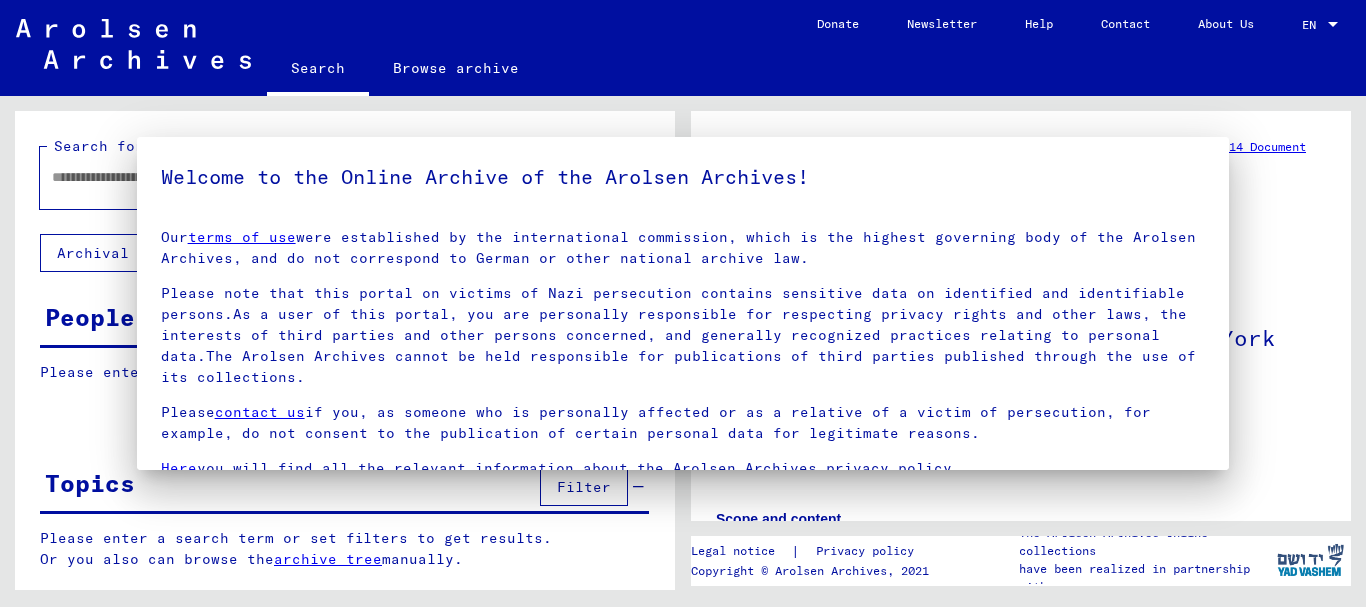 type on "*********" 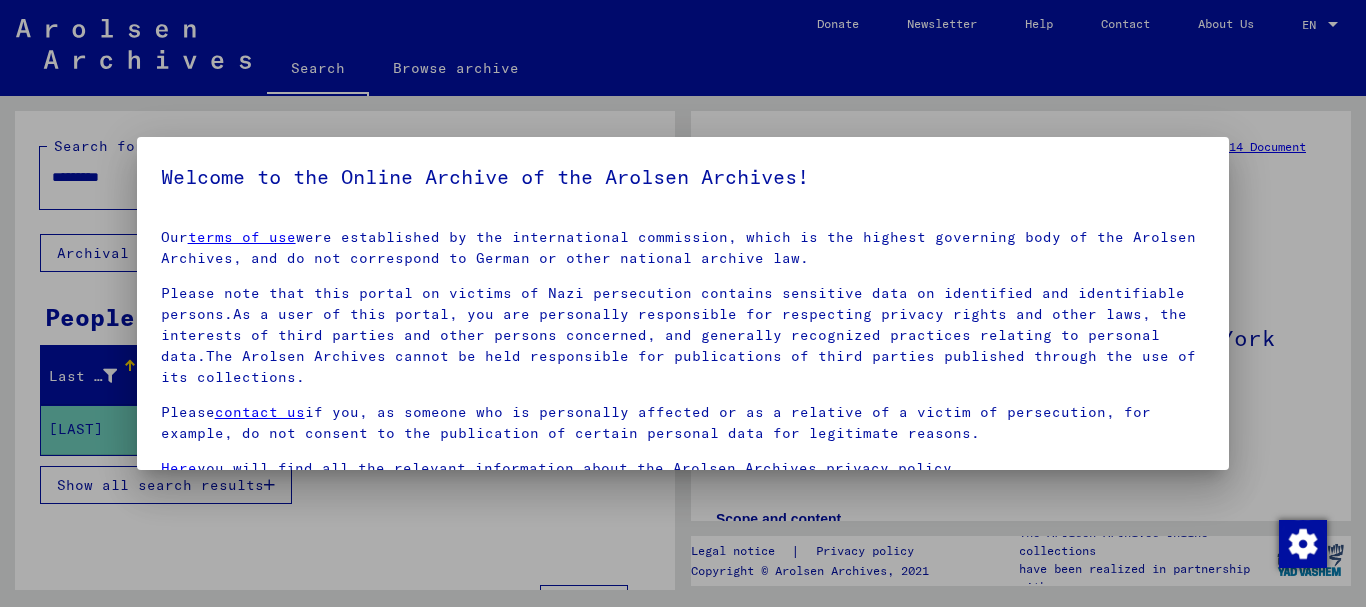 scroll, scrollTop: 0, scrollLeft: 0, axis: both 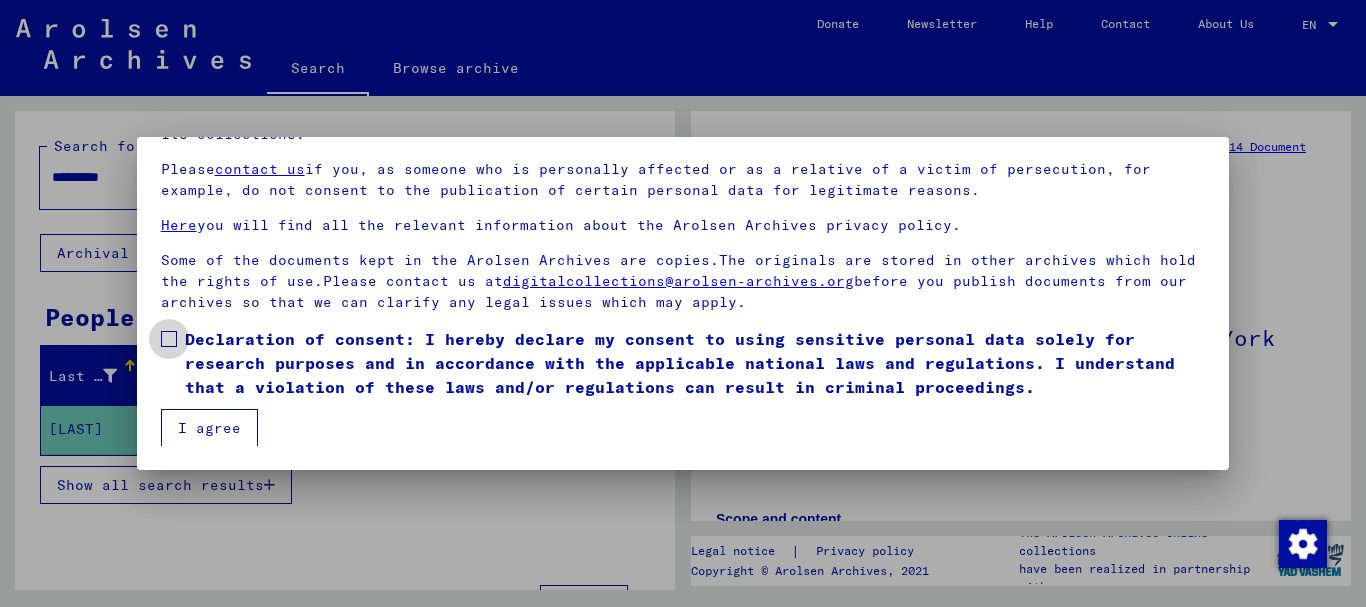 click on "Declaration of consent: I hereby declare my consent to using sensitive personal data solely for research purposes and in accordance with the applicable national laws and regulations. I understand that a violation of these laws and/or regulations can result in criminal proceedings." at bounding box center (695, 363) 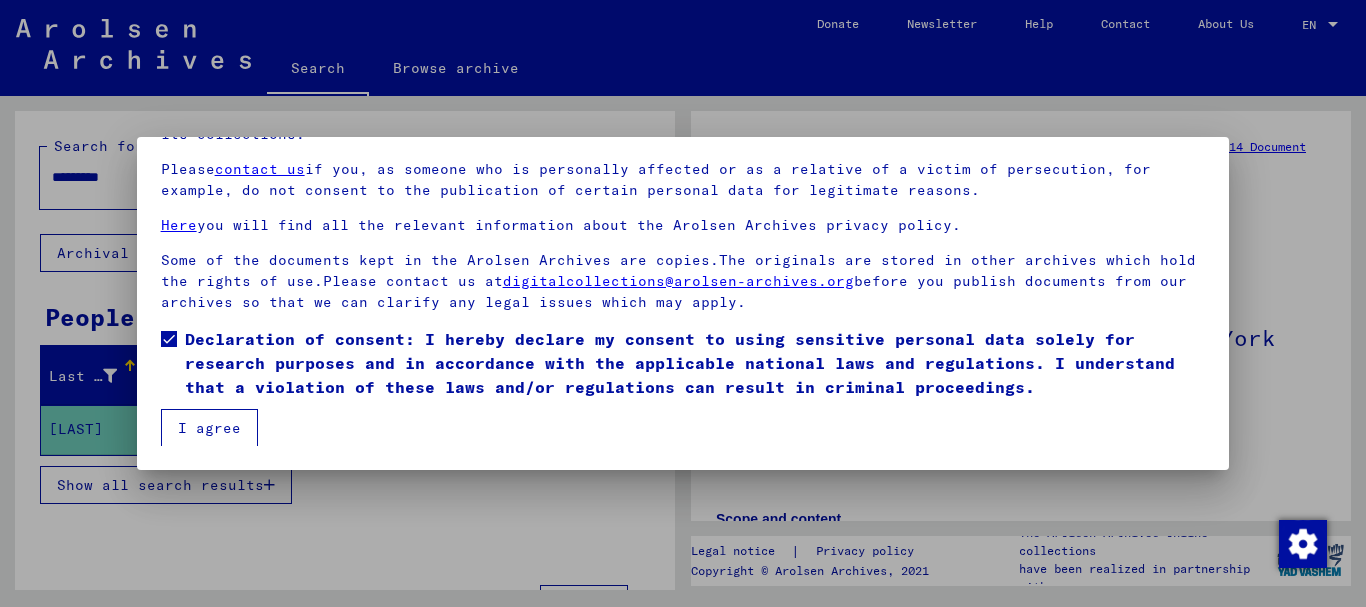 click on "I agree" at bounding box center (209, 428) 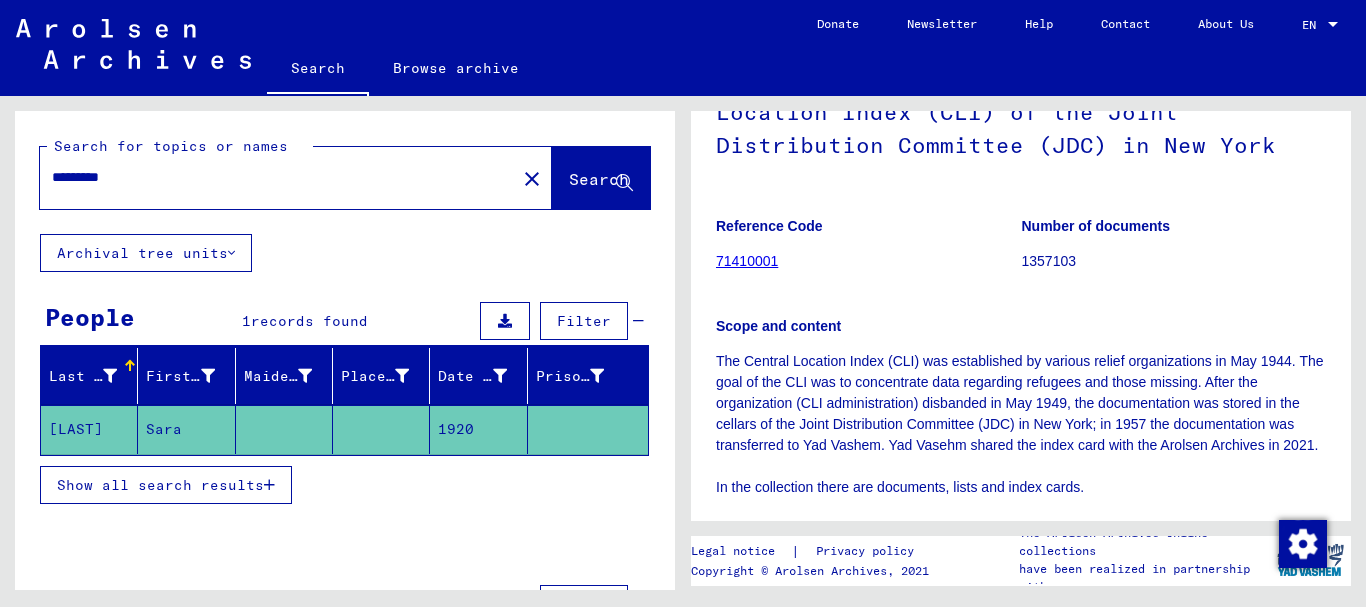 scroll, scrollTop: 182, scrollLeft: 0, axis: vertical 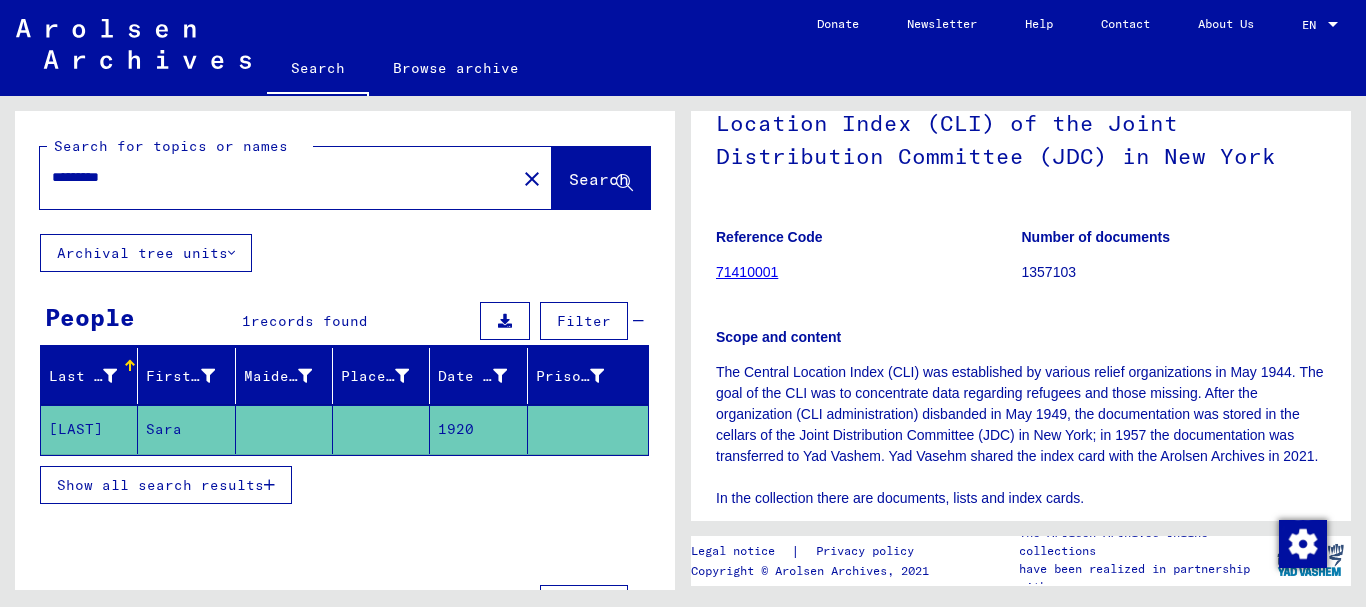click on "Reference Code [NUMBER]" 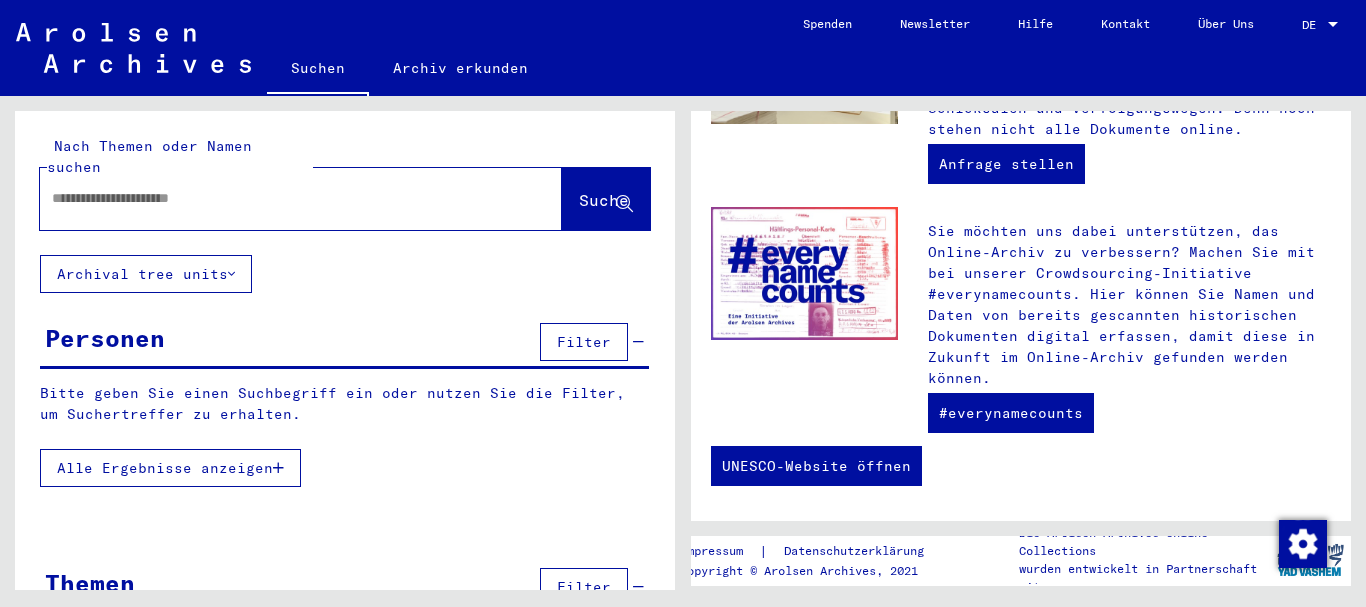 scroll, scrollTop: 945, scrollLeft: 0, axis: vertical 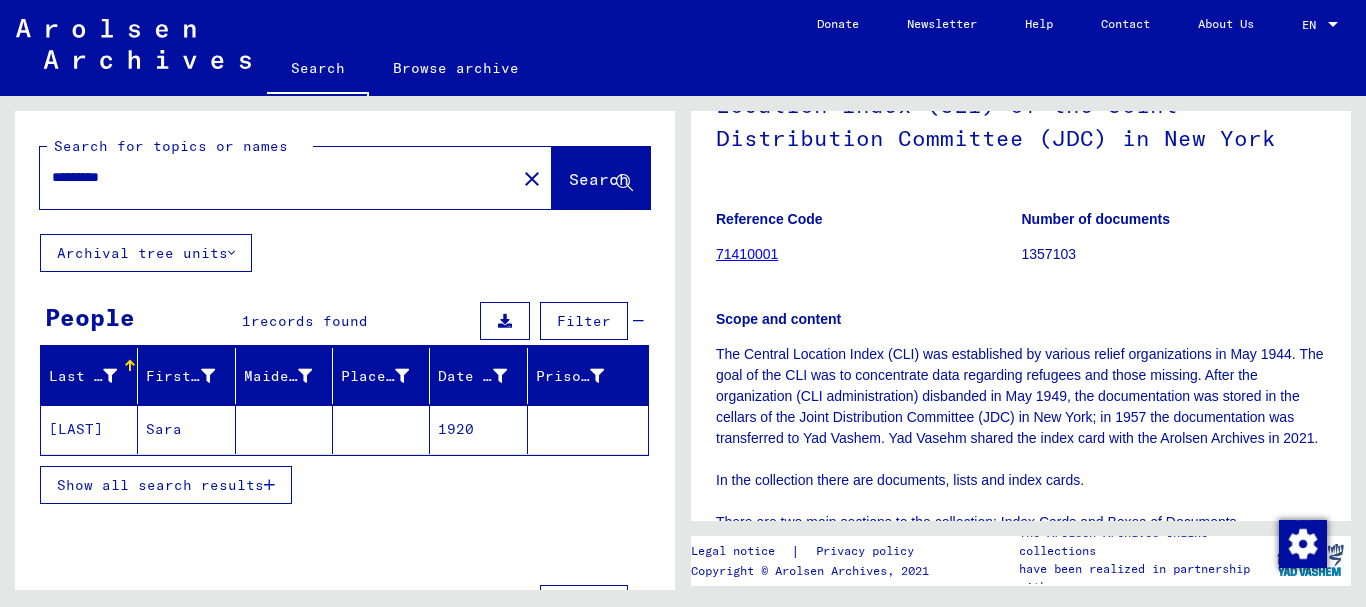 click on "71410001" 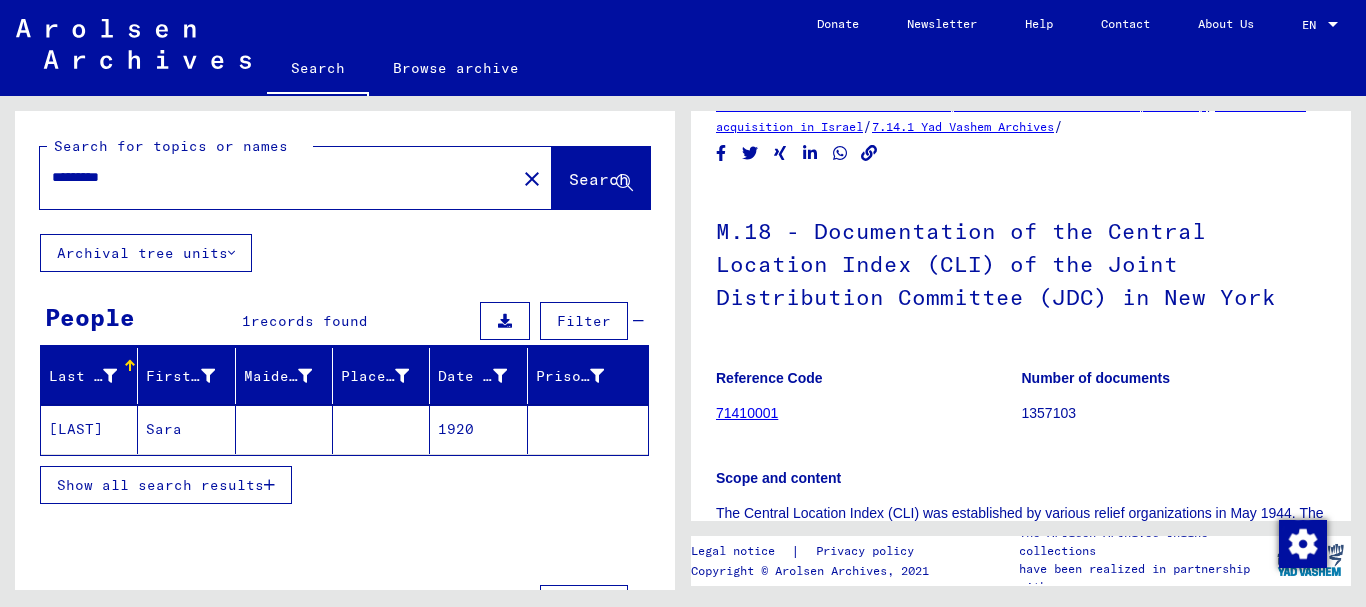 scroll, scrollTop: 0, scrollLeft: 0, axis: both 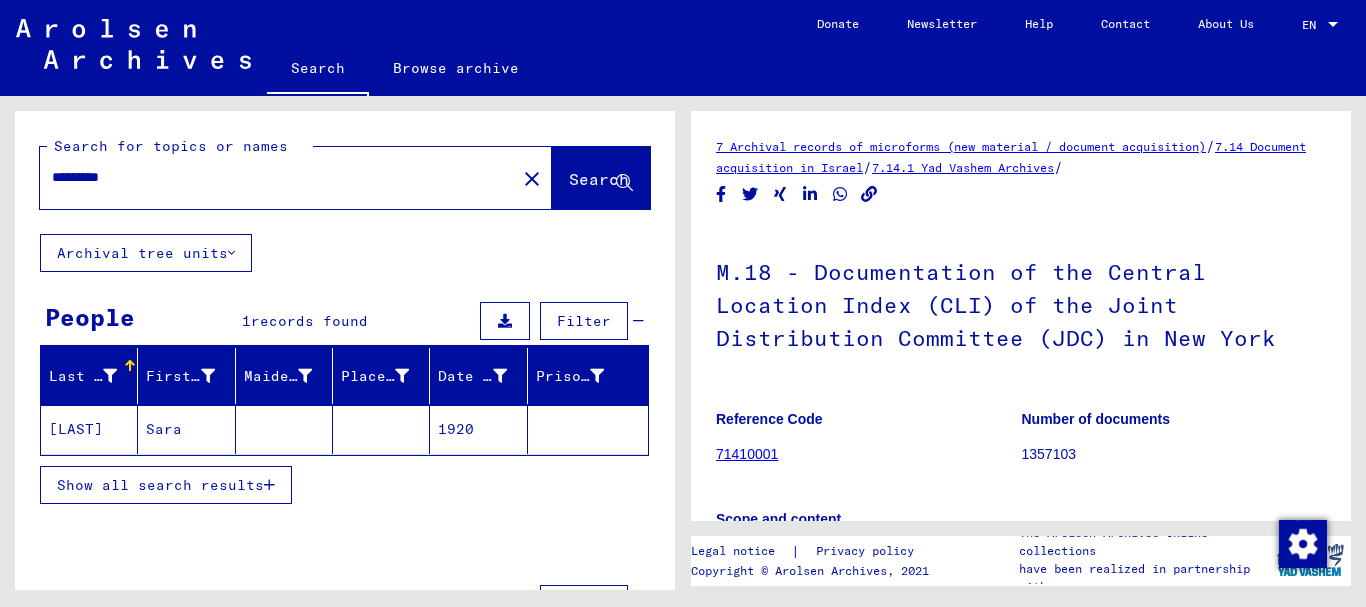 click on "7.14.1 Yad Vashem Archives" 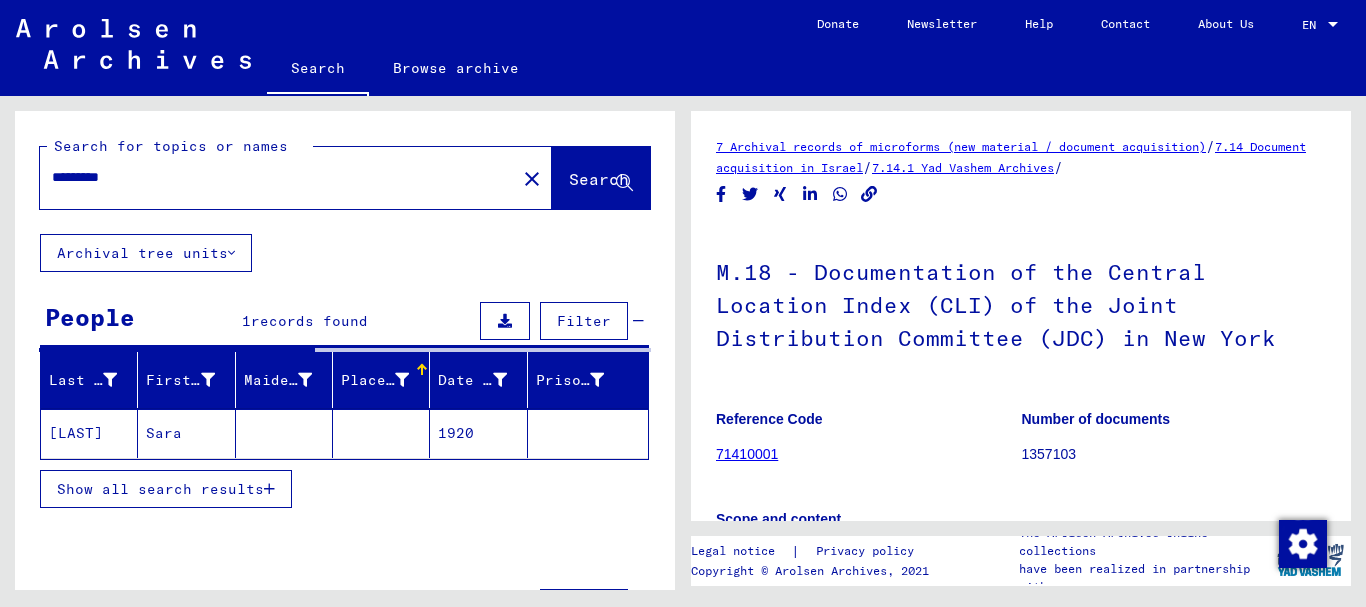 click 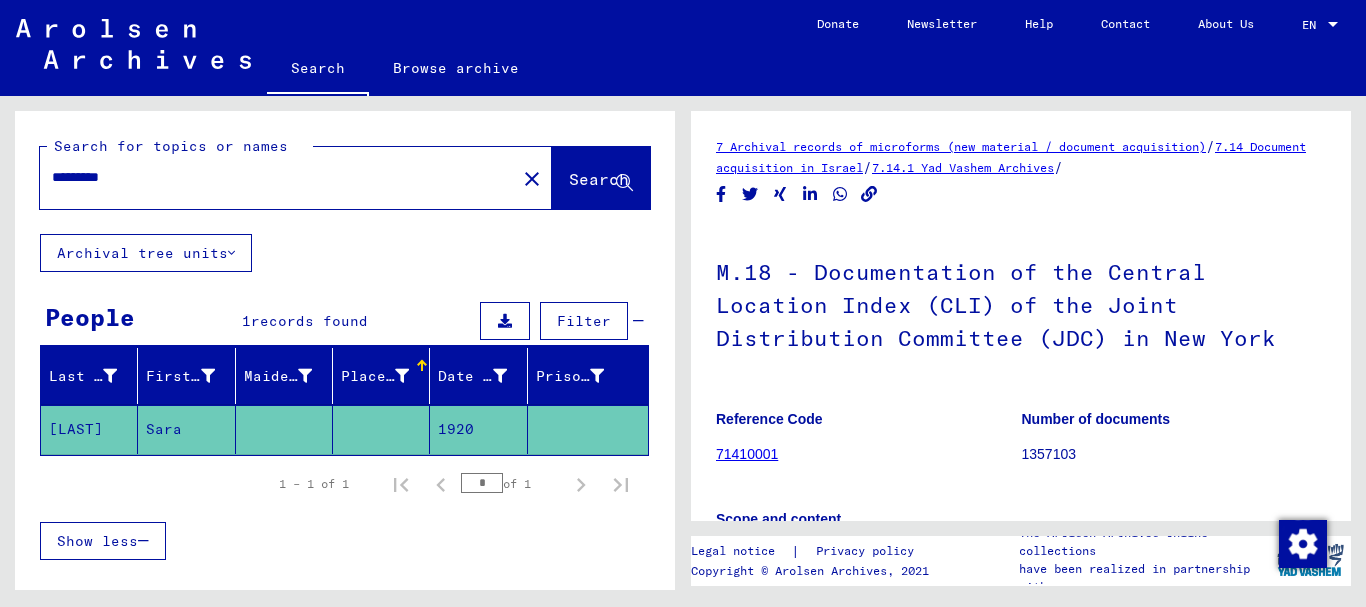 click on "Sara" 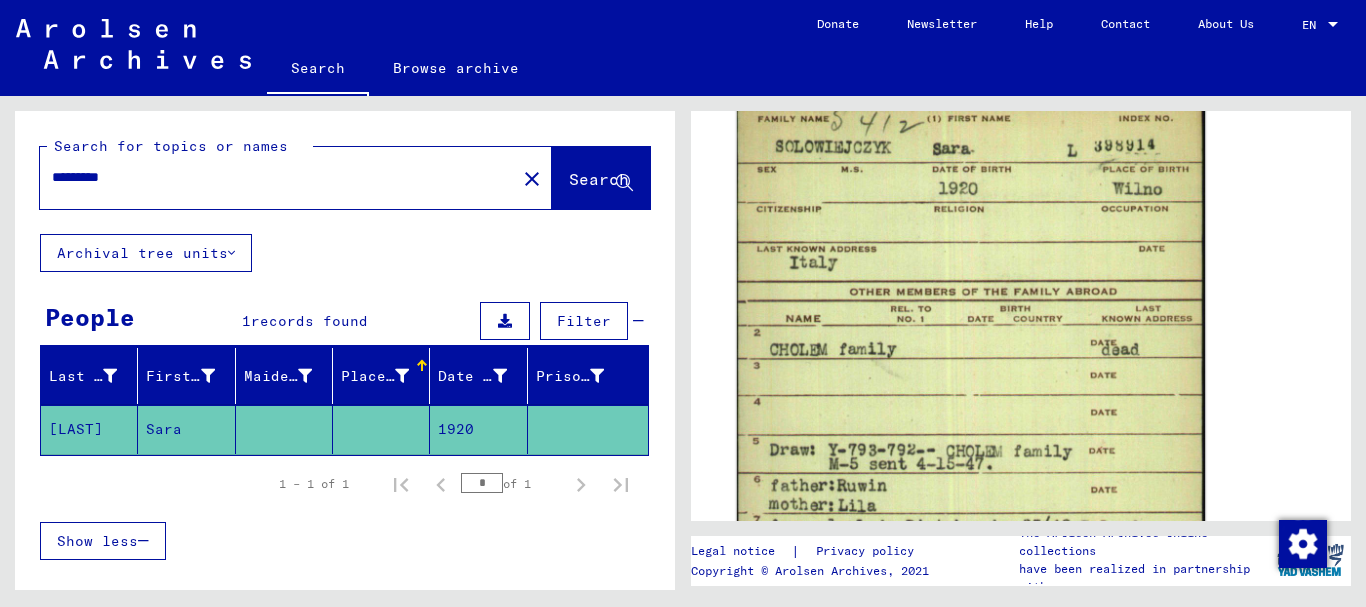 scroll, scrollTop: 1700, scrollLeft: 0, axis: vertical 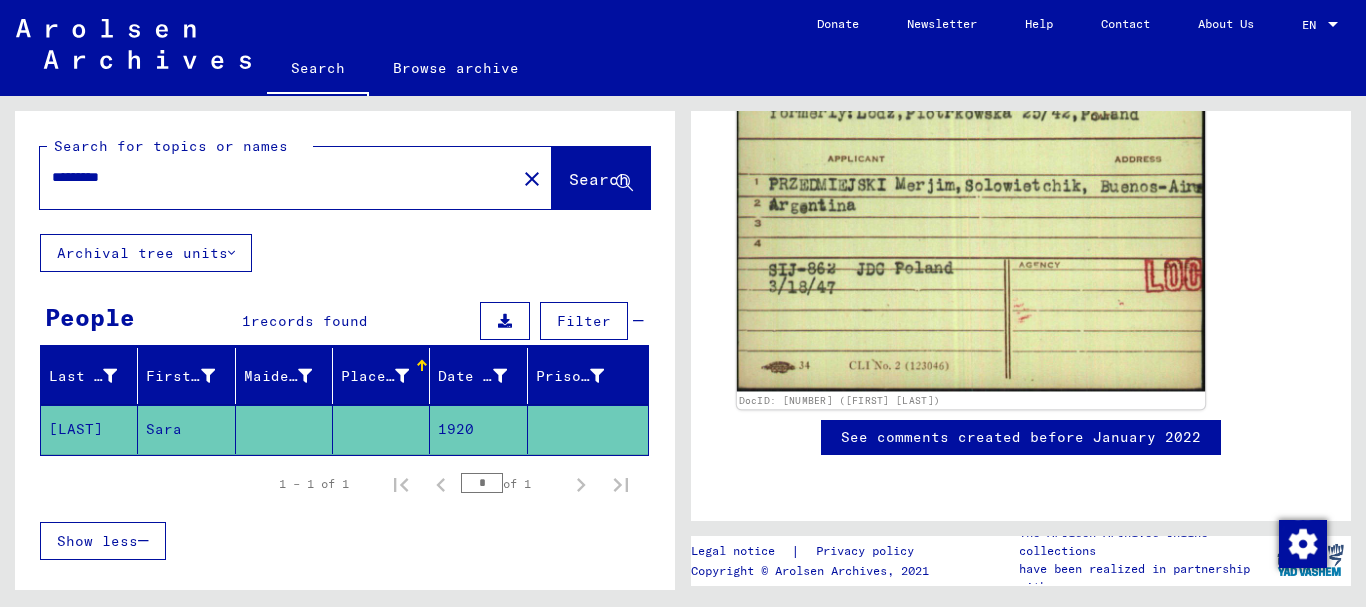 click 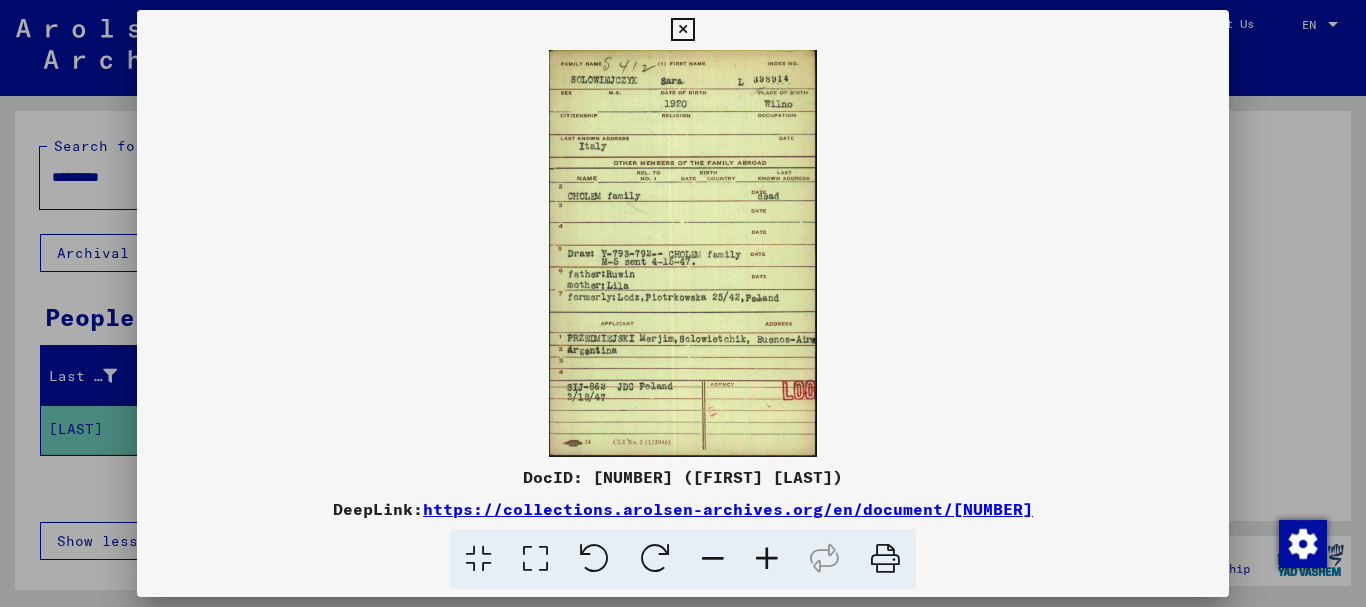 click at bounding box center [683, 303] 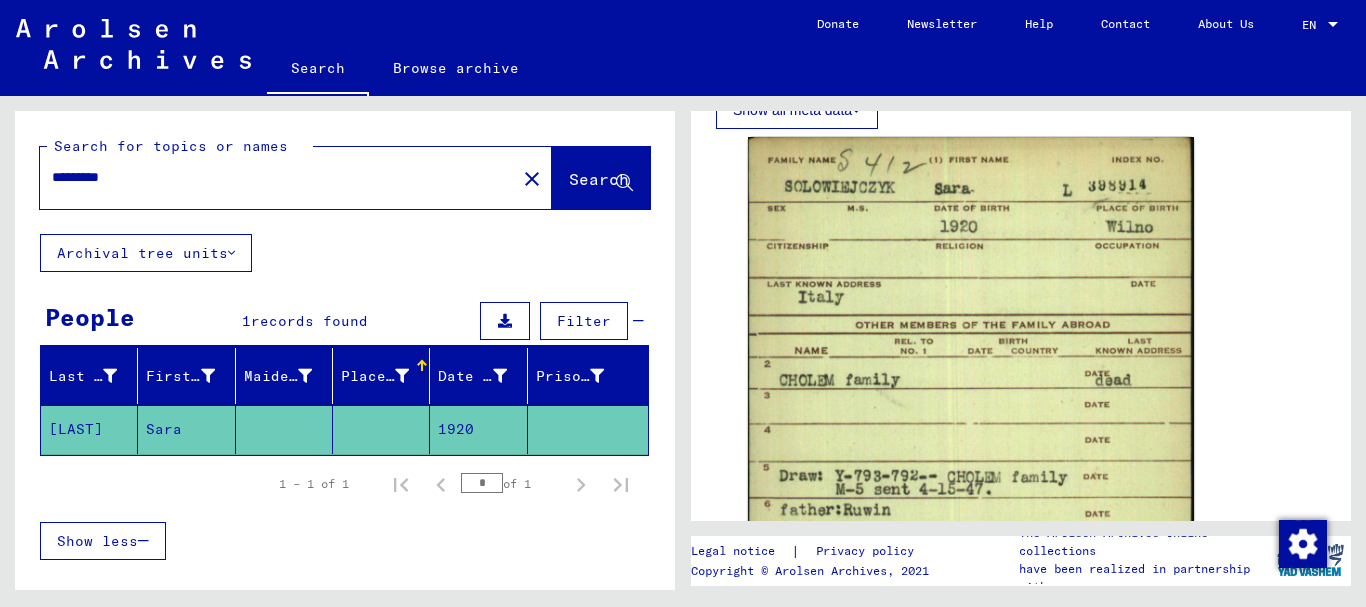 scroll, scrollTop: 1100, scrollLeft: 0, axis: vertical 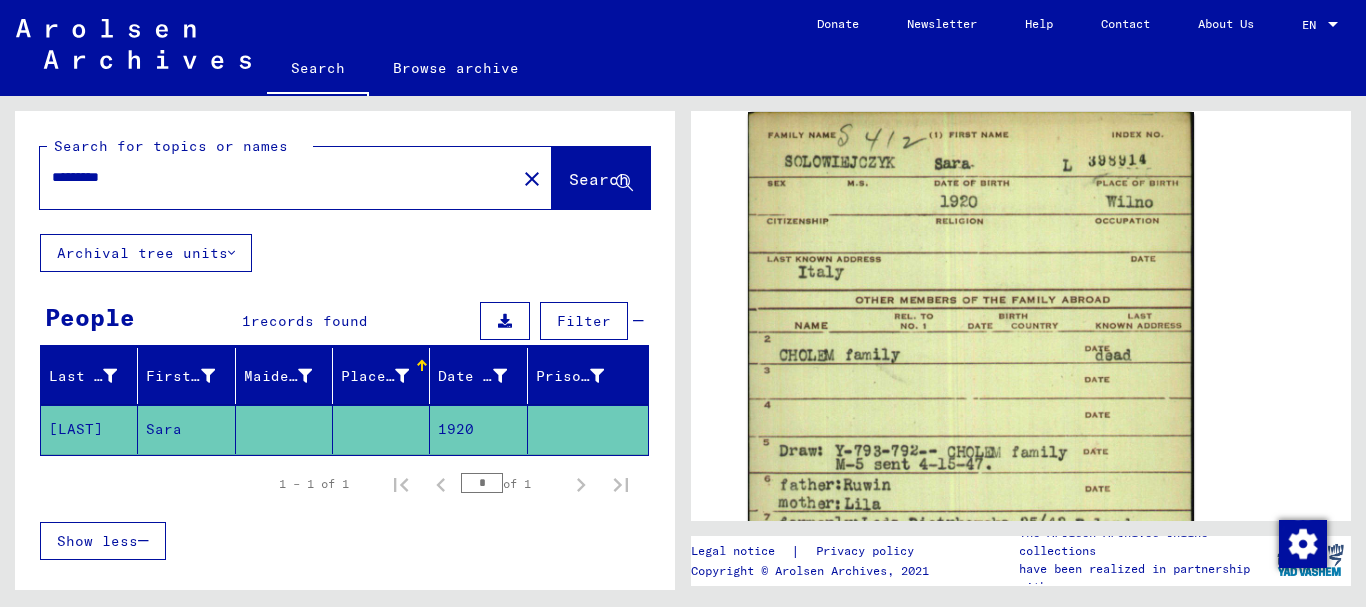 drag, startPoint x: 266, startPoint y: 178, endPoint x: 0, endPoint y: 101, distance: 276.92056 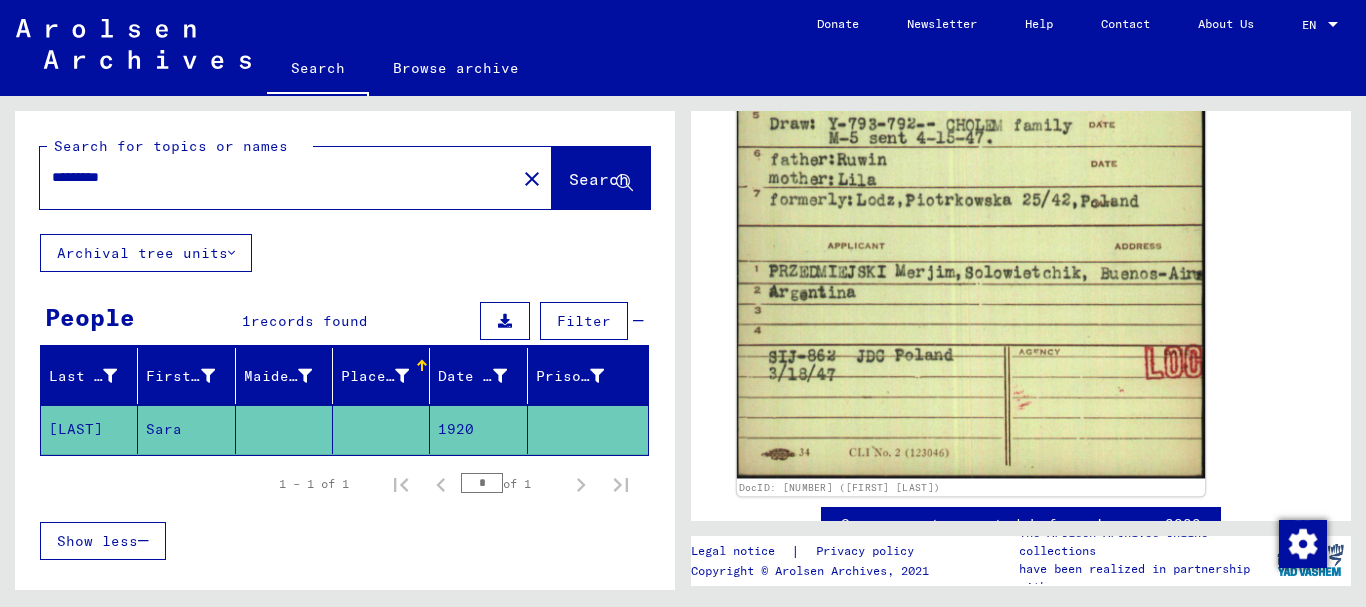 scroll, scrollTop: 1600, scrollLeft: 0, axis: vertical 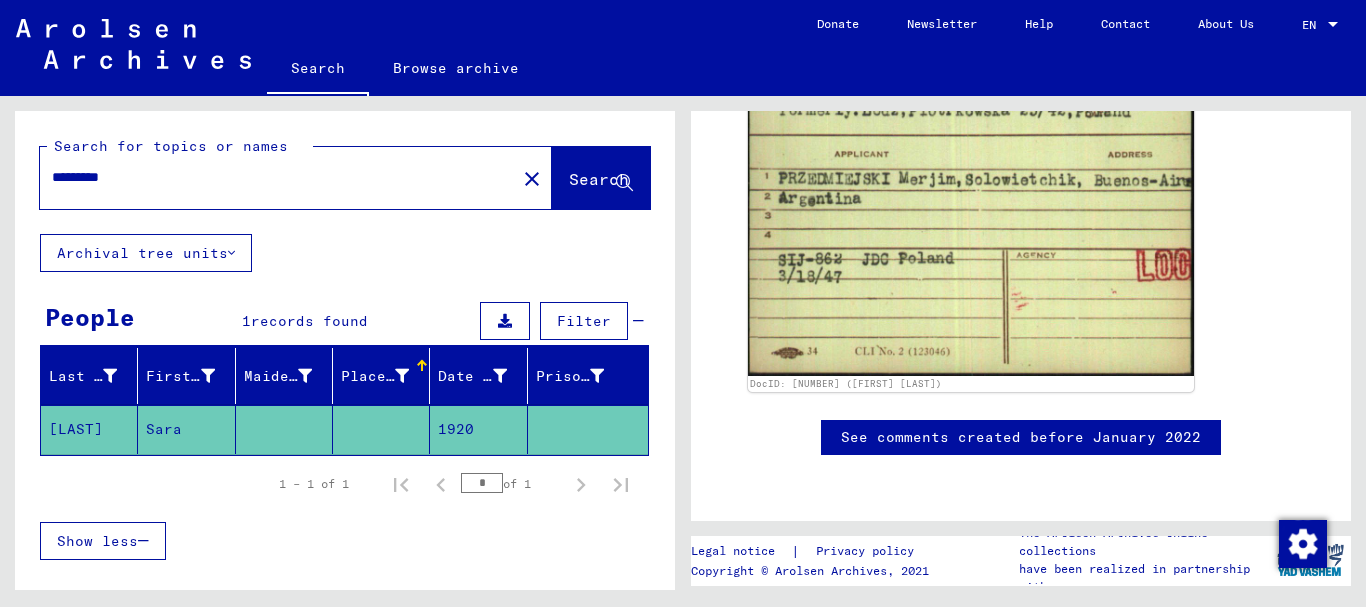 click on "Search" 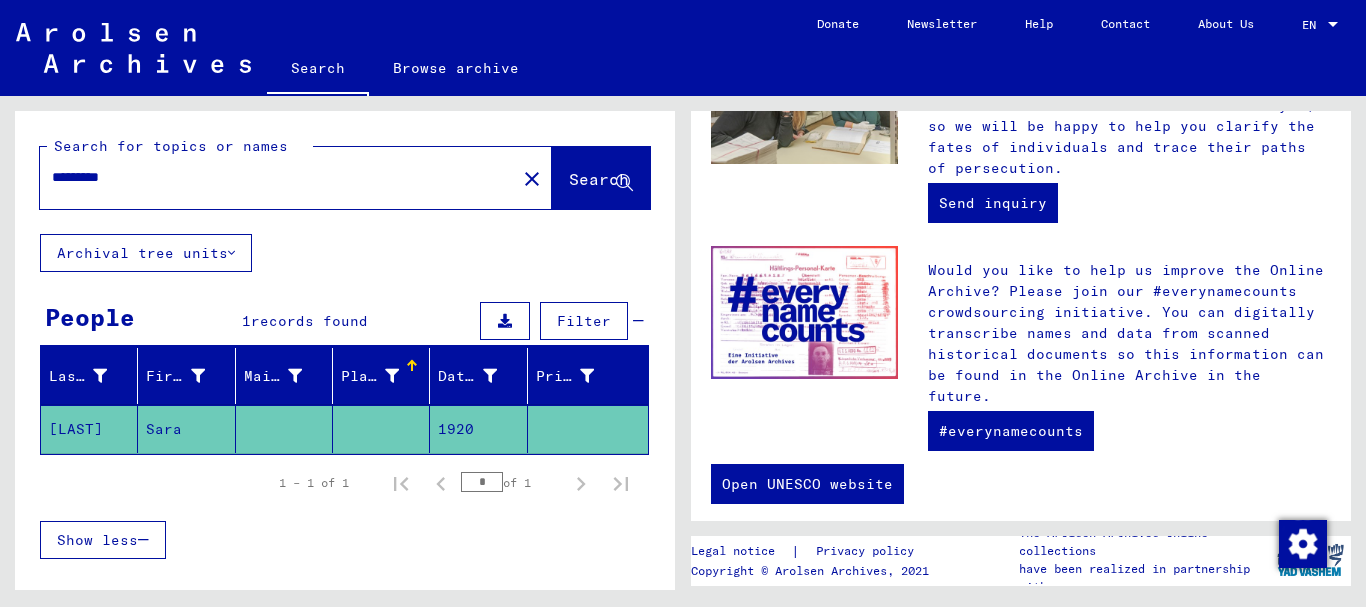 scroll, scrollTop: 889, scrollLeft: 0, axis: vertical 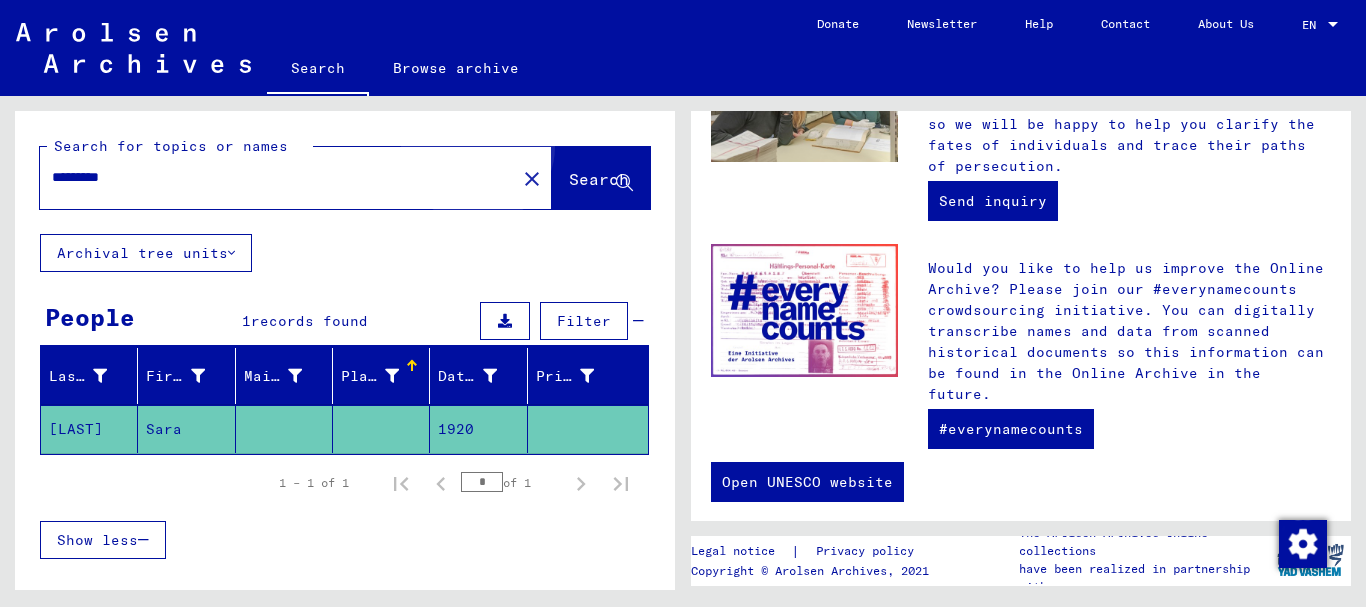 click on "Search" 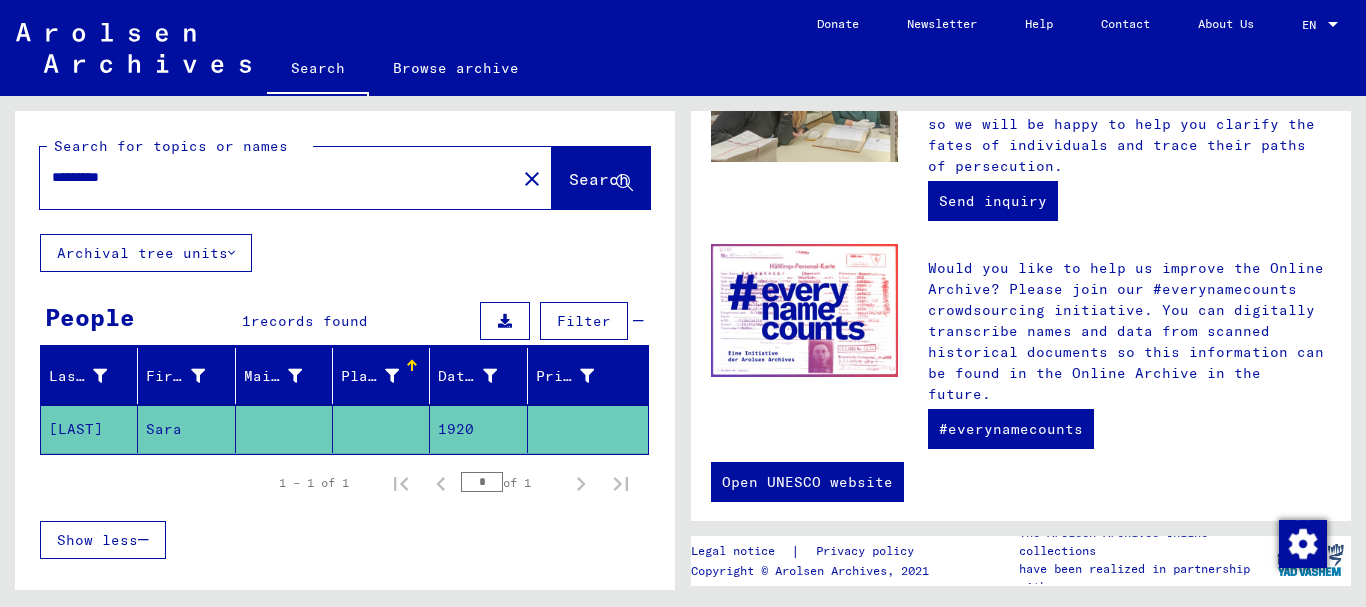 click 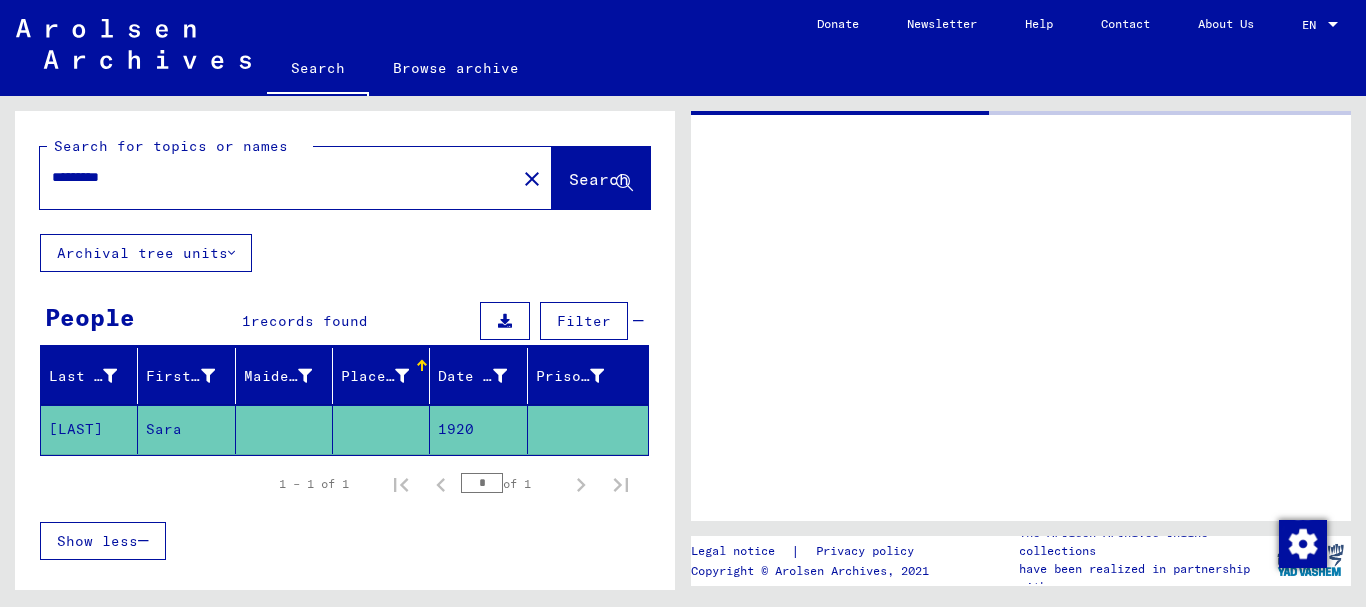 scroll, scrollTop: 0, scrollLeft: 0, axis: both 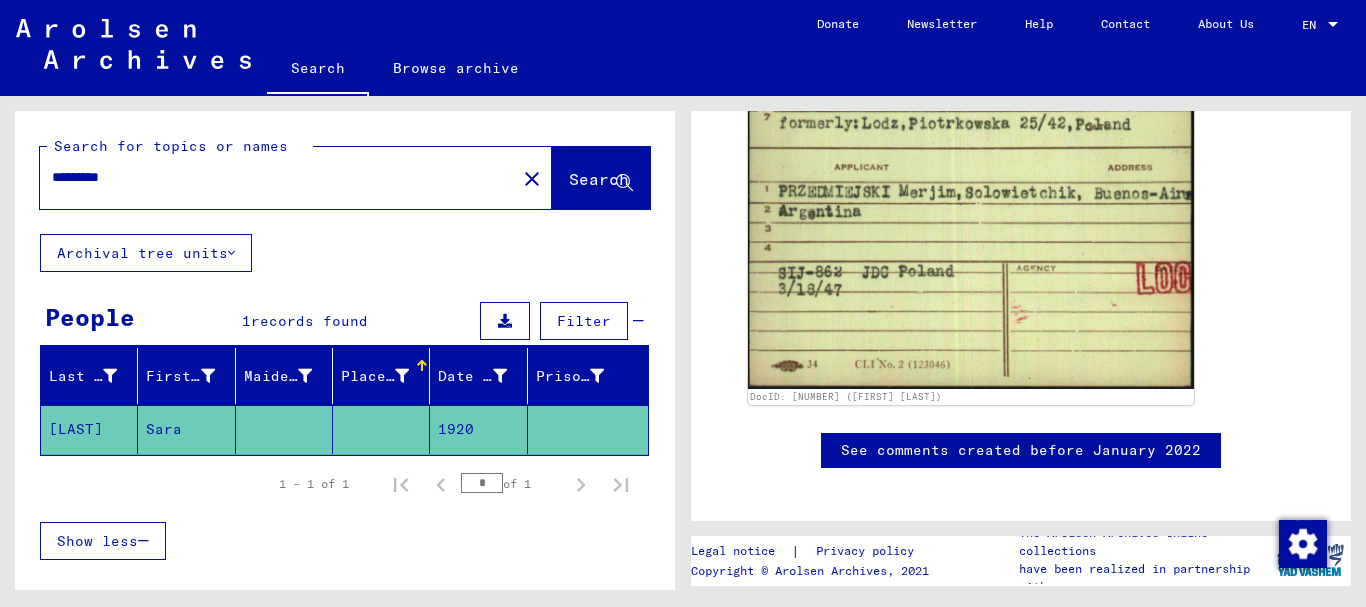 click on "*********" at bounding box center (278, 177) 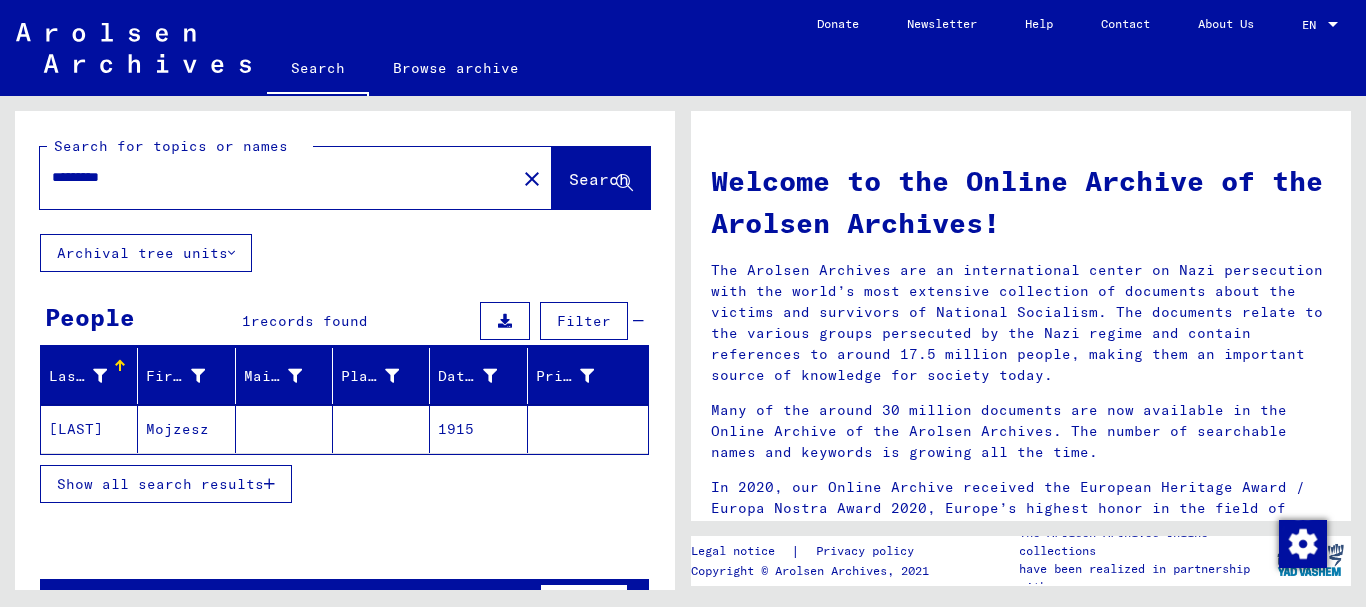 click 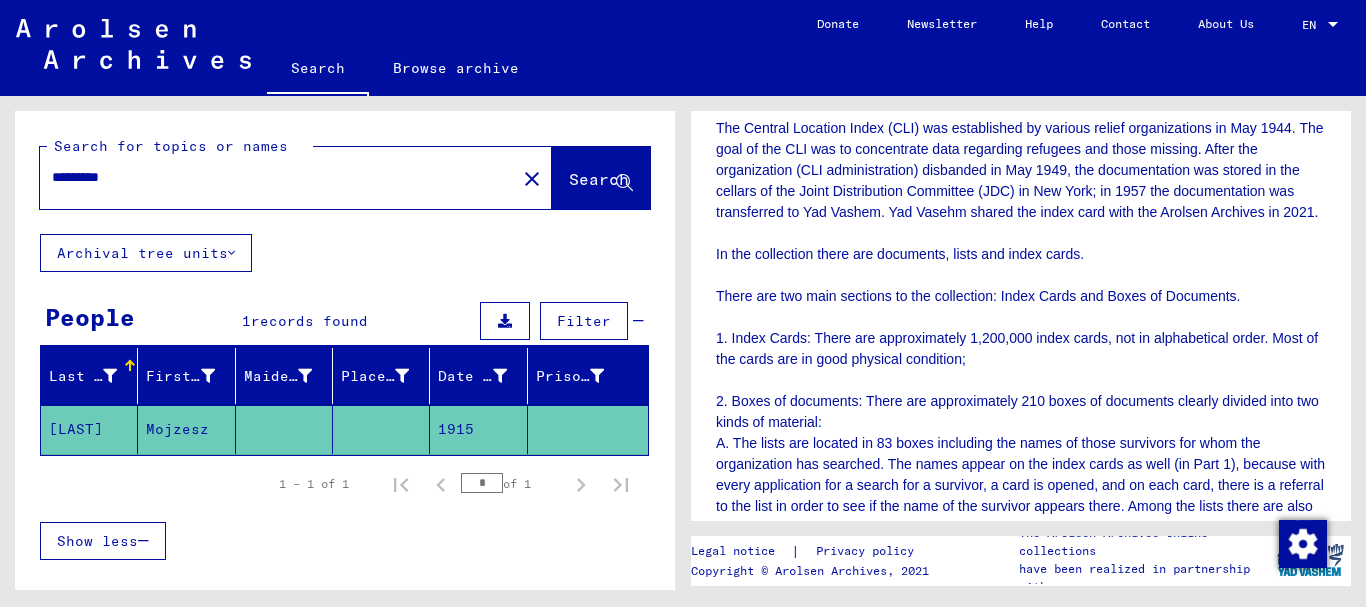 scroll, scrollTop: 500, scrollLeft: 0, axis: vertical 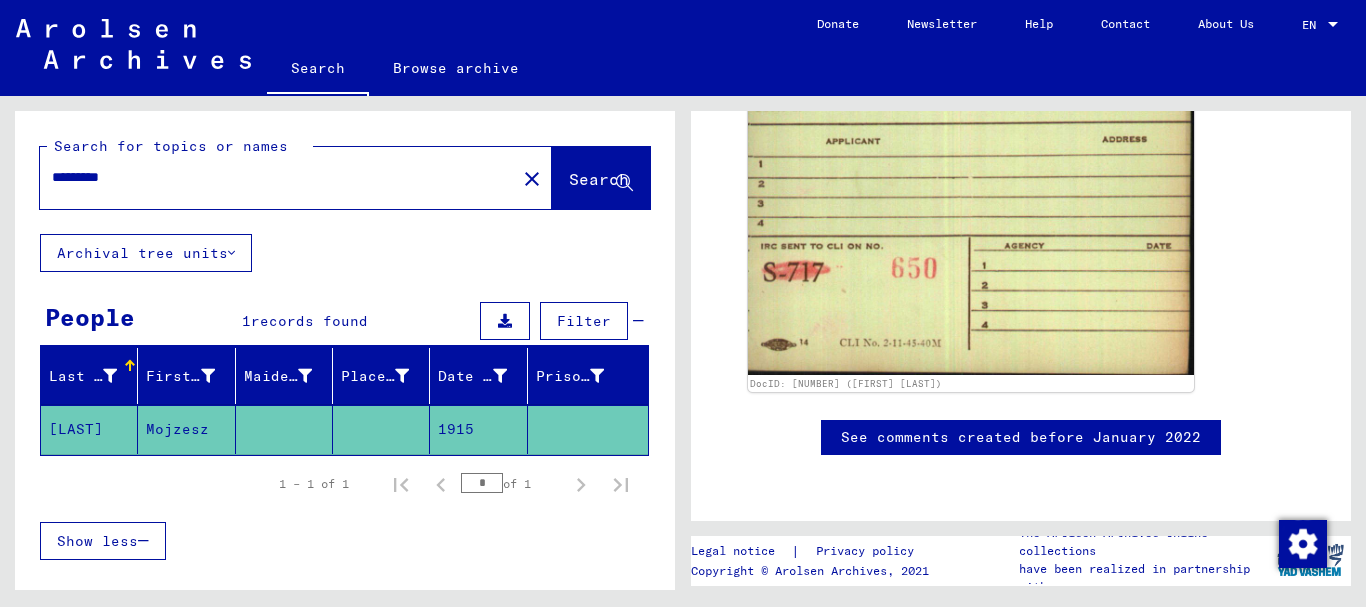 click on "*********" 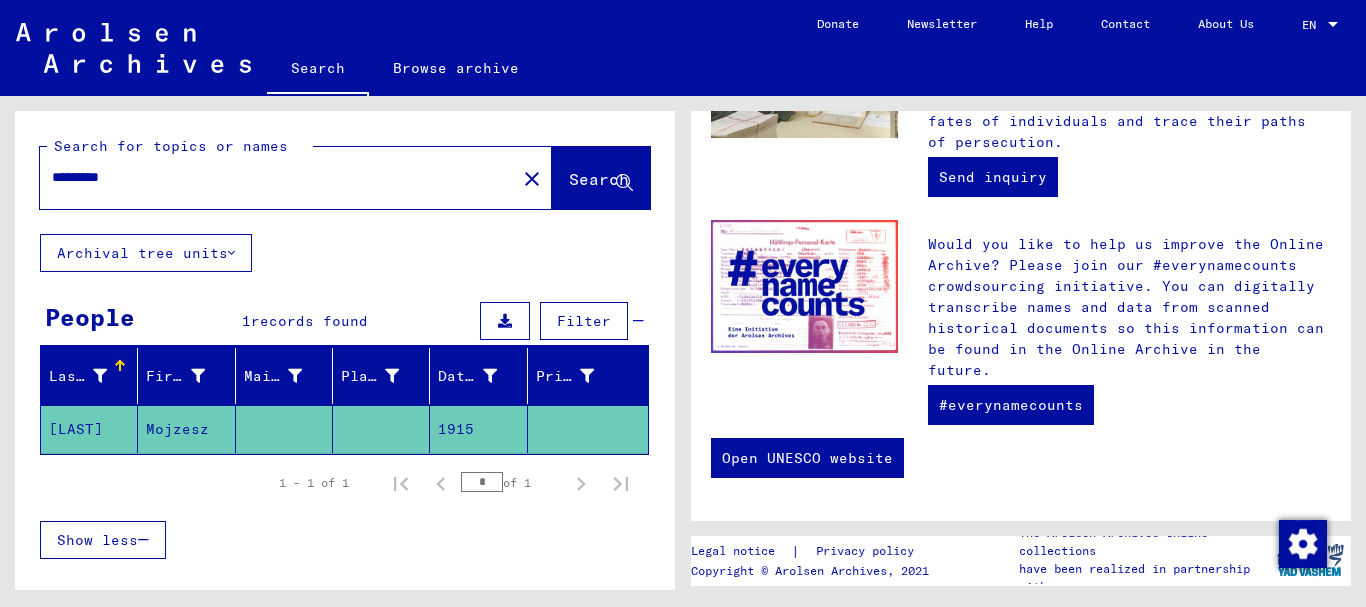 scroll, scrollTop: 0, scrollLeft: 0, axis: both 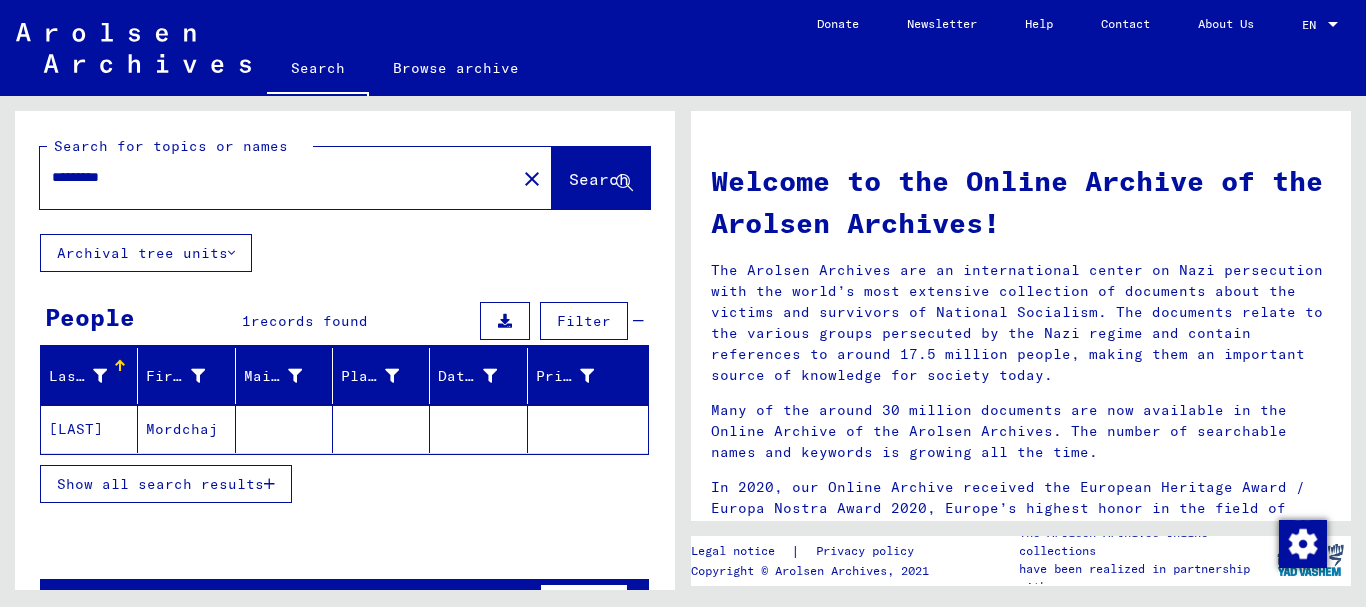 click 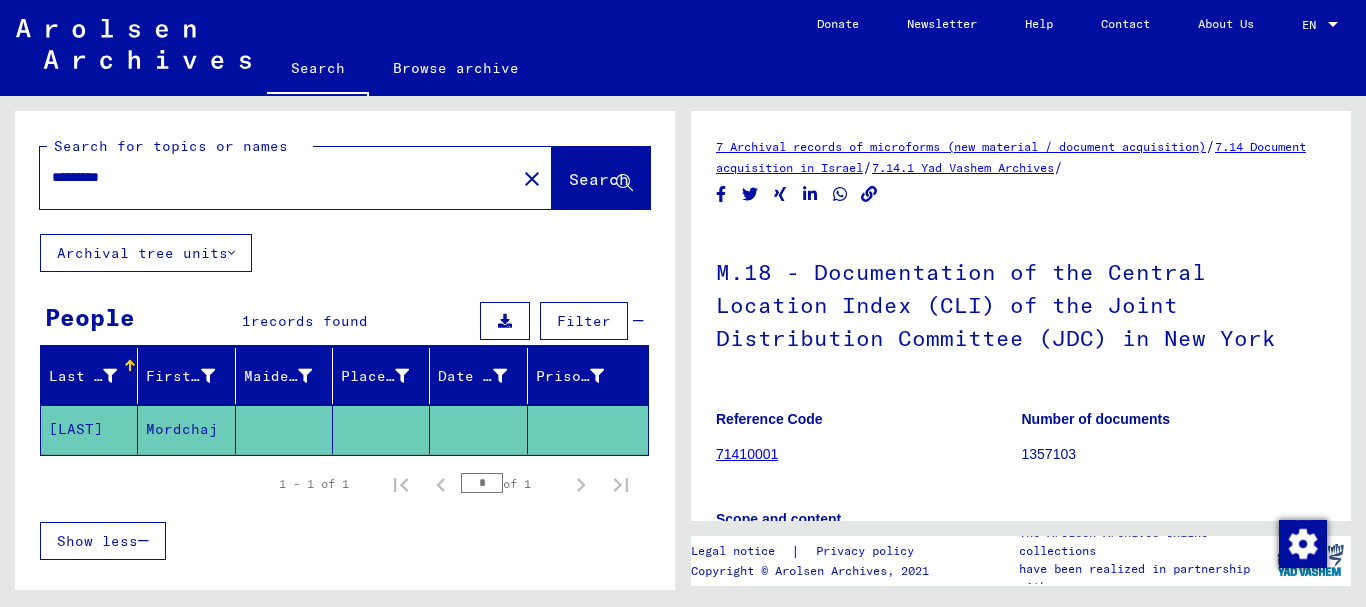 scroll, scrollTop: 0, scrollLeft: 0, axis: both 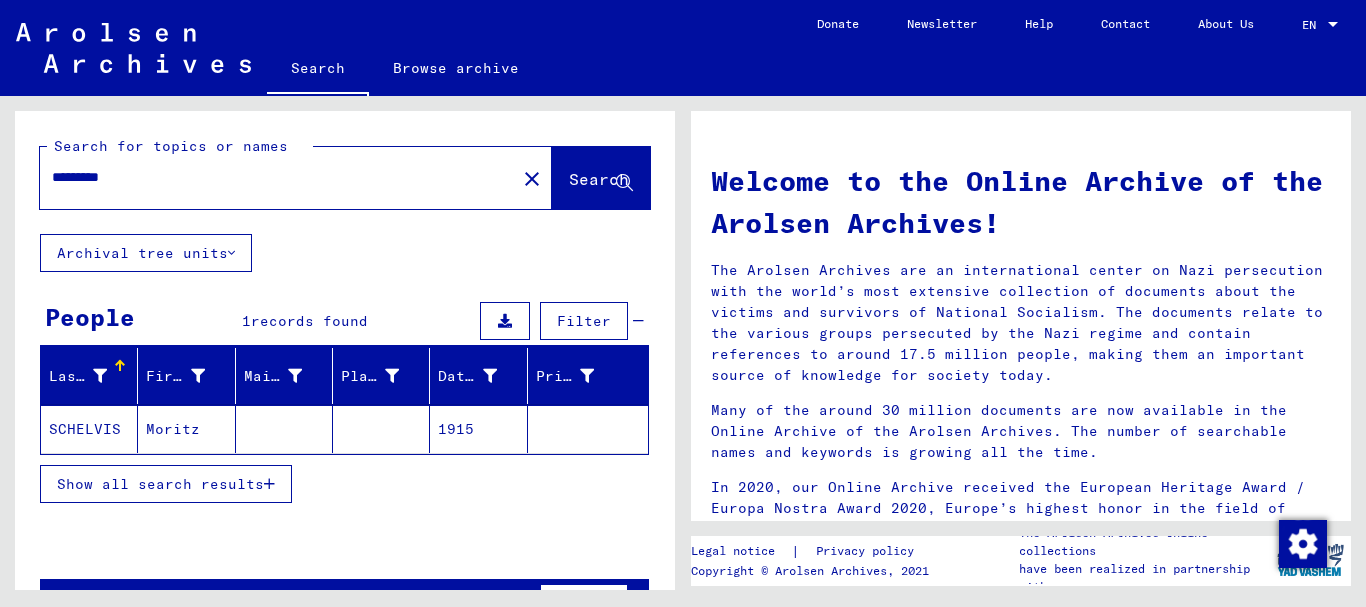 click on "*********" at bounding box center [272, 177] 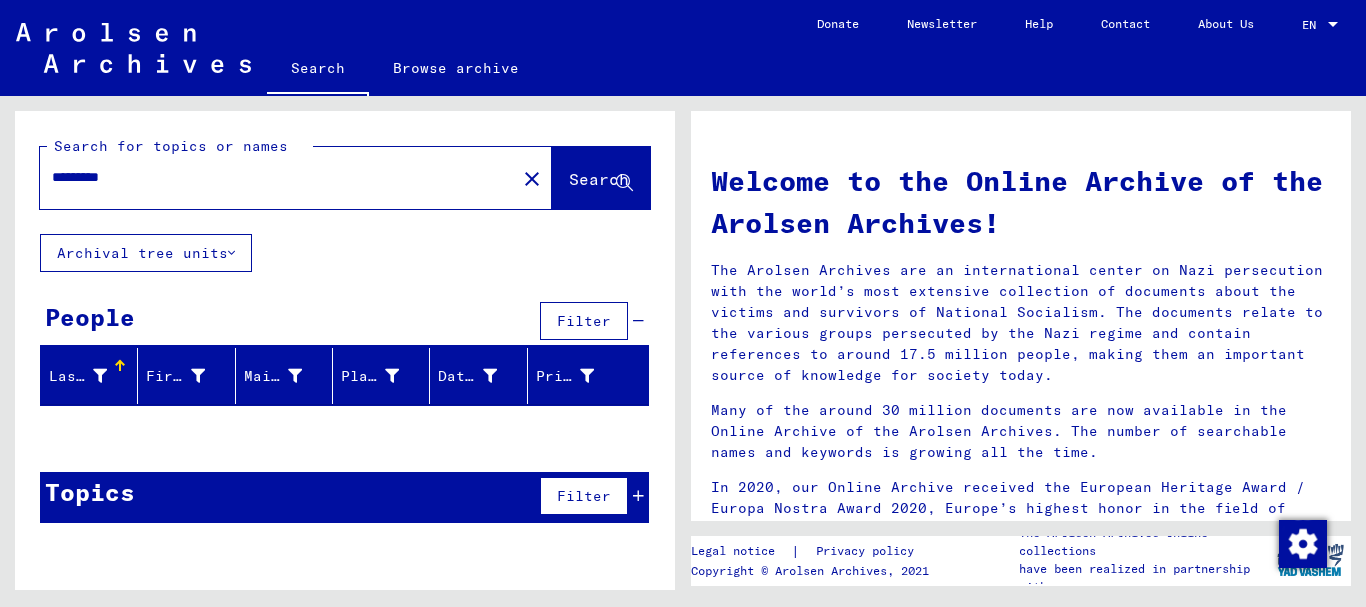 click on "*********" at bounding box center [272, 177] 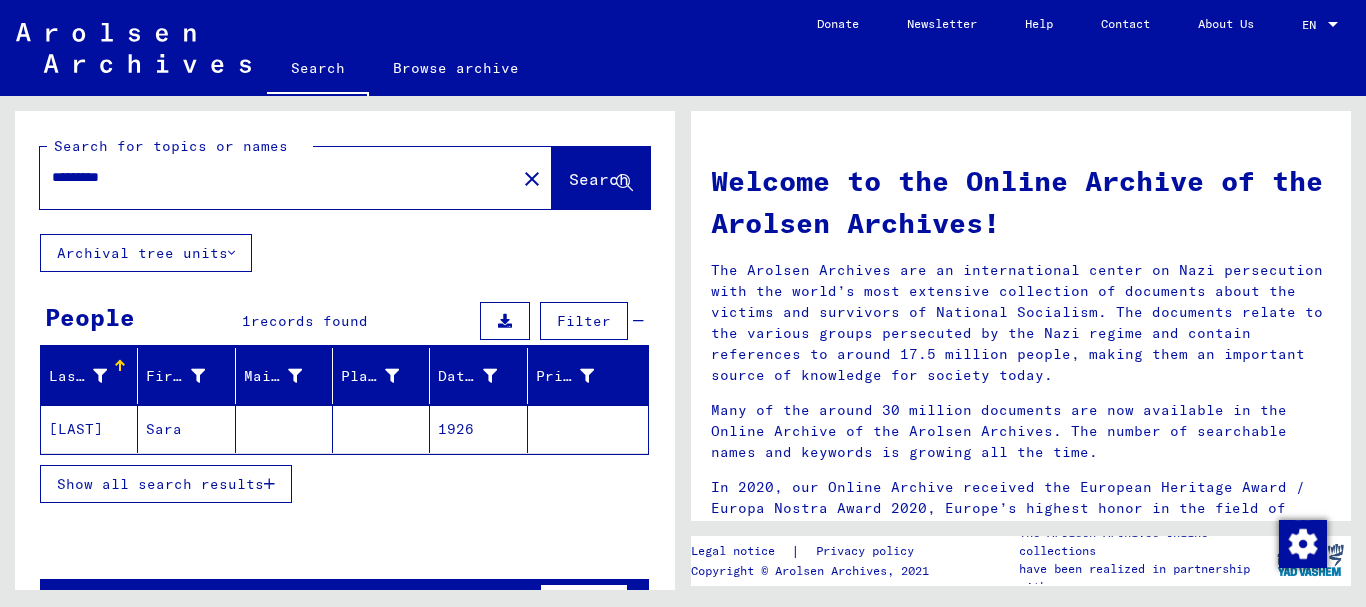 click 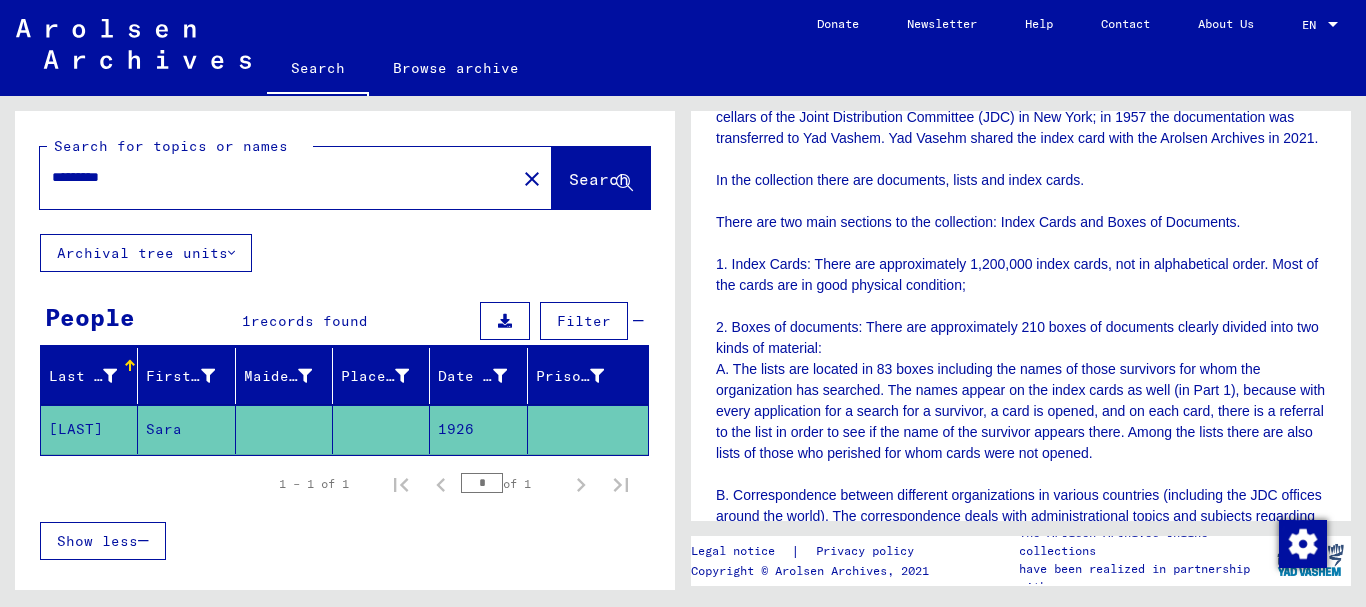 scroll, scrollTop: 996, scrollLeft: 0, axis: vertical 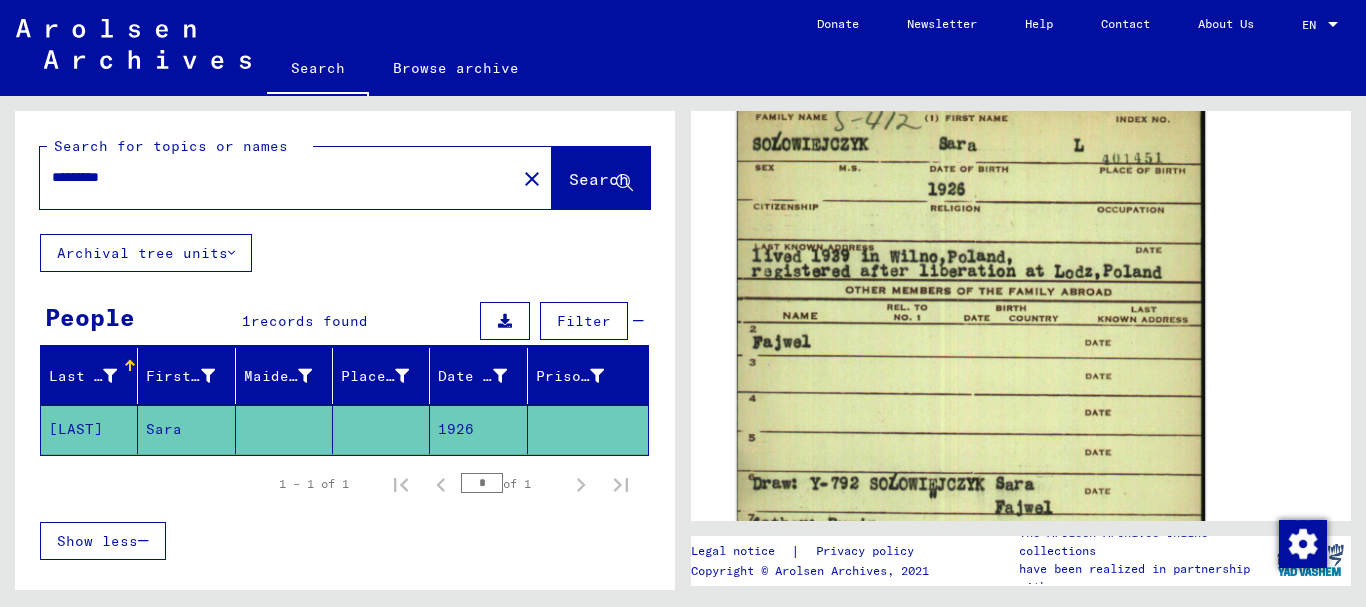 click 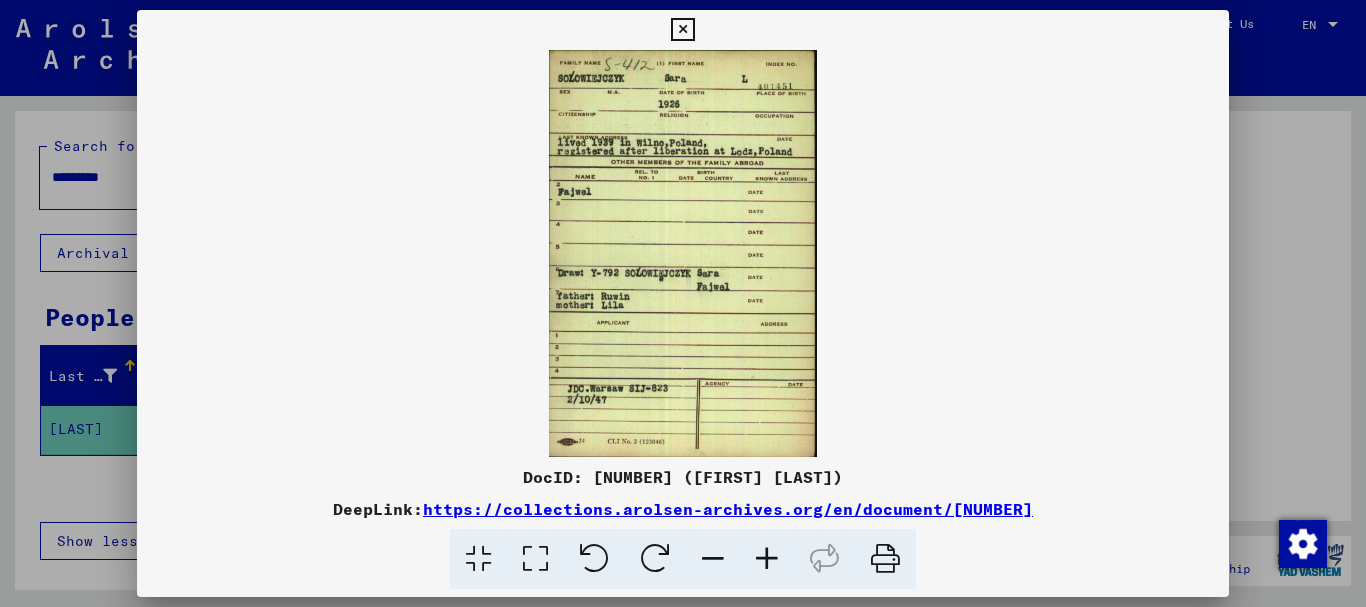click at bounding box center [885, 559] 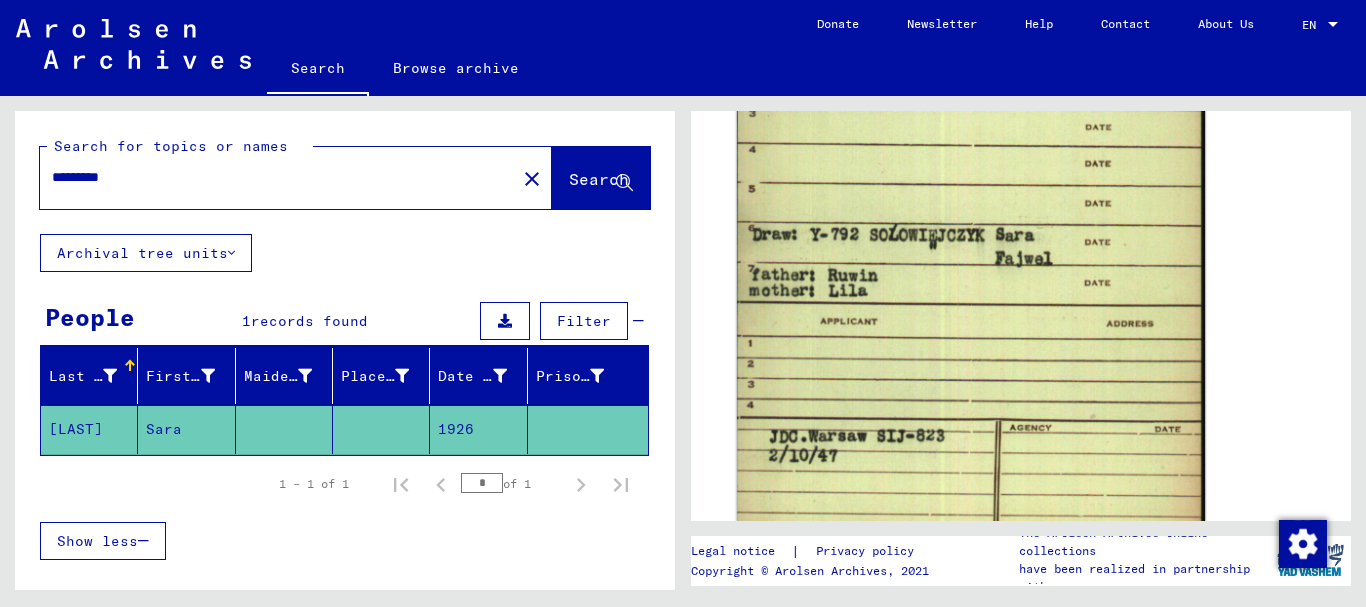 scroll, scrollTop: 1066, scrollLeft: 0, axis: vertical 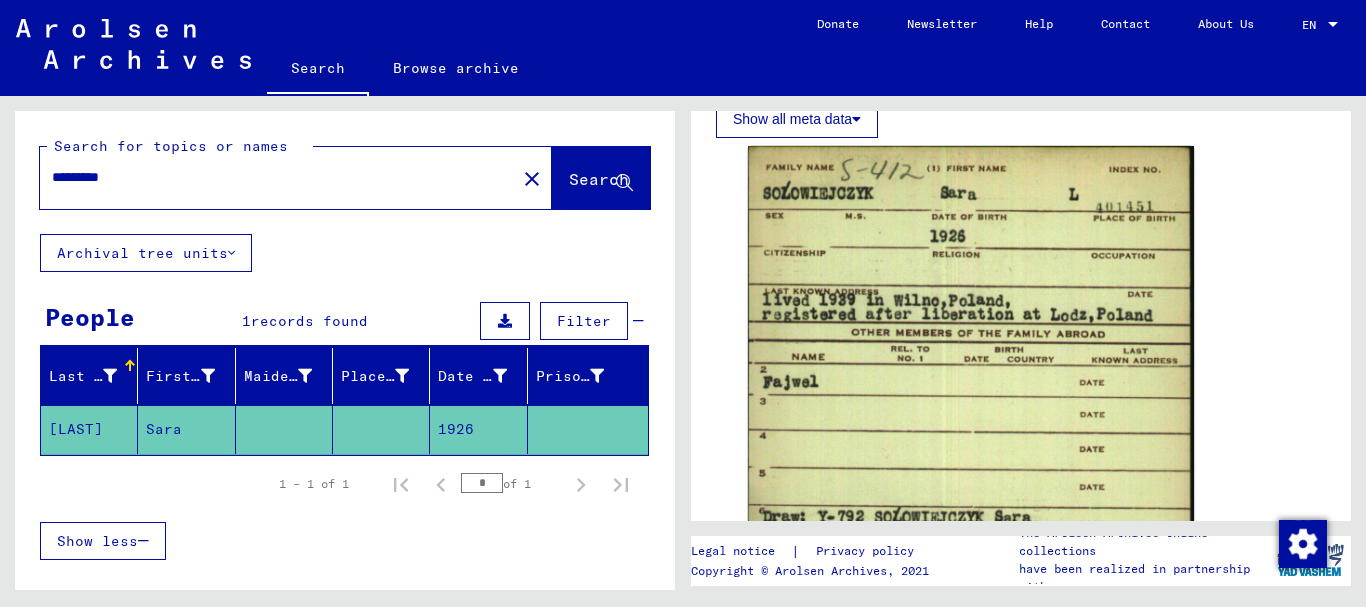 click on "*********" at bounding box center [278, 177] 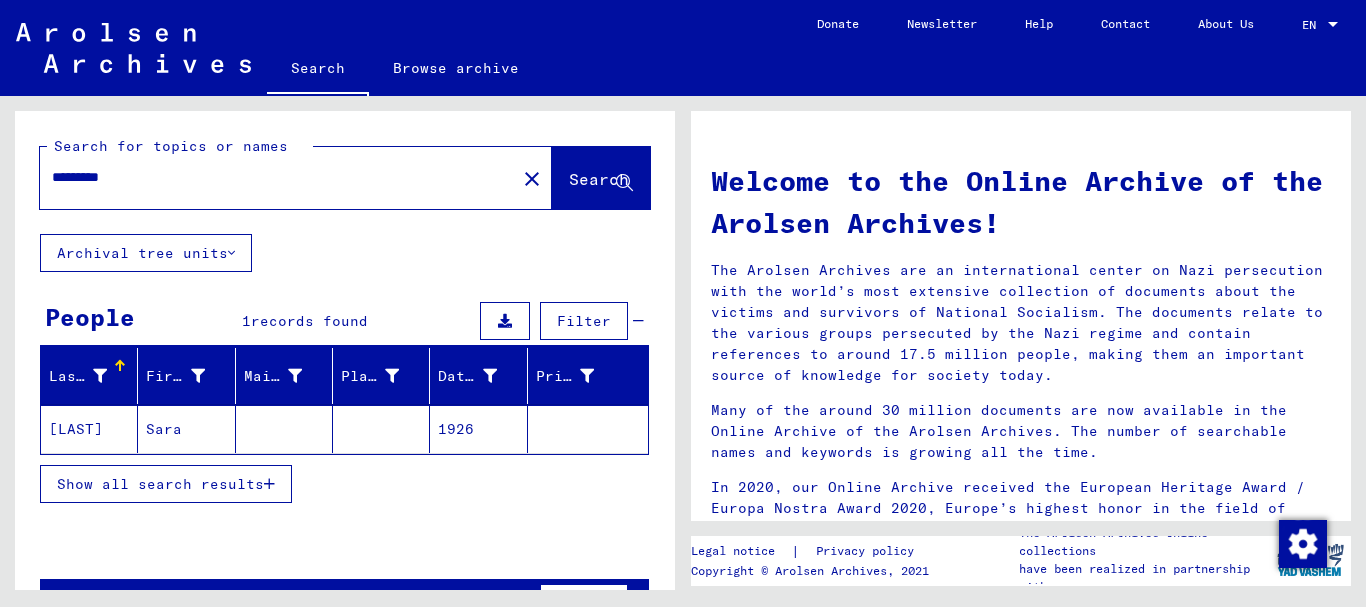click 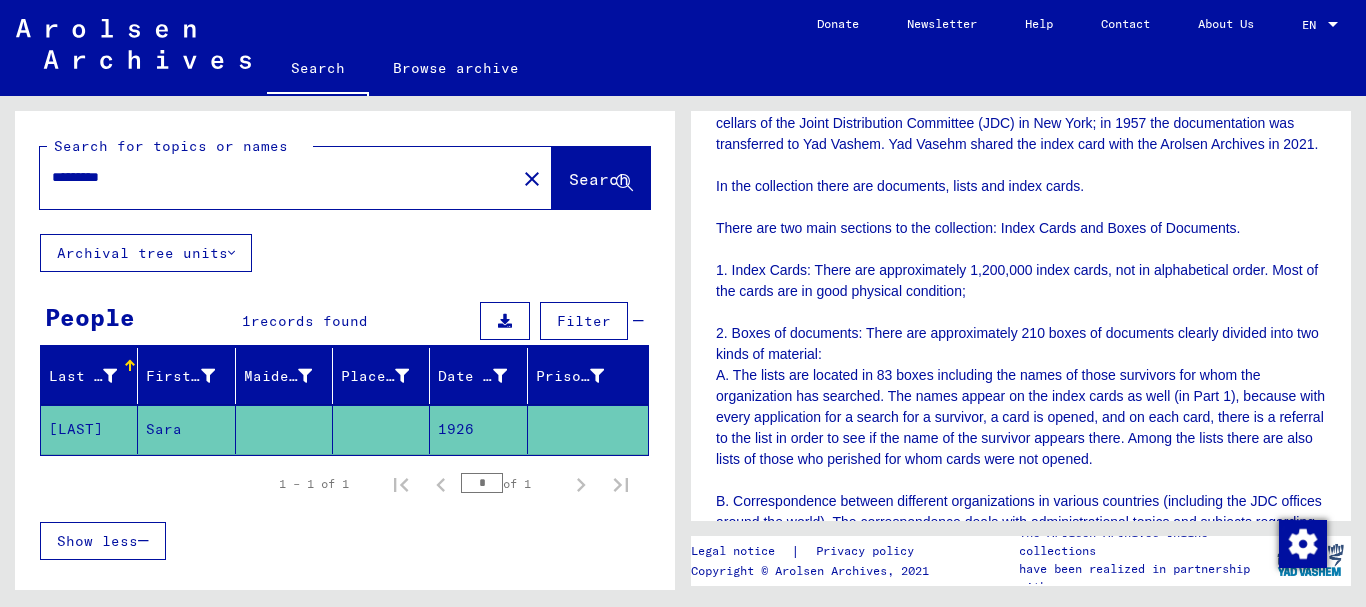 scroll, scrollTop: 900, scrollLeft: 0, axis: vertical 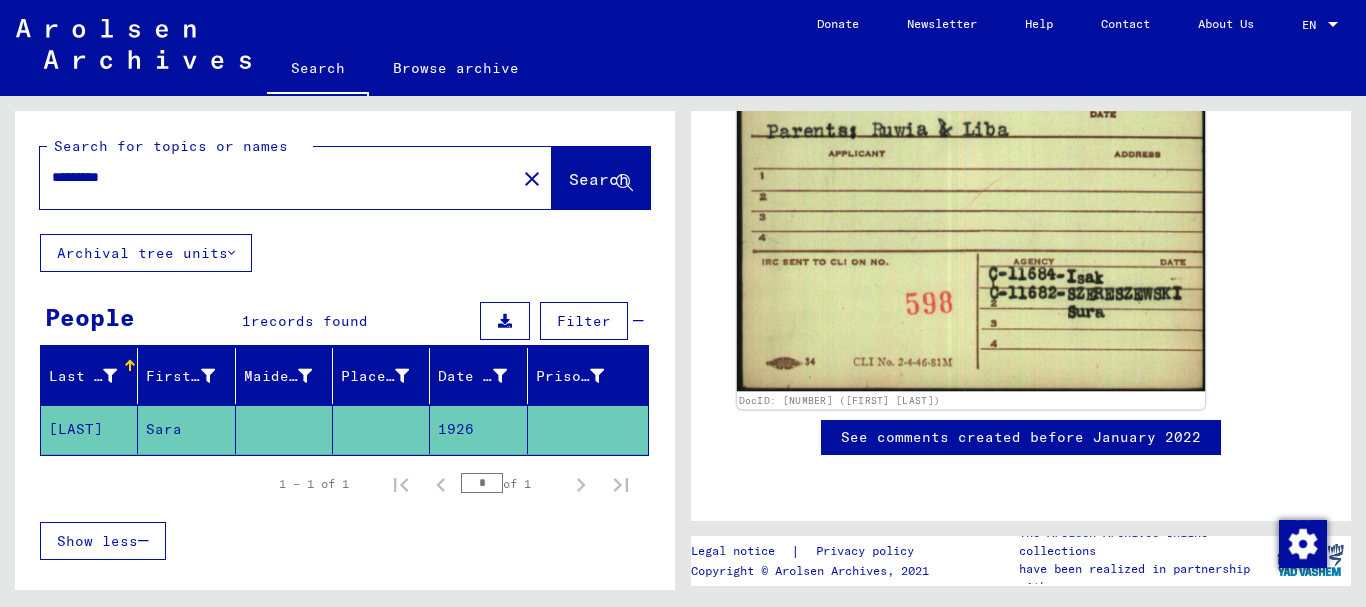 click 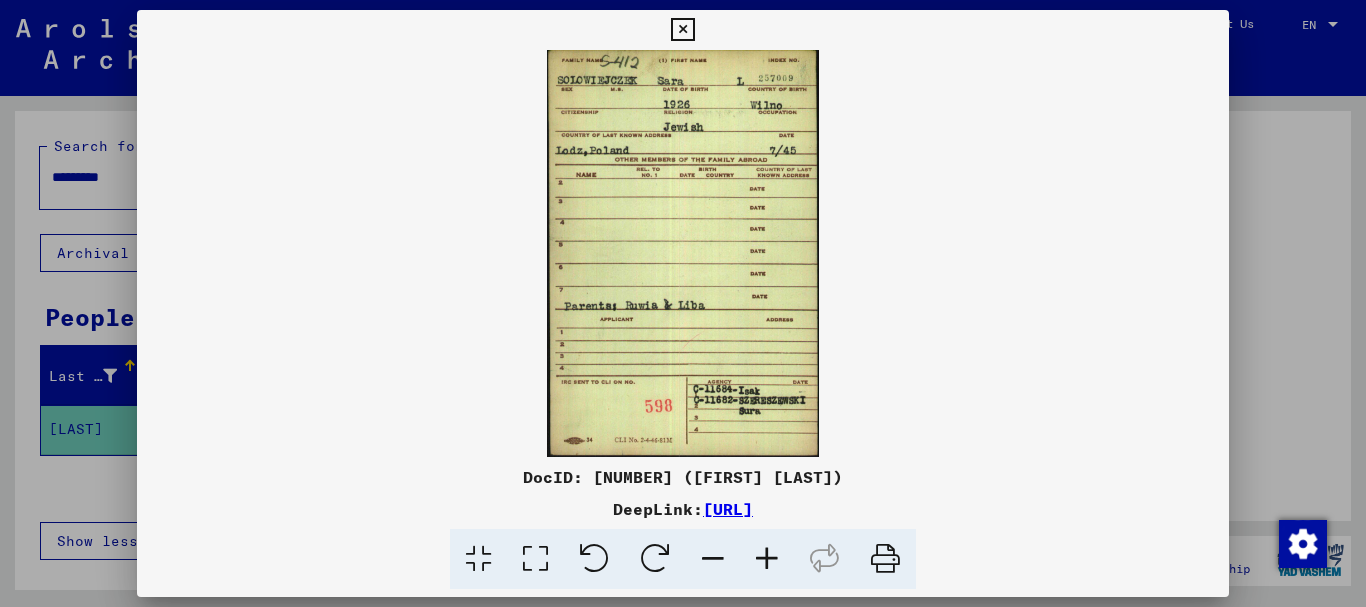click at bounding box center (885, 559) 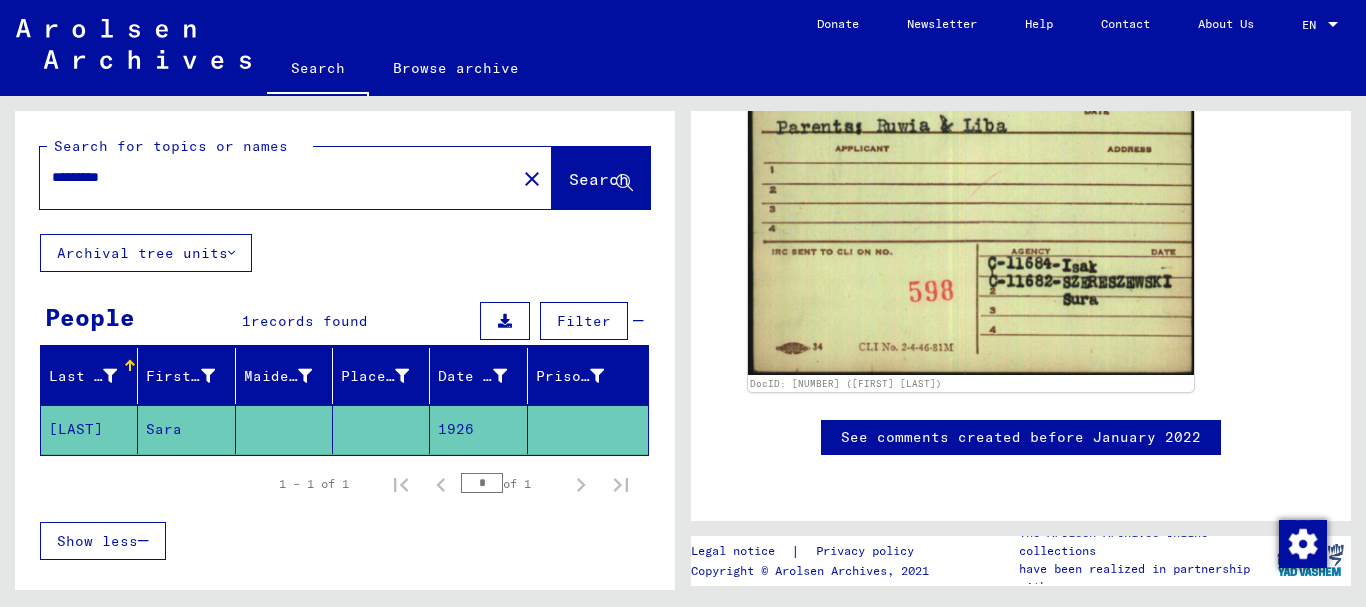click on "*********" at bounding box center (278, 177) 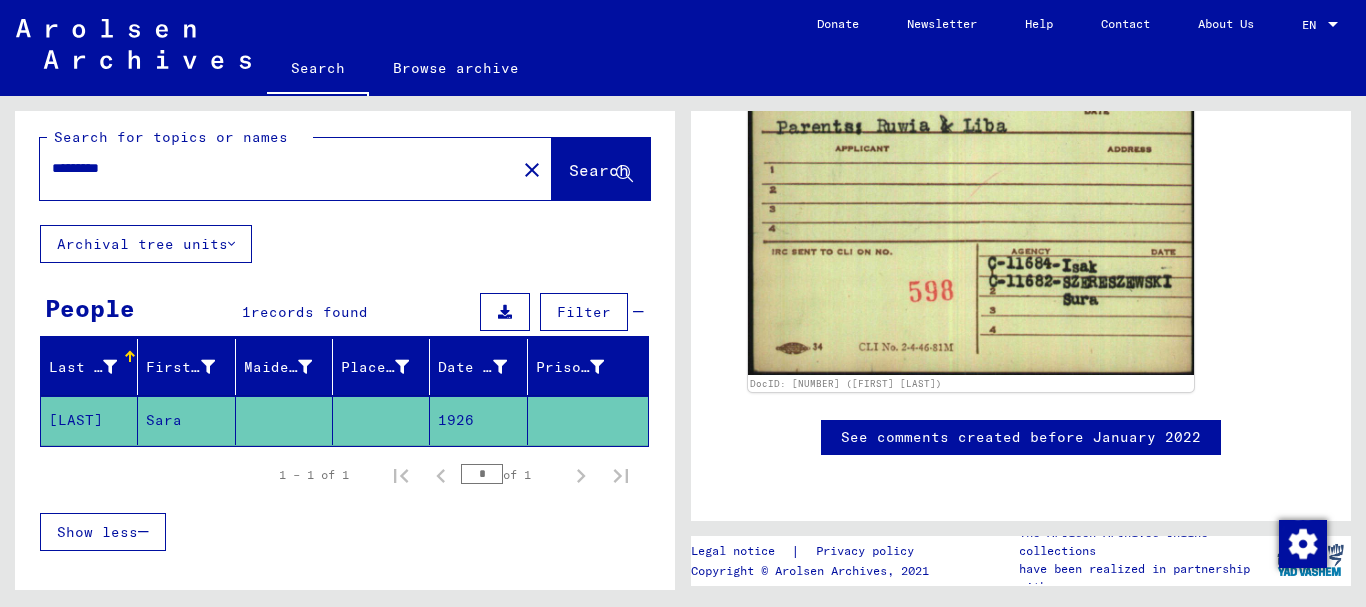 scroll, scrollTop: 0, scrollLeft: 0, axis: both 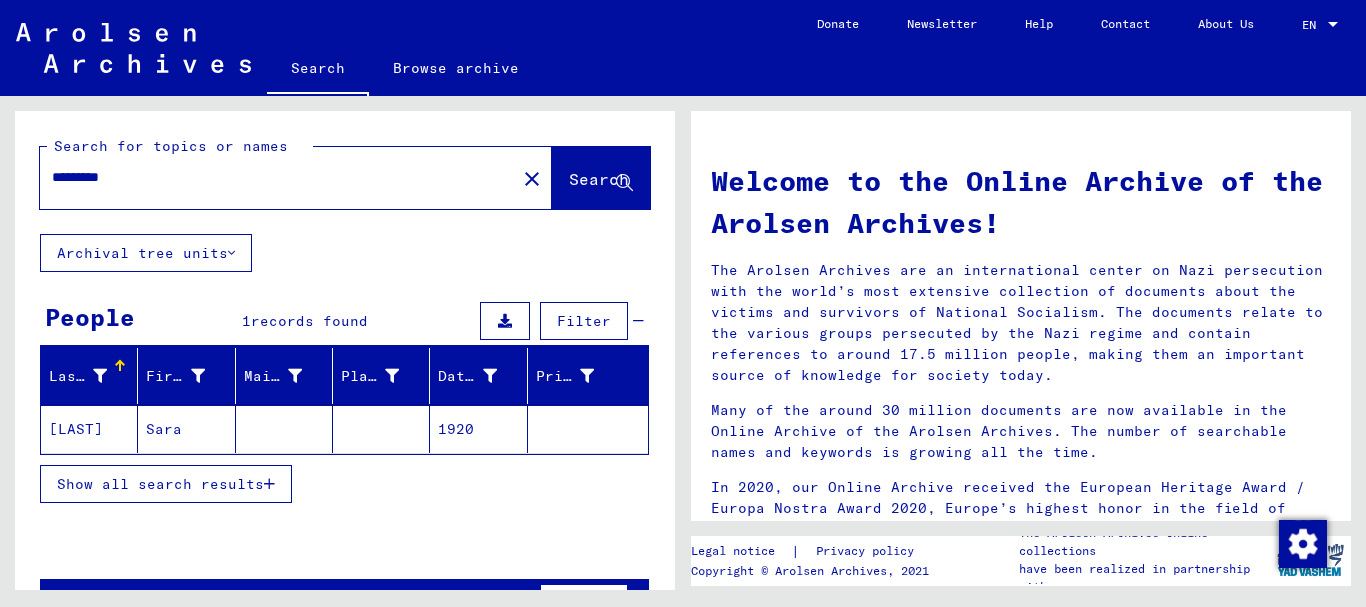 click on "1920" 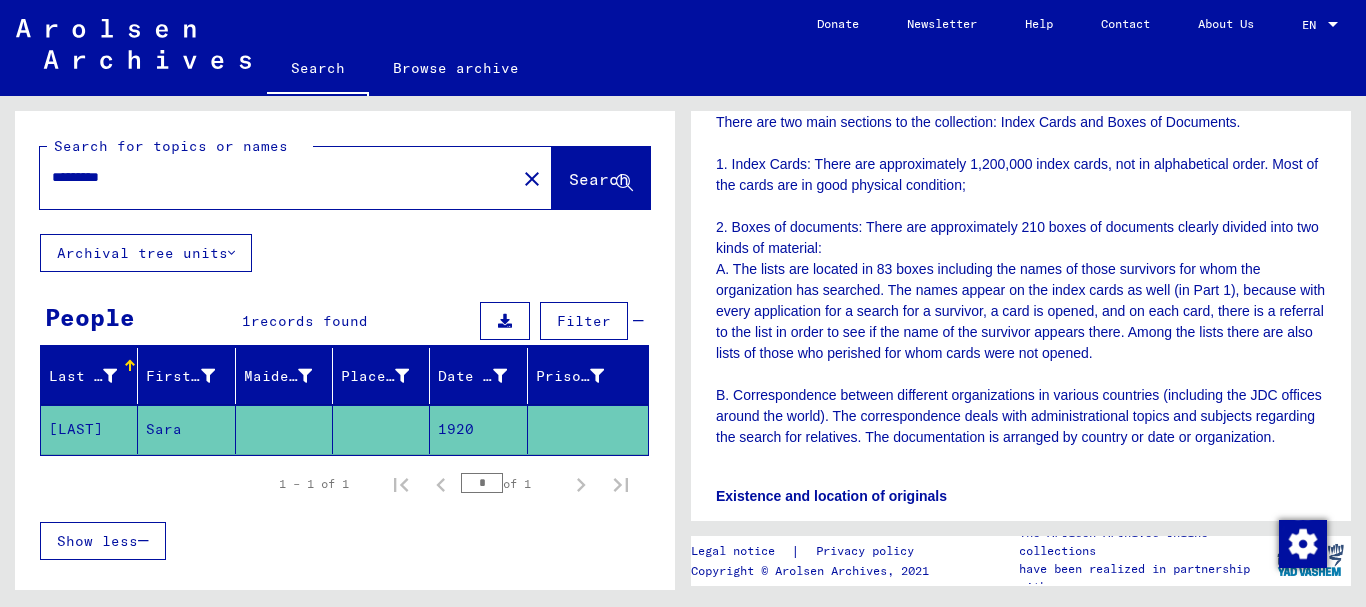scroll, scrollTop: 0, scrollLeft: 0, axis: both 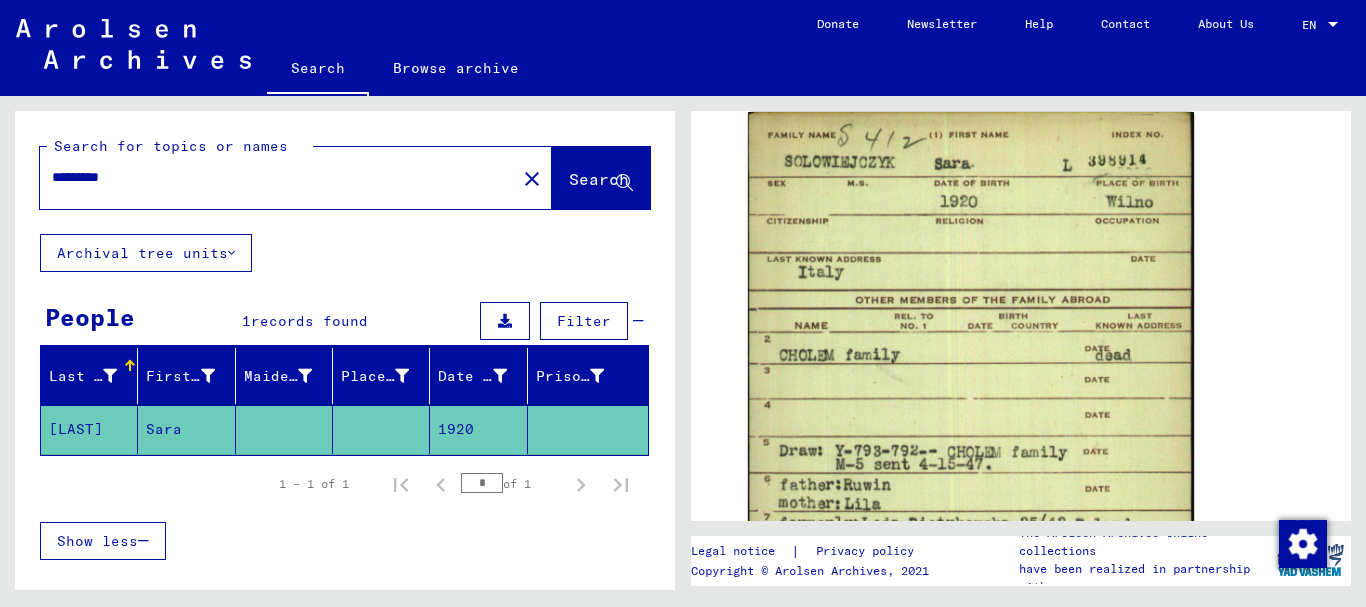 drag, startPoint x: 337, startPoint y: 186, endPoint x: 31, endPoint y: 170, distance: 306.41803 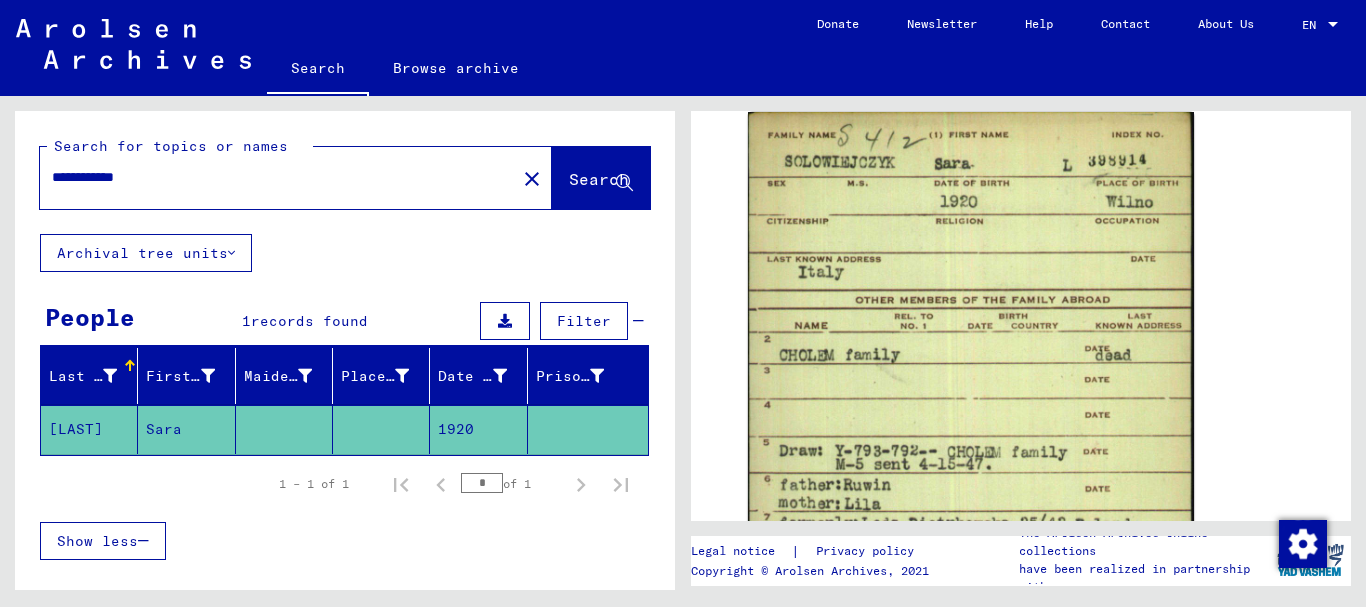 drag, startPoint x: 257, startPoint y: 171, endPoint x: 35, endPoint y: 166, distance: 222.0563 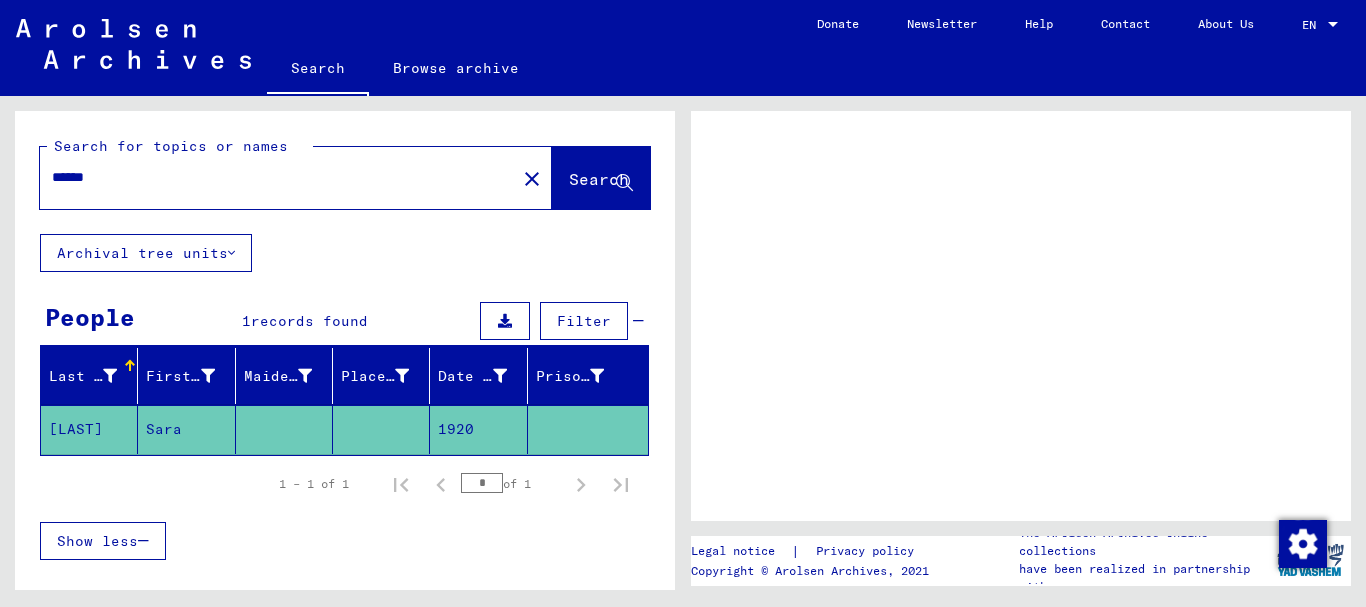 scroll, scrollTop: 0, scrollLeft: 0, axis: both 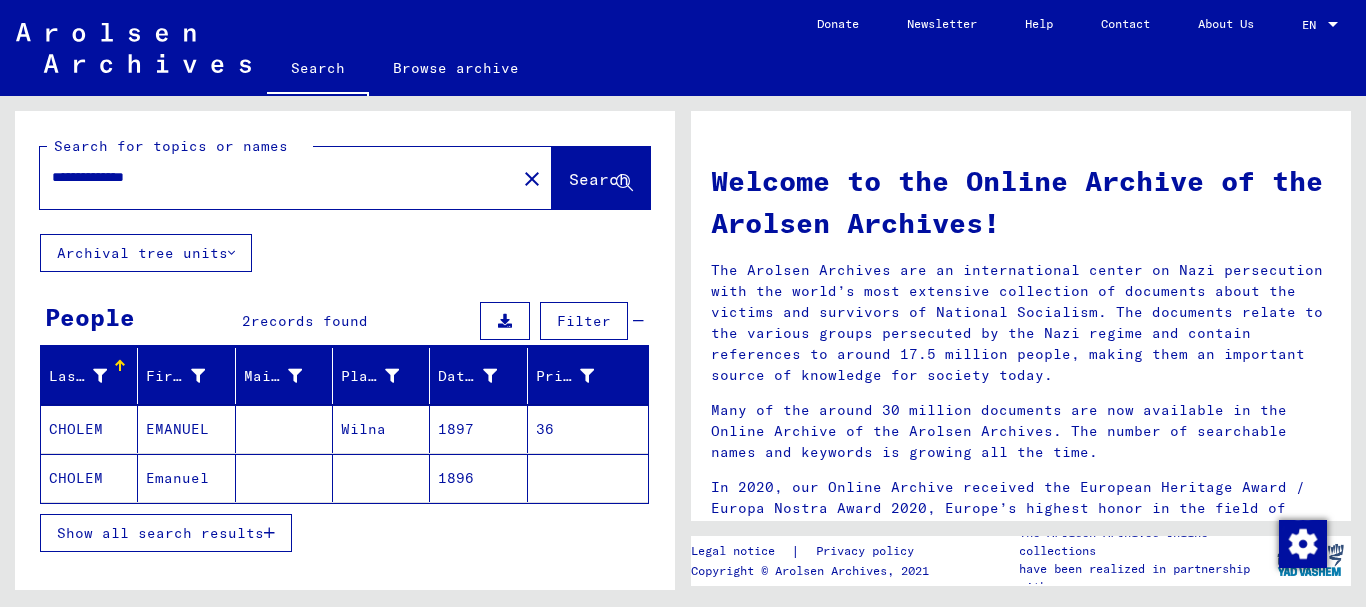 click at bounding box center [284, 478] 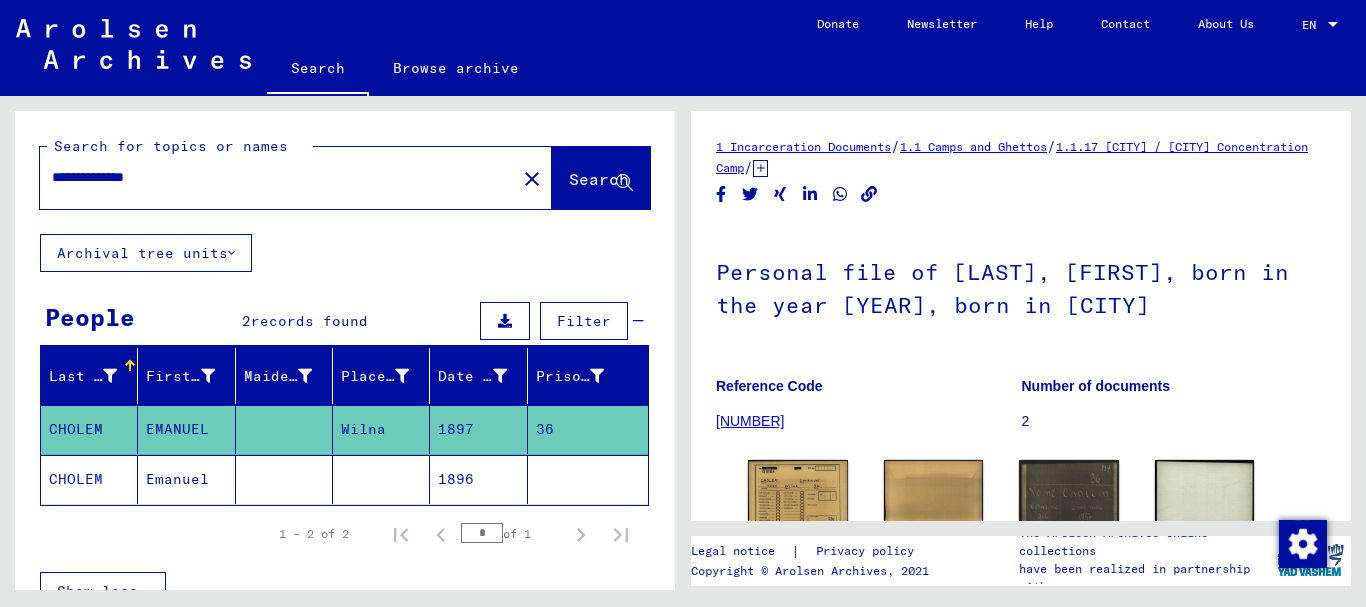 scroll, scrollTop: 400, scrollLeft: 0, axis: vertical 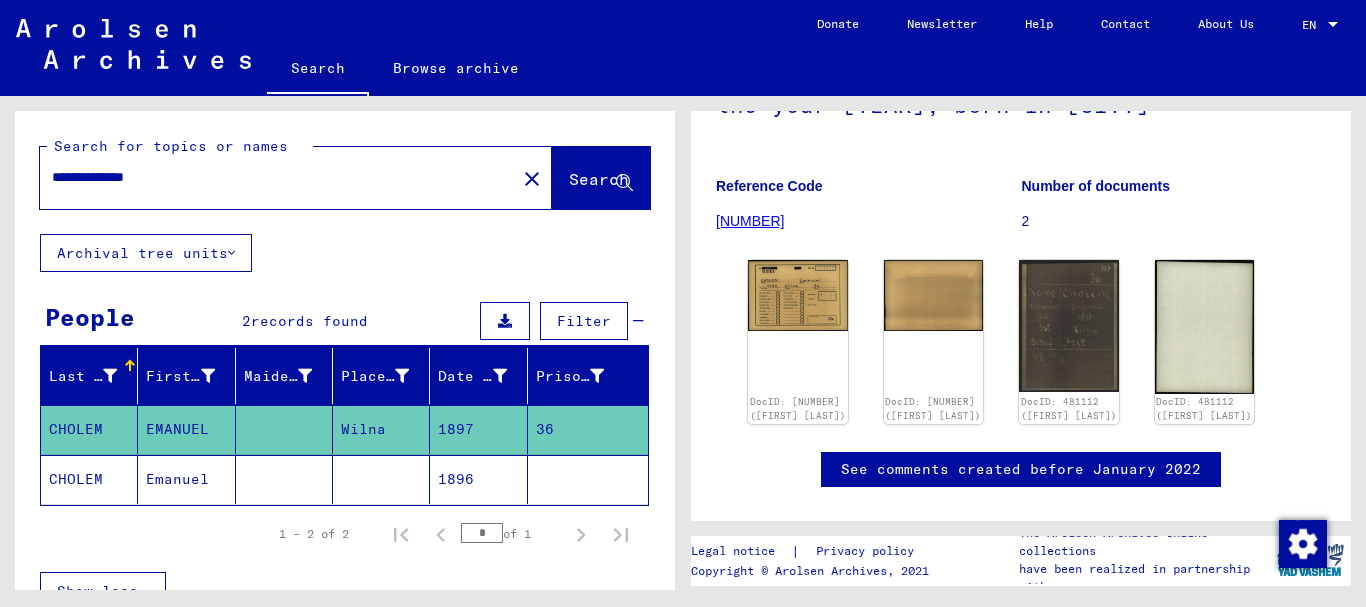 click on "1896" 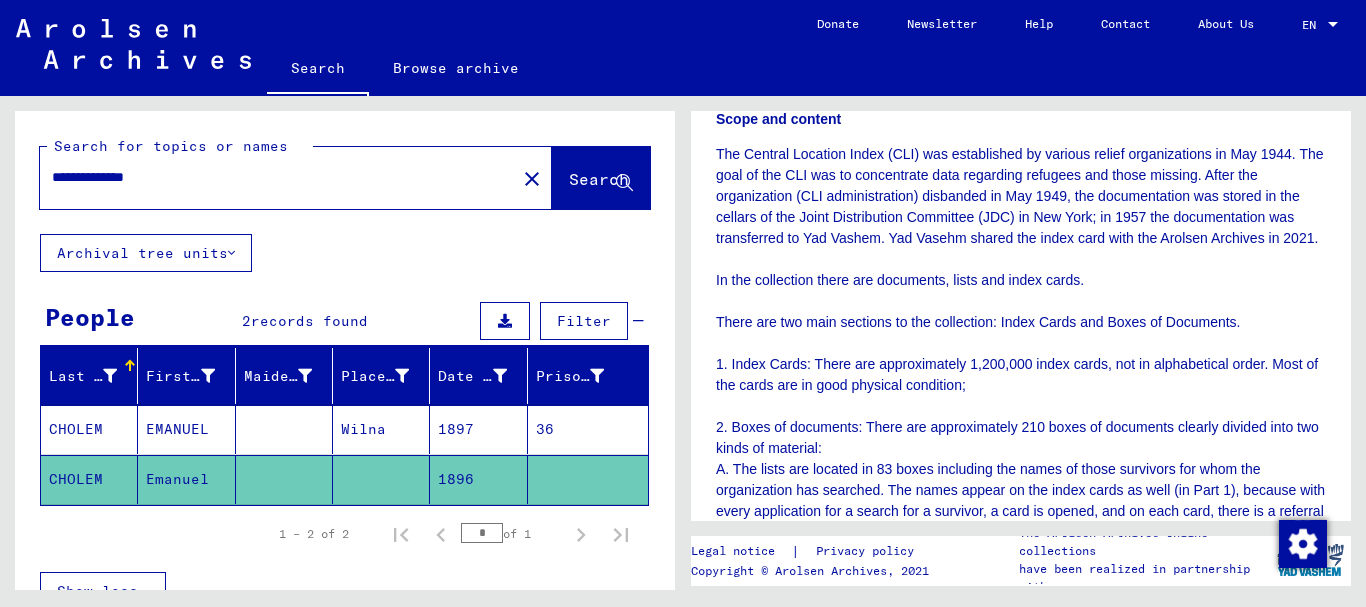 scroll, scrollTop: 799, scrollLeft: 0, axis: vertical 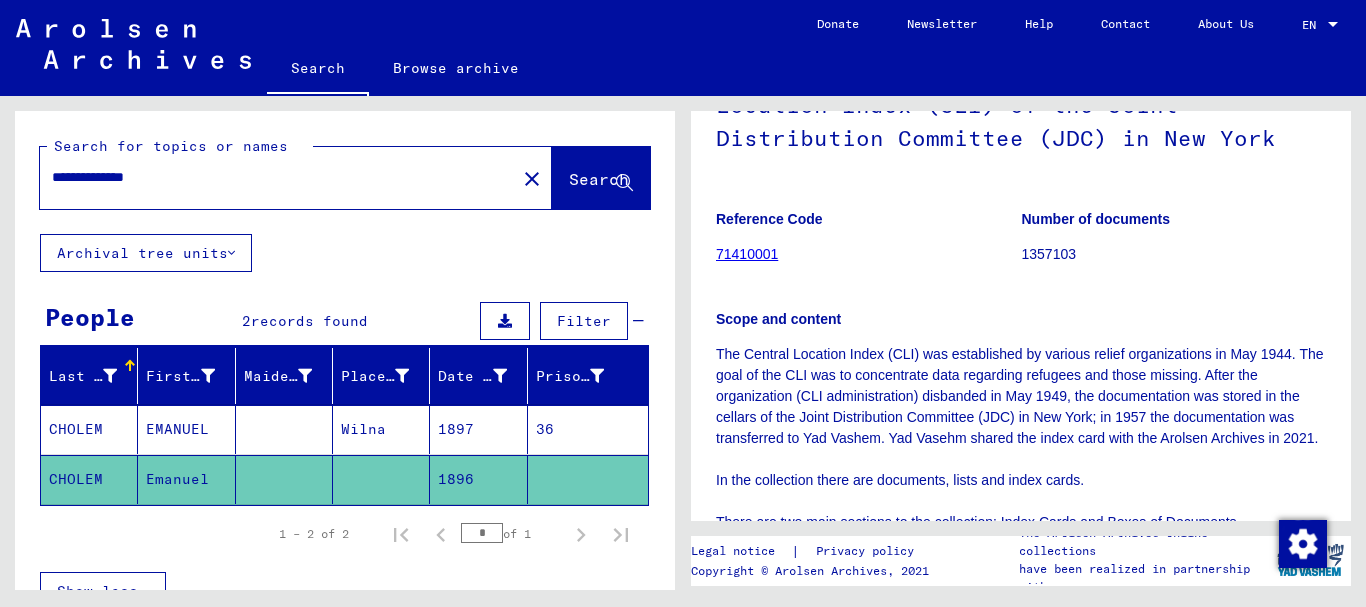 click on "71410001" 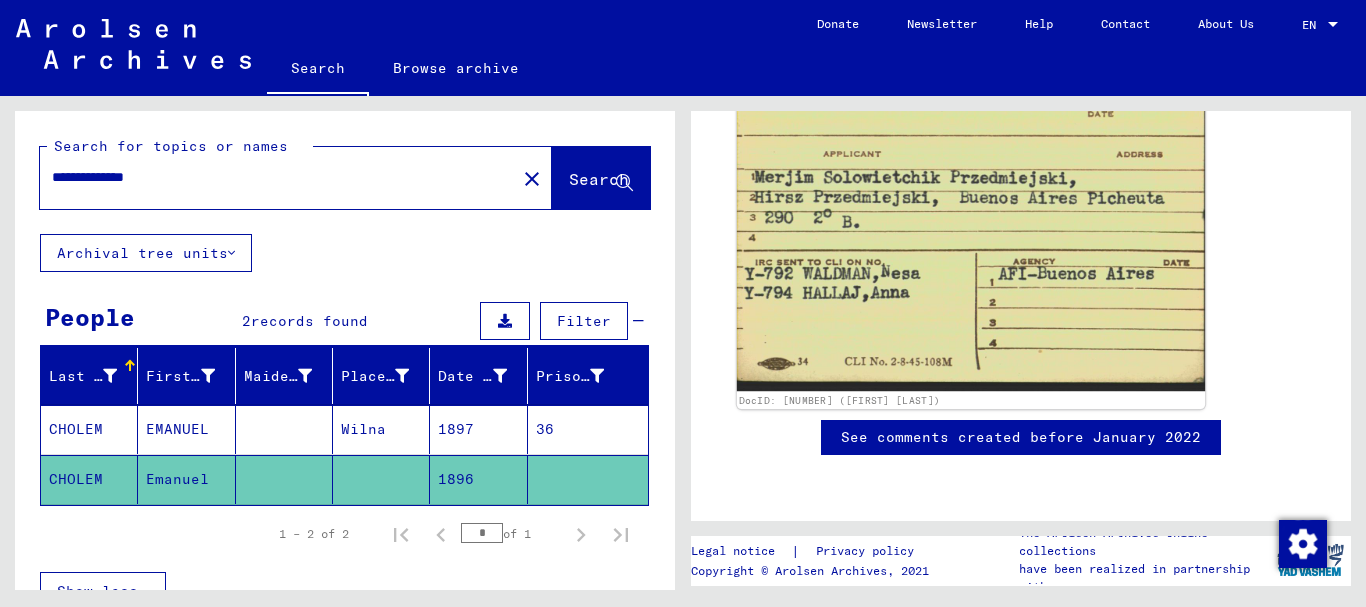 scroll, scrollTop: 1600, scrollLeft: 0, axis: vertical 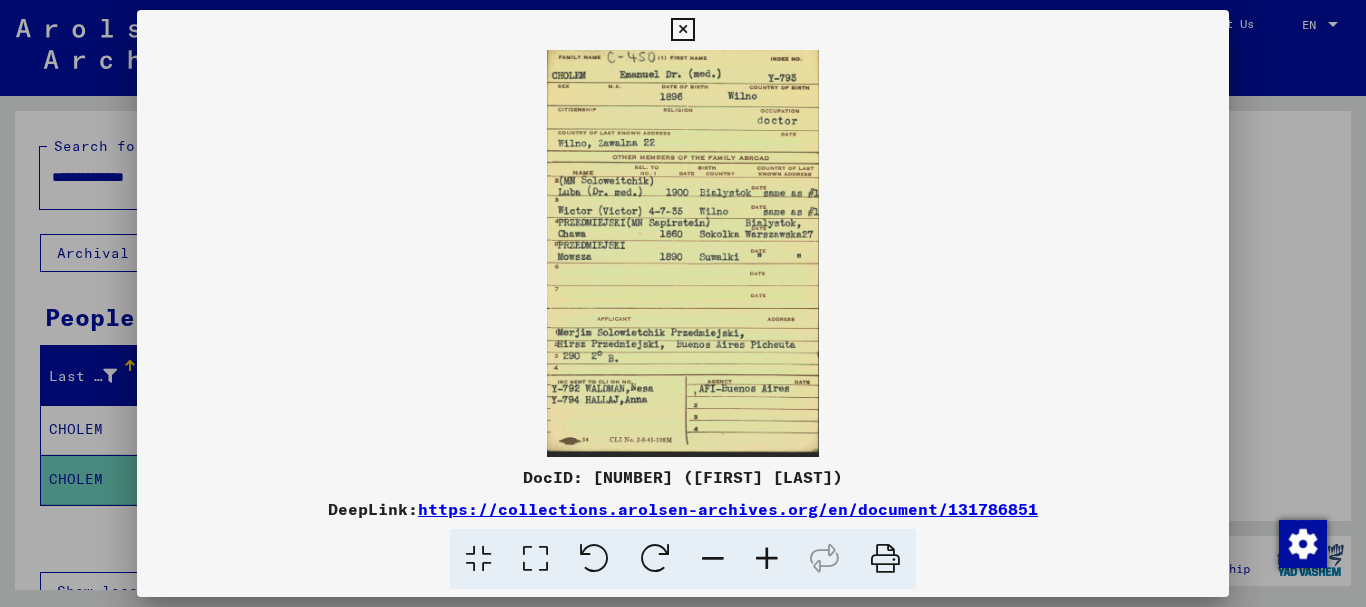 click on "https://collections.arolsen-archives.org/en/document/131786851" at bounding box center [728, 509] 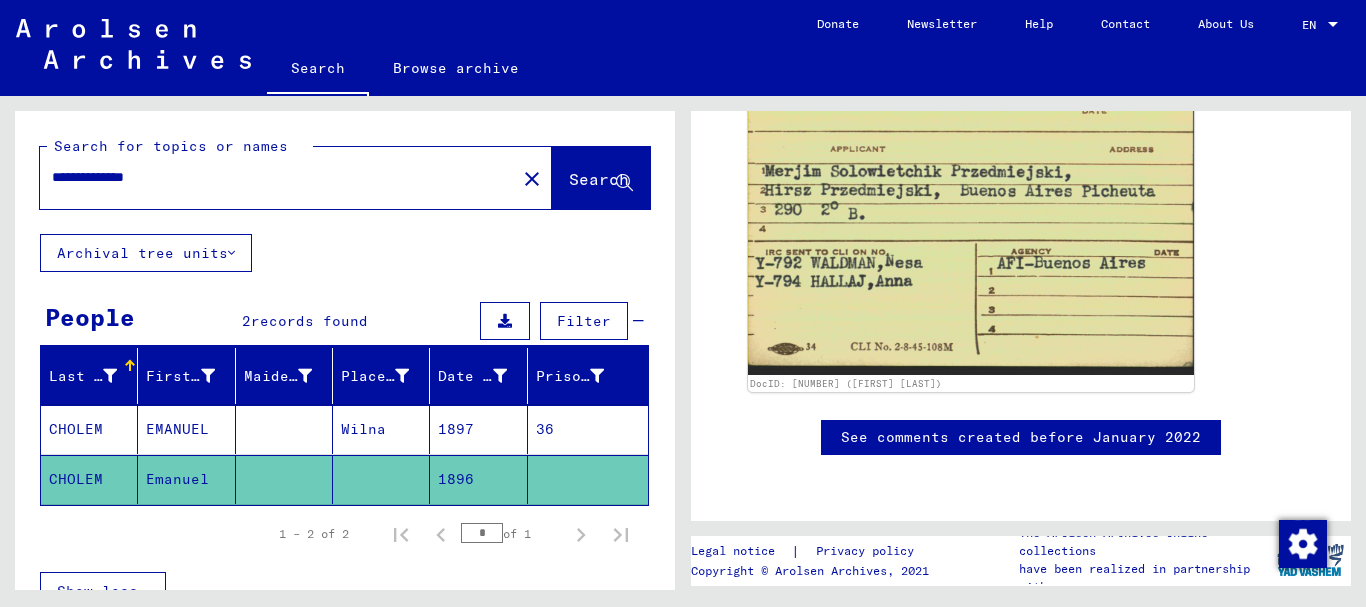 click on "**********" 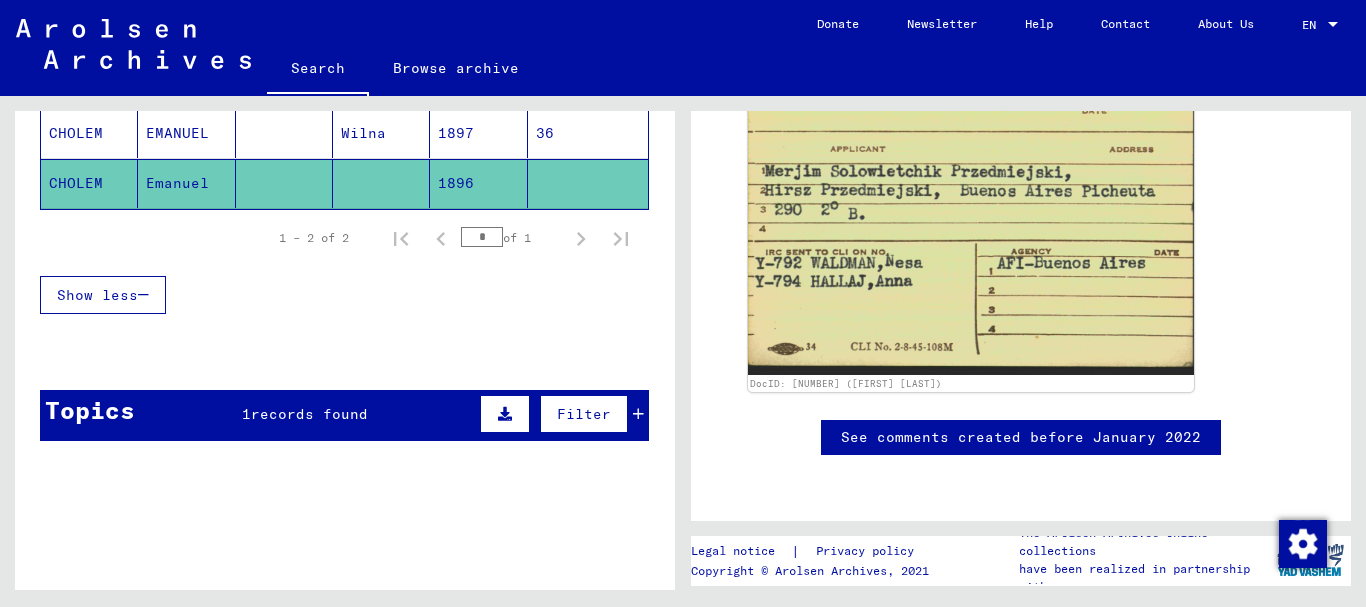 scroll, scrollTop: 319, scrollLeft: 0, axis: vertical 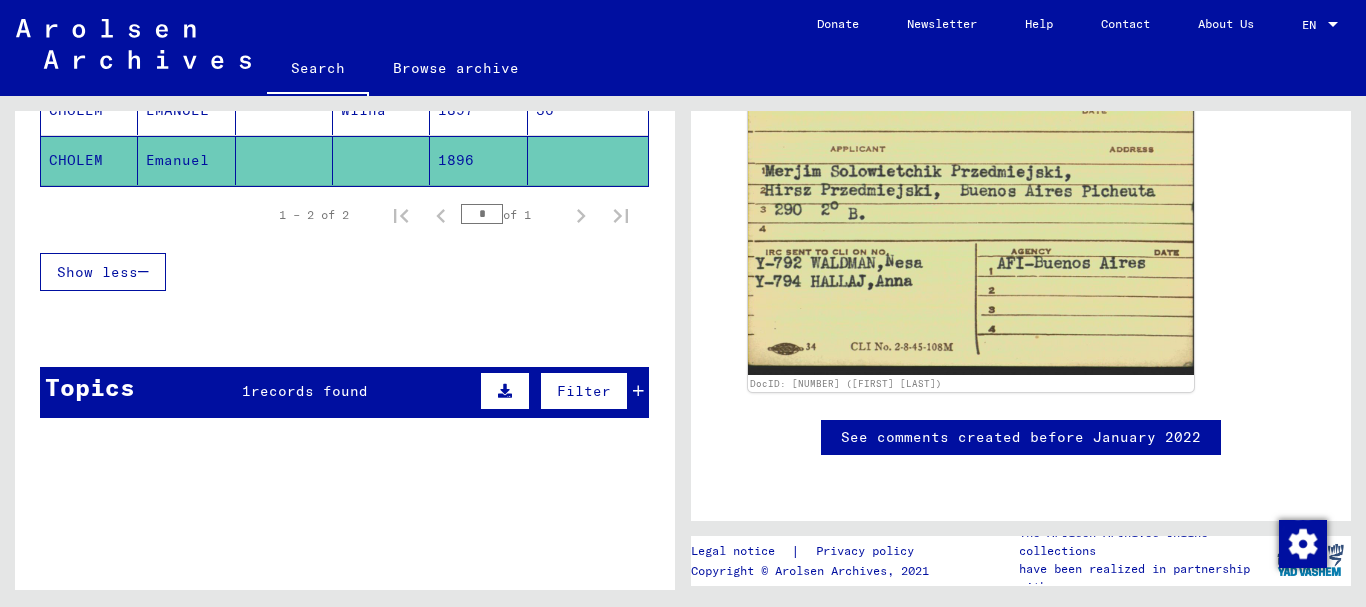 click on "Topics 1  records found  Filter" at bounding box center [344, 392] 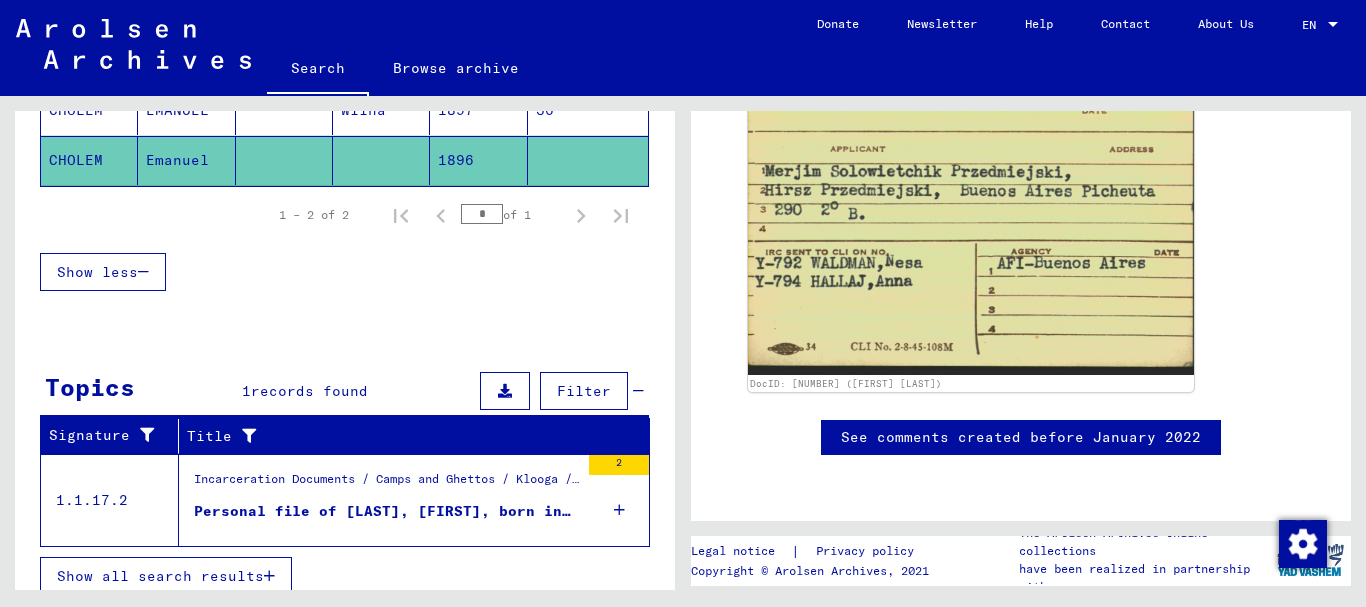 click on "Incarceration Documents / Camps and Ghettos / Klooga / Vaivara Concentration Camp / Individual Documents Klooga / Prisoner files of the SS work camps - Klooga/Estonia / Files with names from [LAST]" at bounding box center [386, 484] 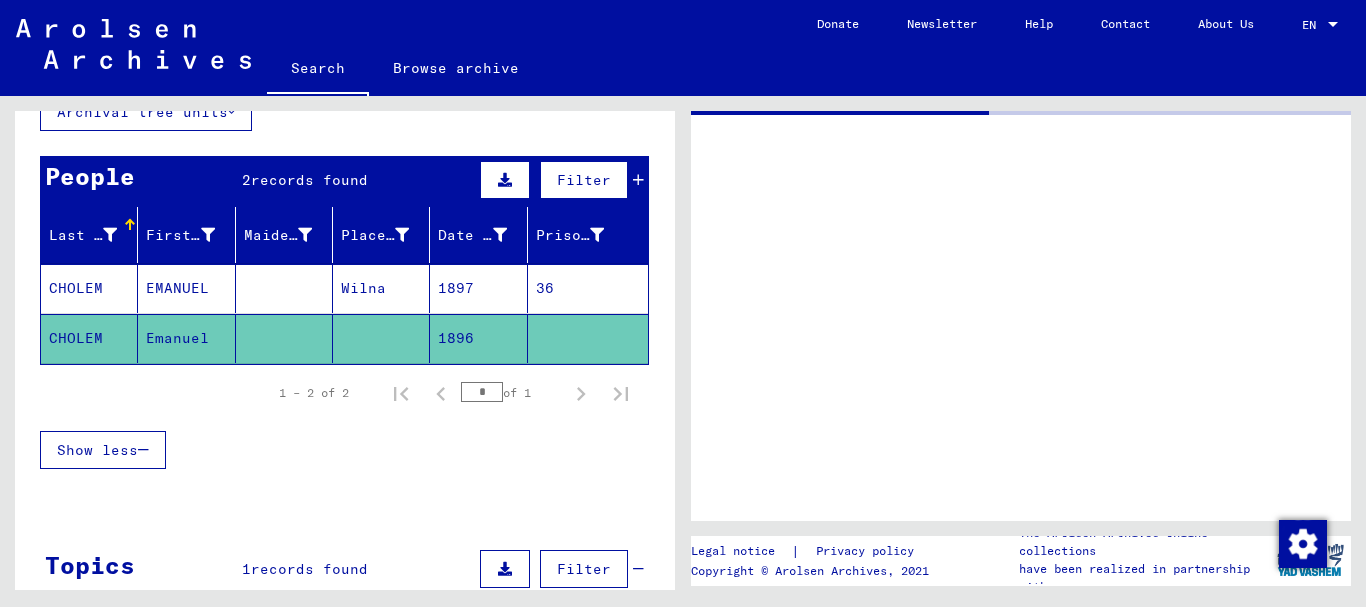 scroll, scrollTop: 119, scrollLeft: 0, axis: vertical 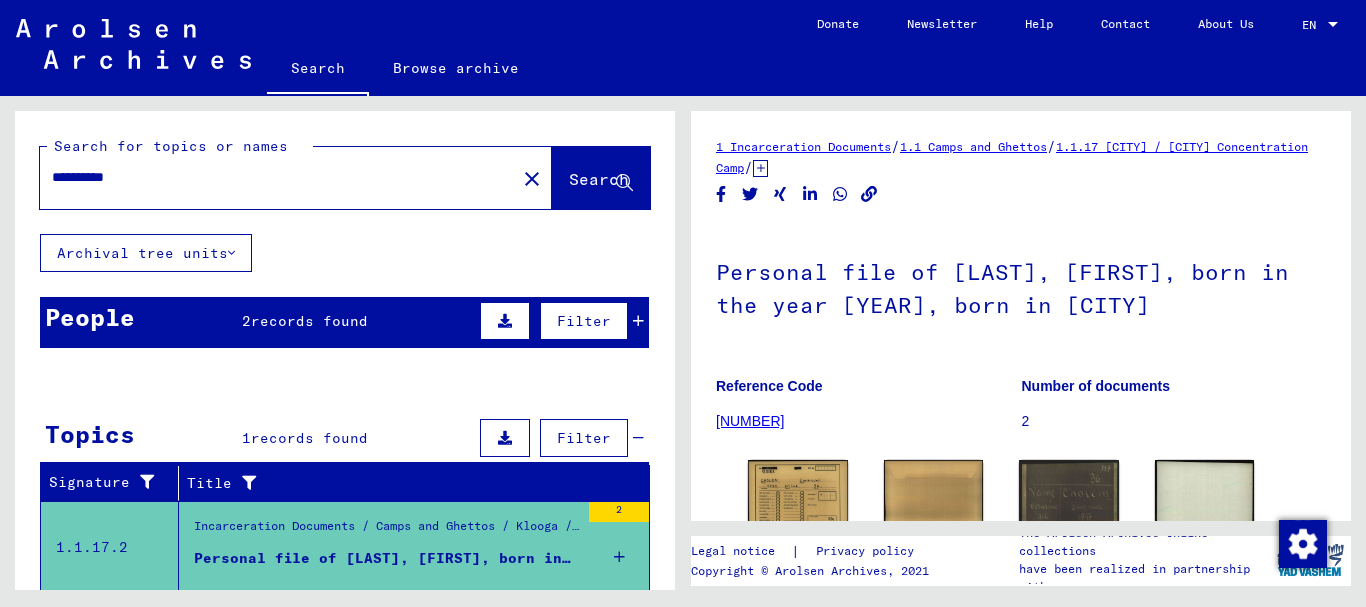 click on "*********" at bounding box center (278, 177) 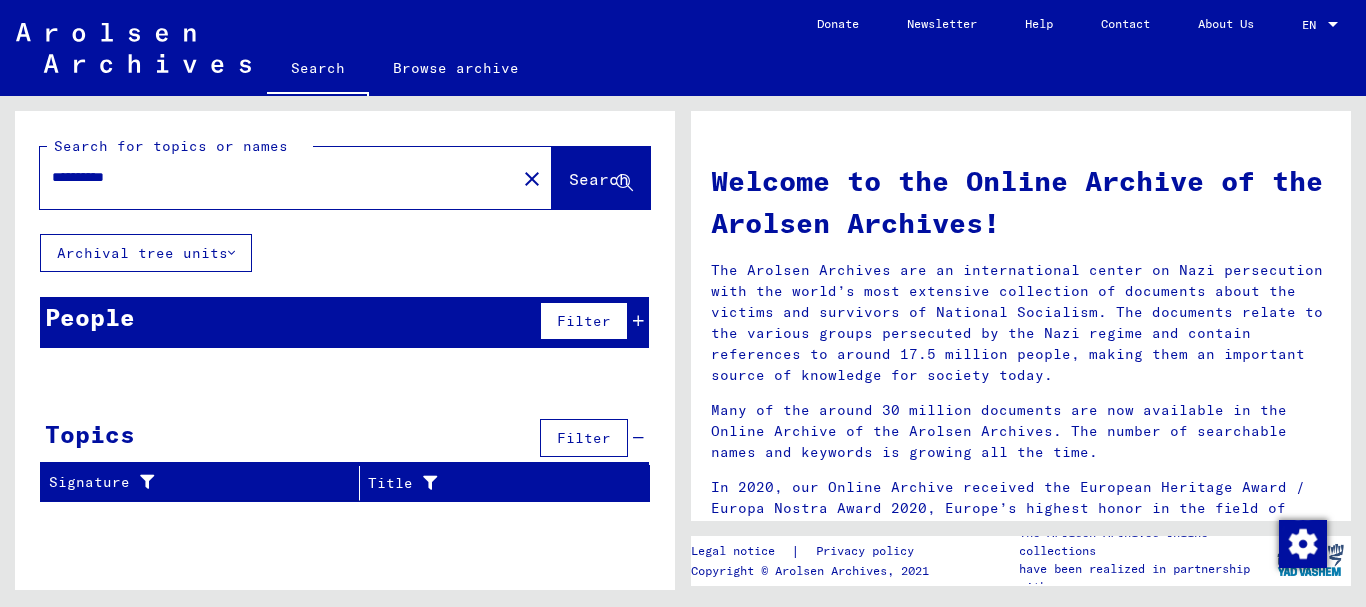 type on "**********" 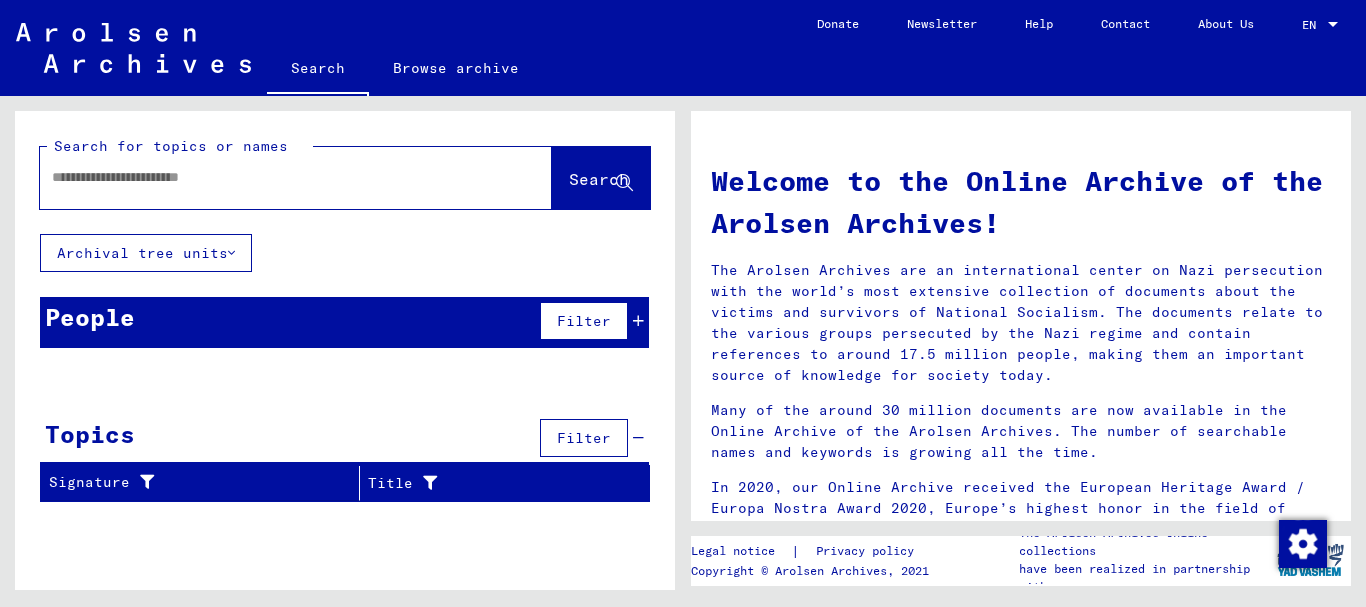 paste on "*********" 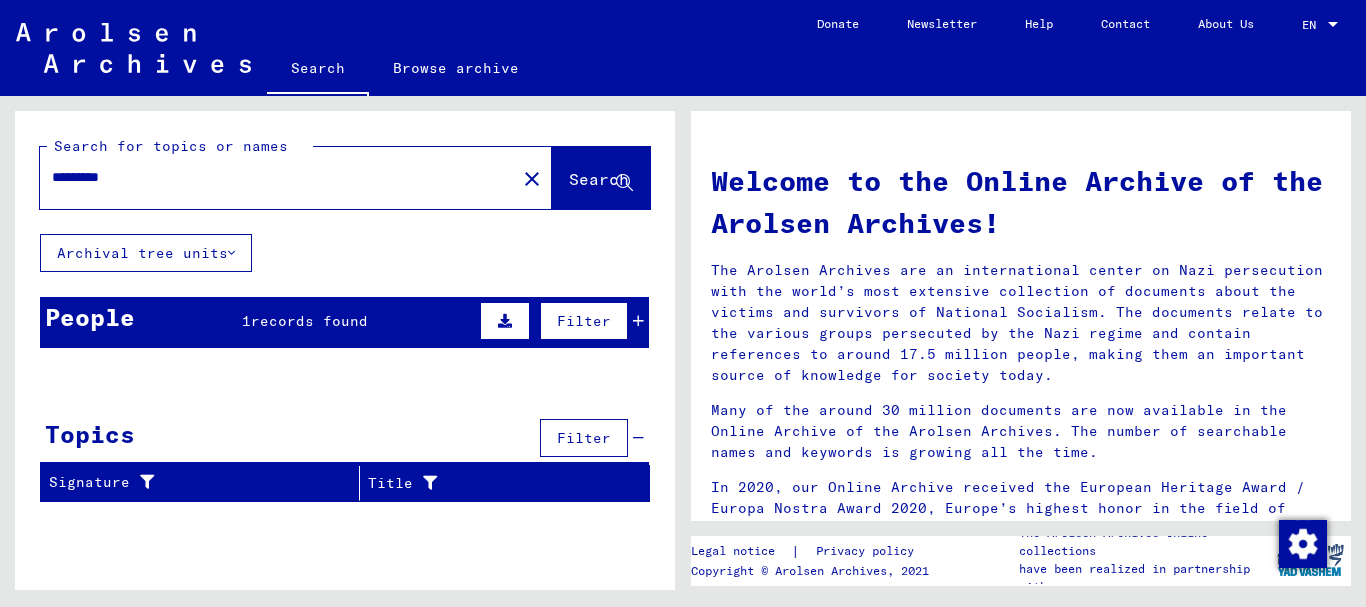 click on "People 1  records found  Filter" at bounding box center [344, 322] 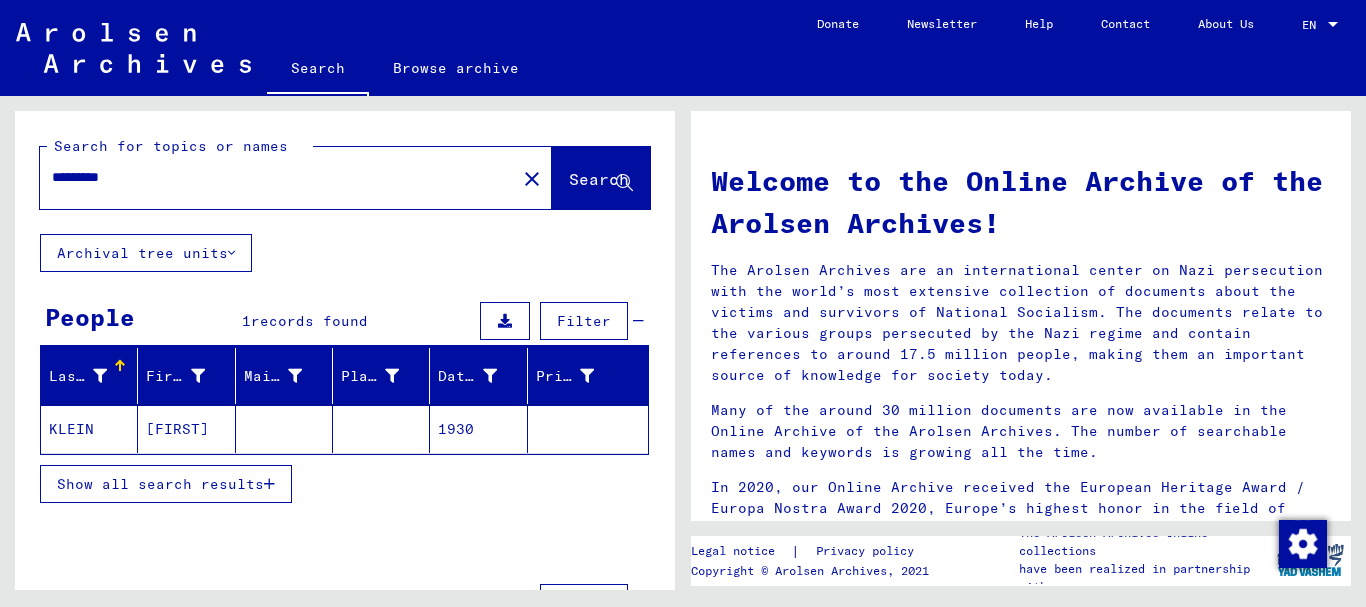 click 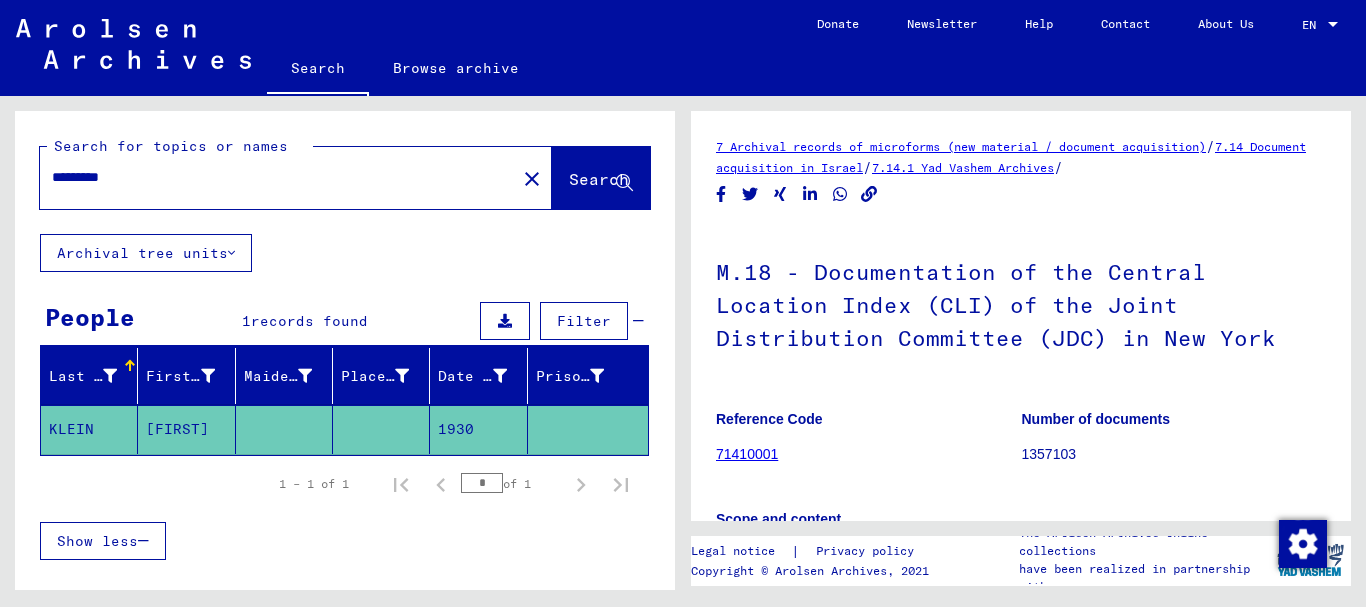 scroll, scrollTop: 500, scrollLeft: 0, axis: vertical 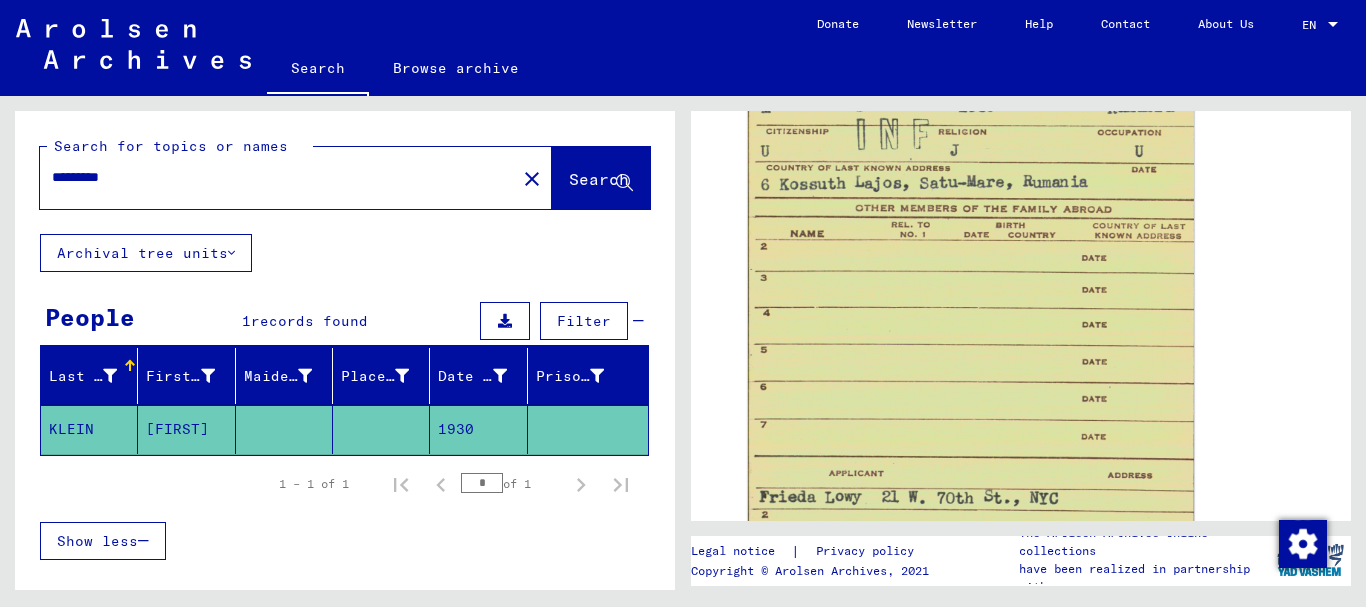 click on "*********" 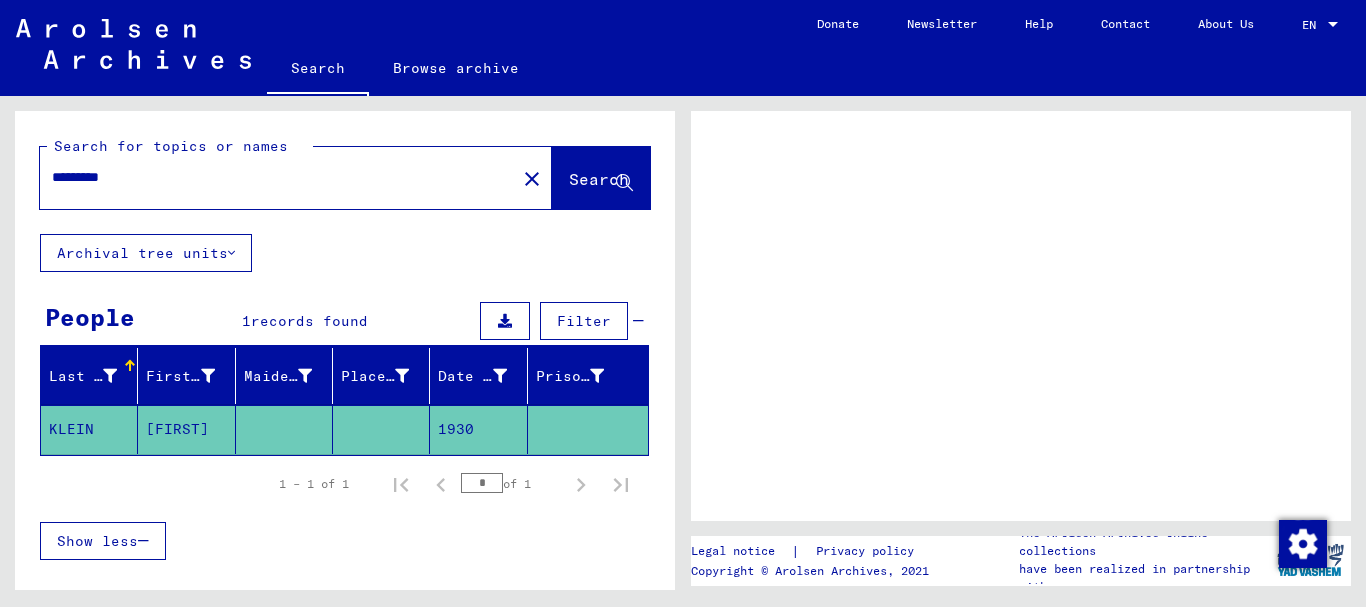 scroll, scrollTop: 0, scrollLeft: 0, axis: both 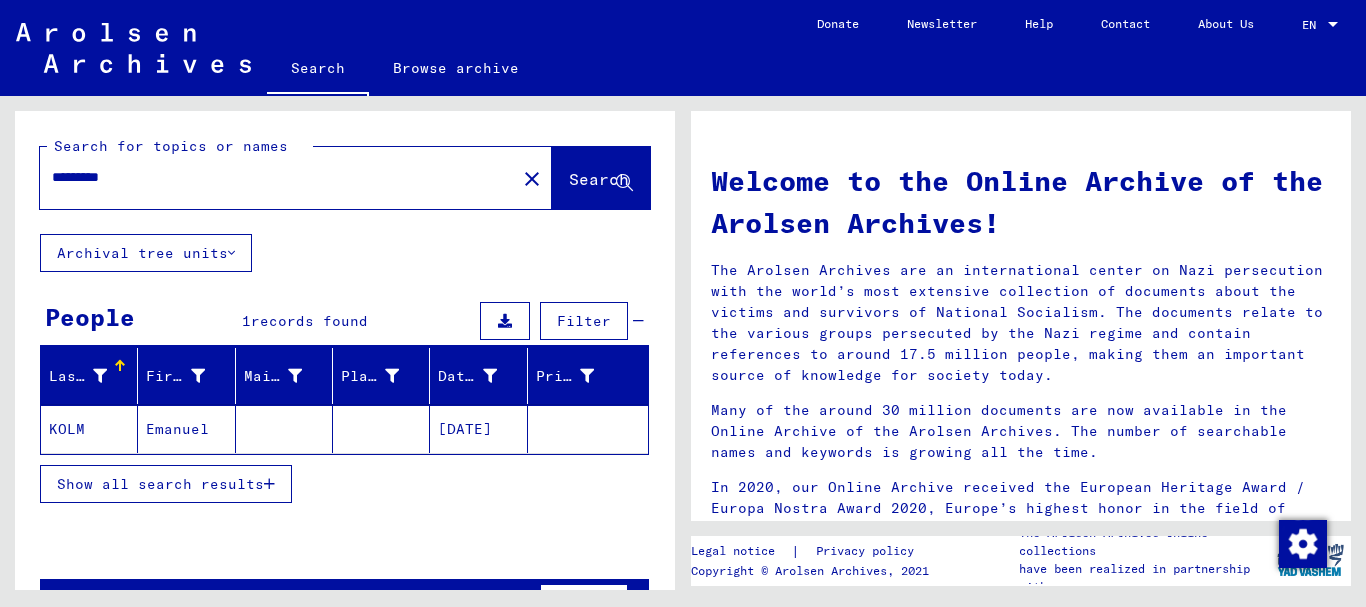 click 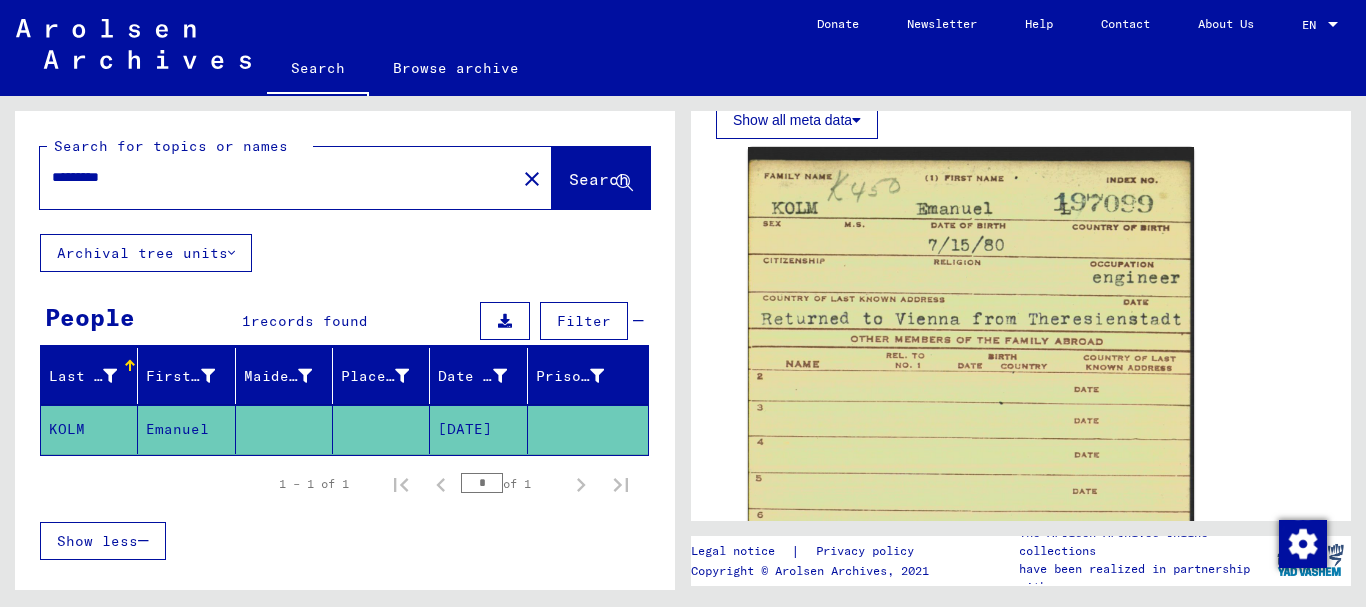 scroll, scrollTop: 1000, scrollLeft: 0, axis: vertical 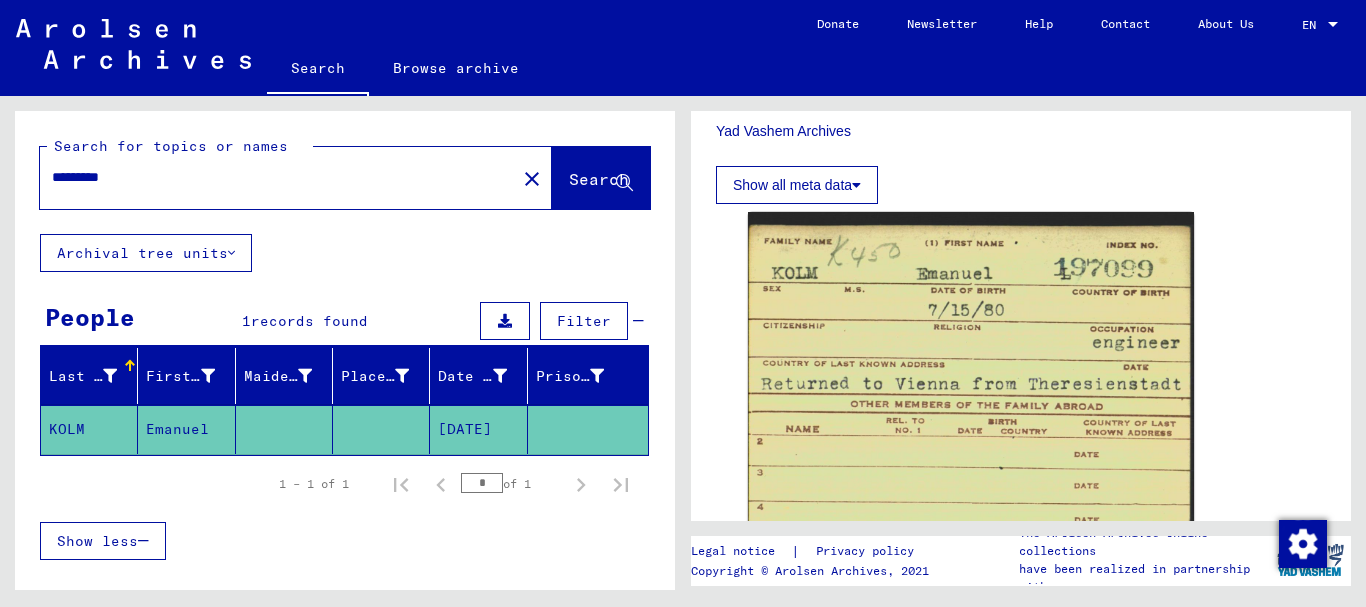 click on "*********" at bounding box center [278, 177] 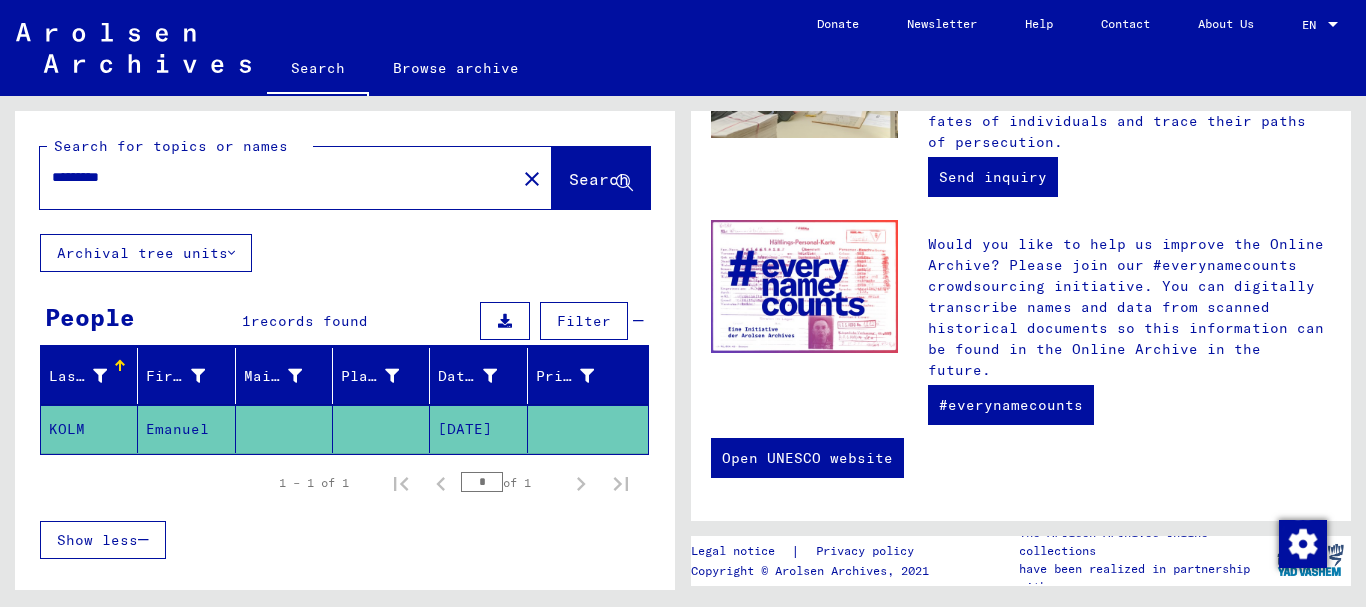 scroll, scrollTop: 0, scrollLeft: 0, axis: both 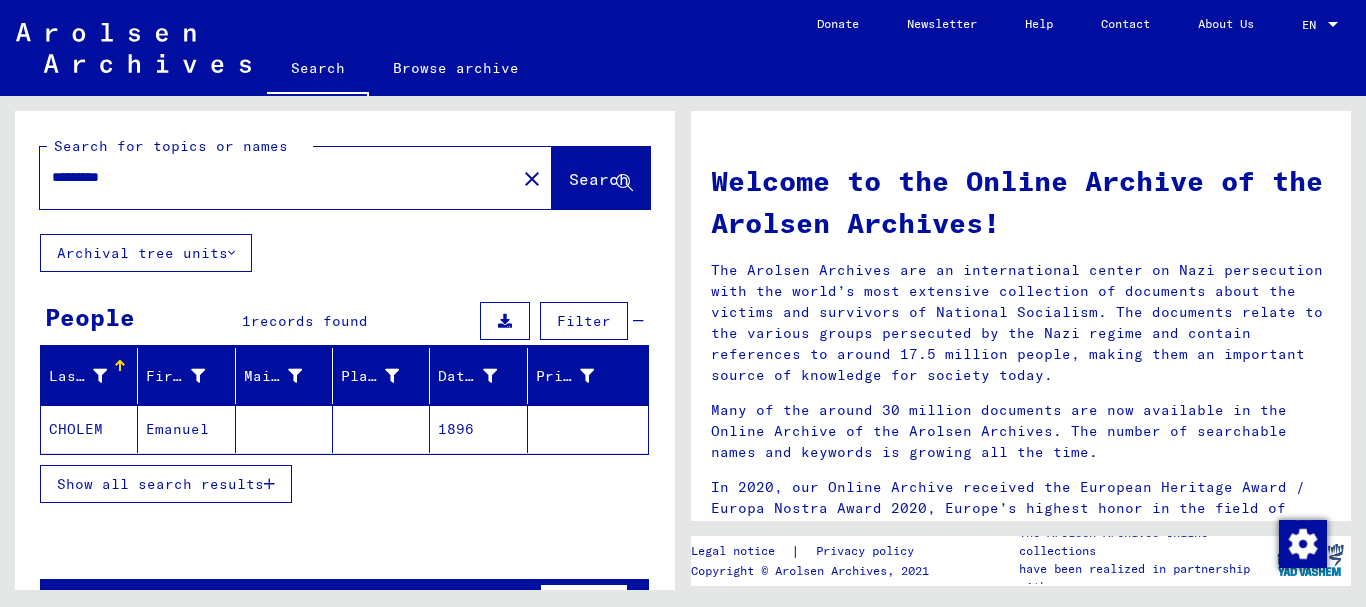 click on "*********" at bounding box center (272, 177) 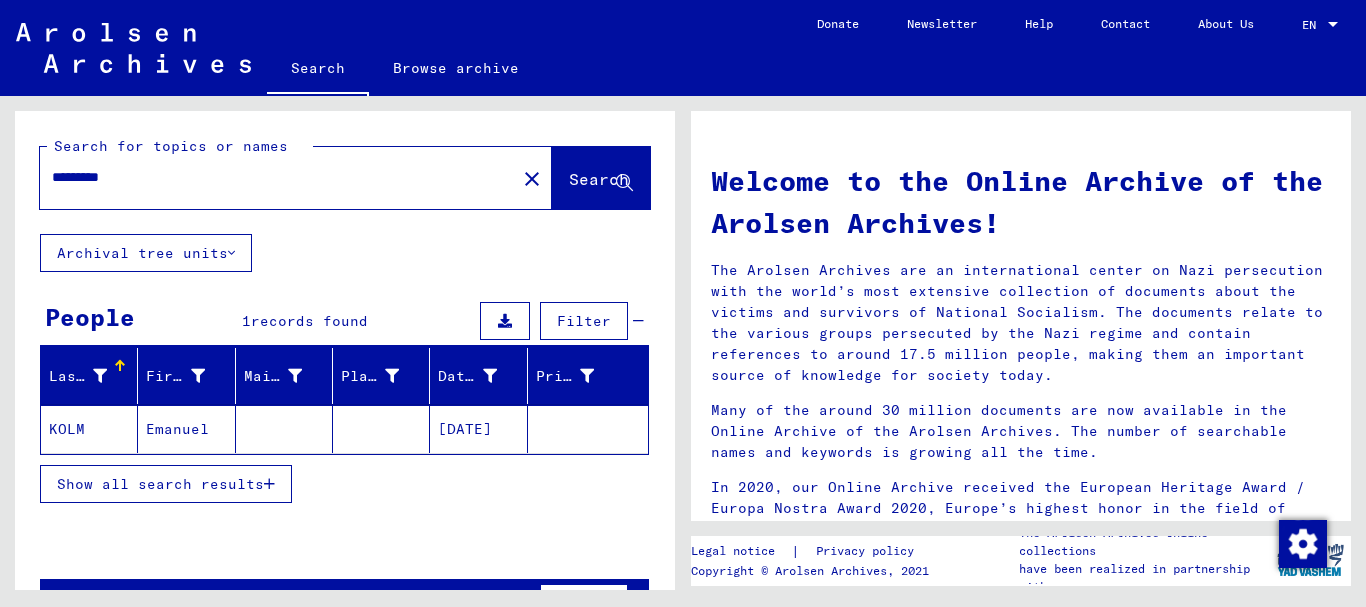 click 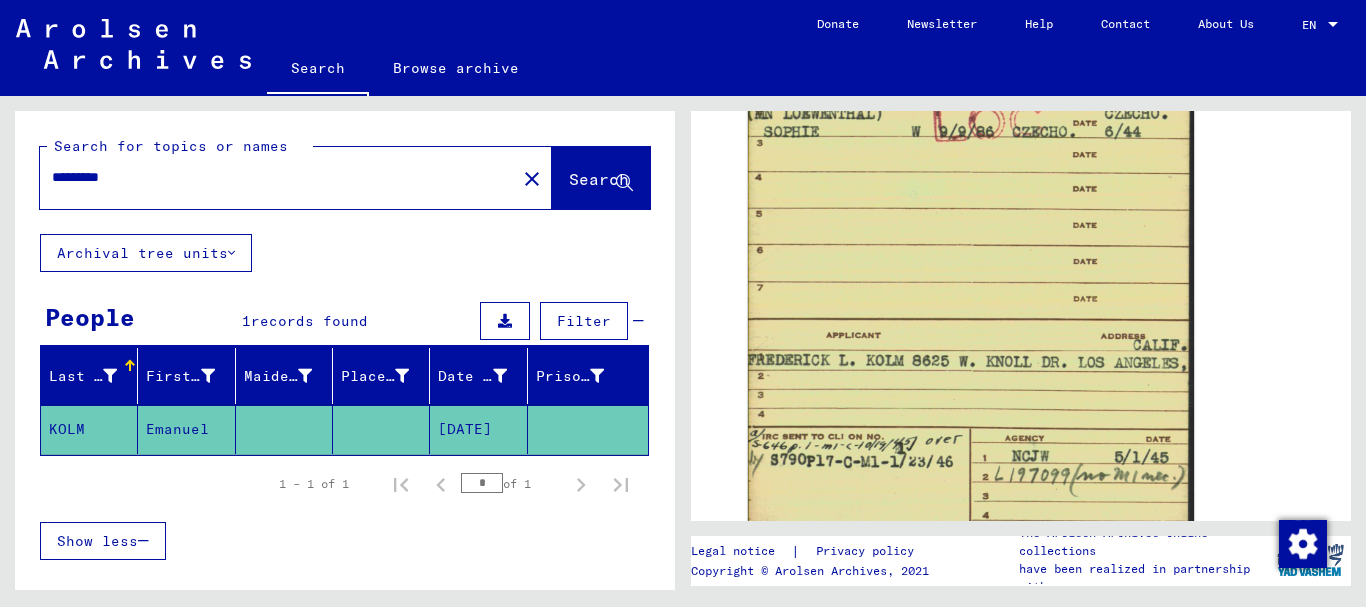 scroll, scrollTop: 1412, scrollLeft: 0, axis: vertical 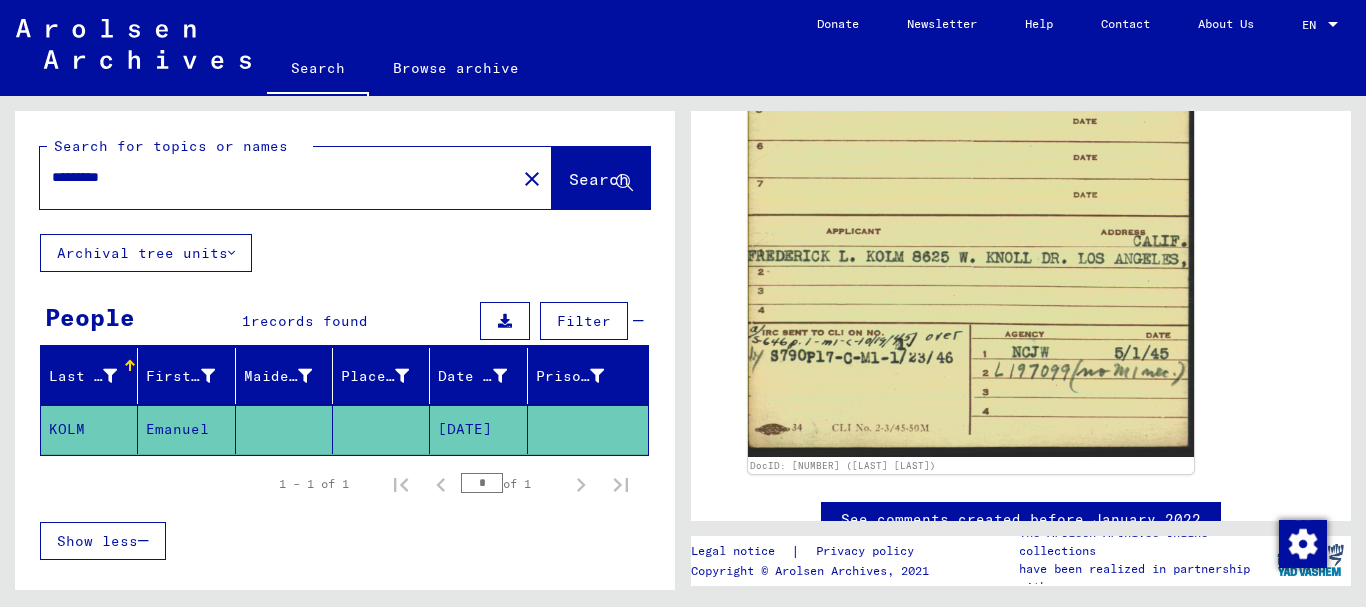 click on "*********" at bounding box center (278, 177) 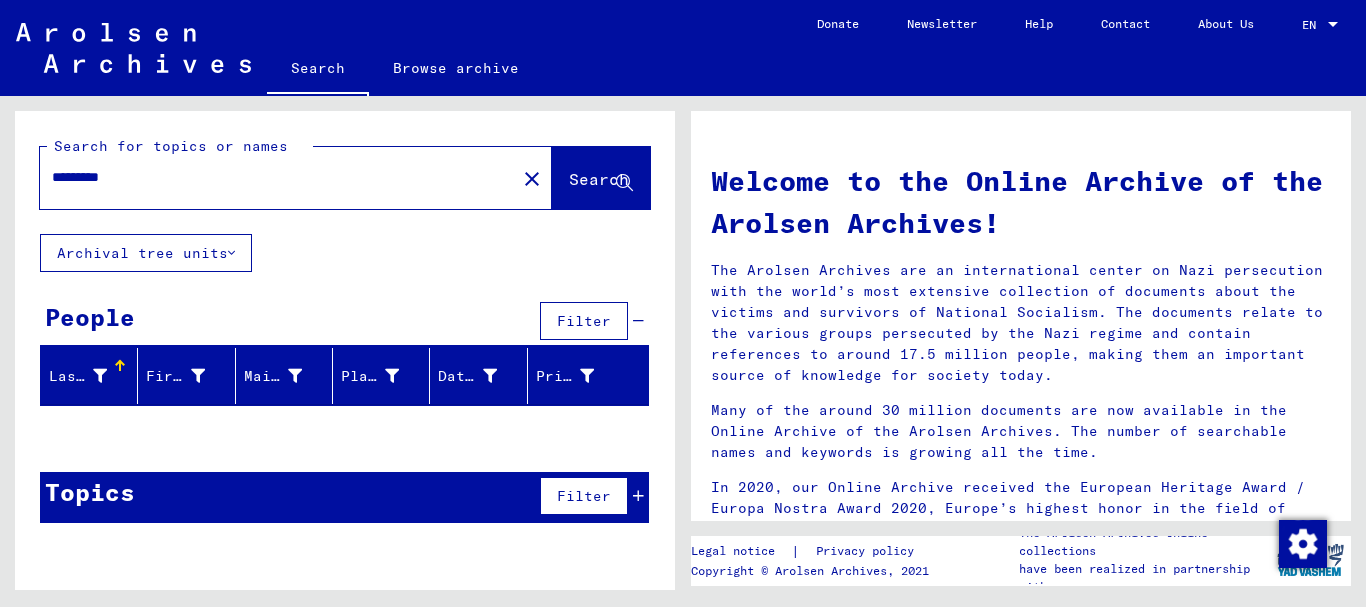 click on "*********" at bounding box center (272, 177) 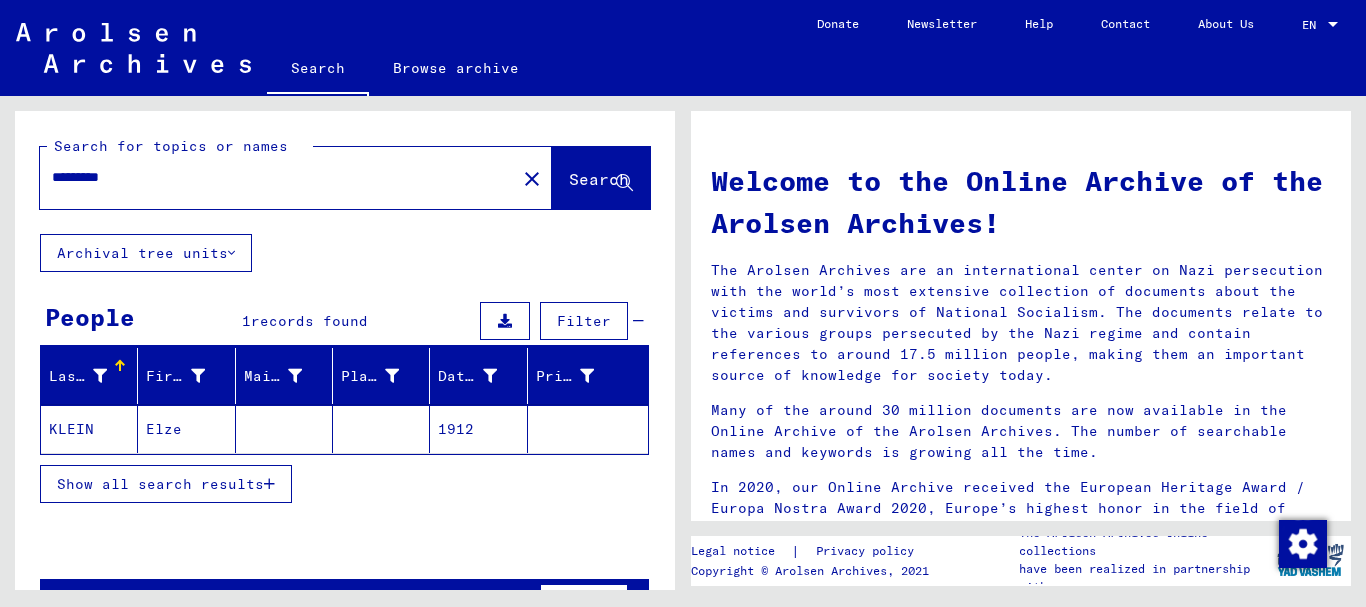 click on "*********" at bounding box center [272, 177] 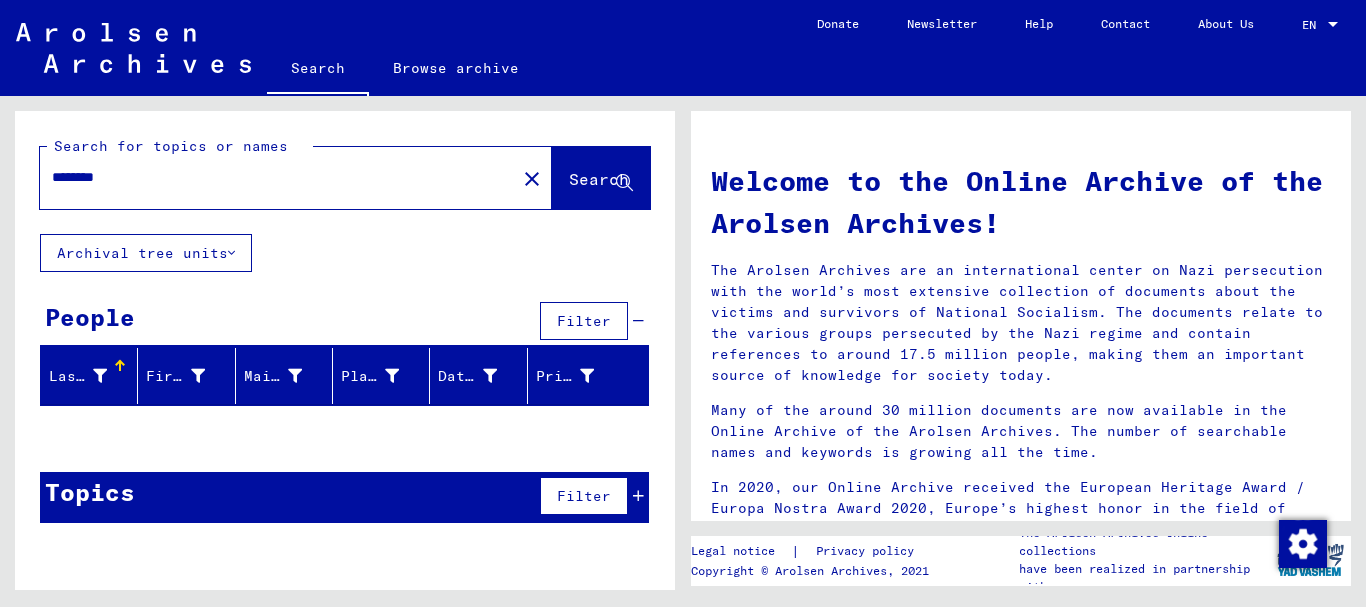 click on "********" at bounding box center [272, 177] 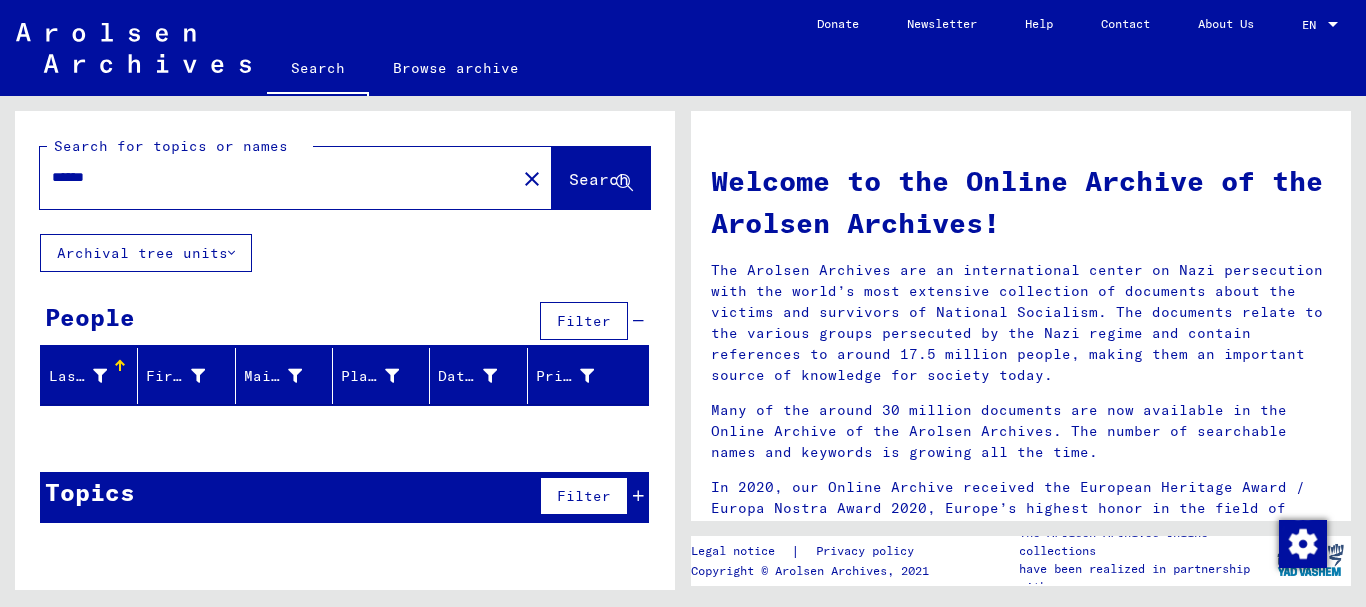 type on "******" 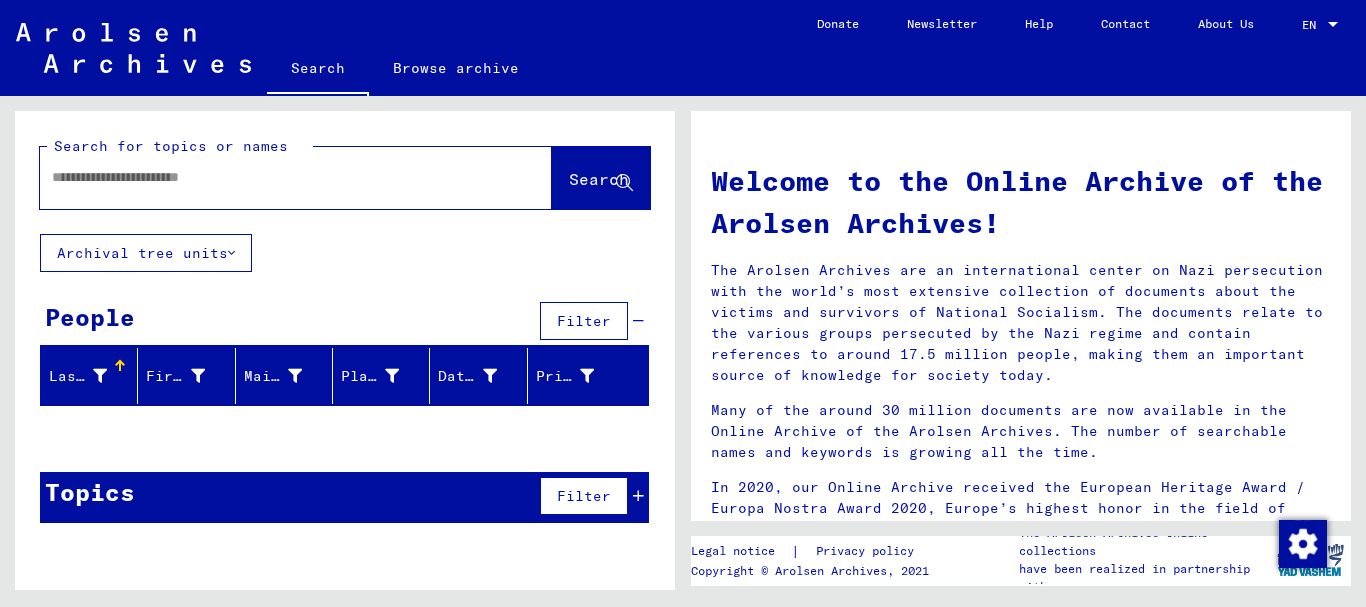 click at bounding box center [272, 177] 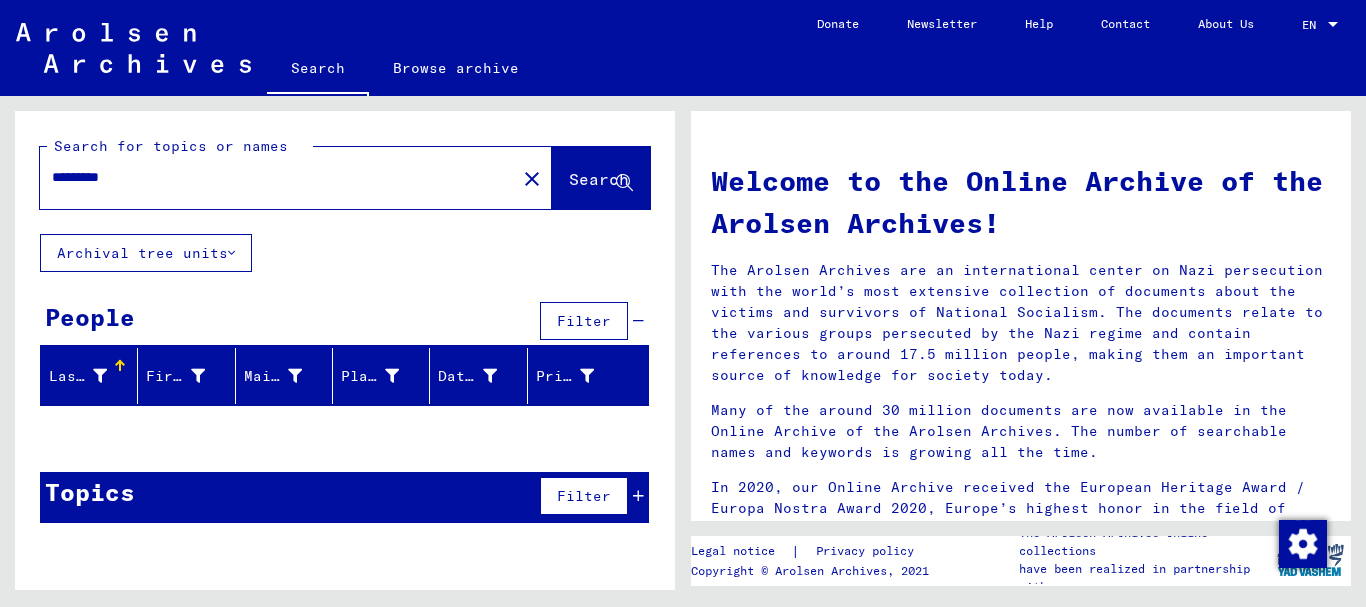 drag, startPoint x: 371, startPoint y: 176, endPoint x: 0, endPoint y: 156, distance: 371.5387 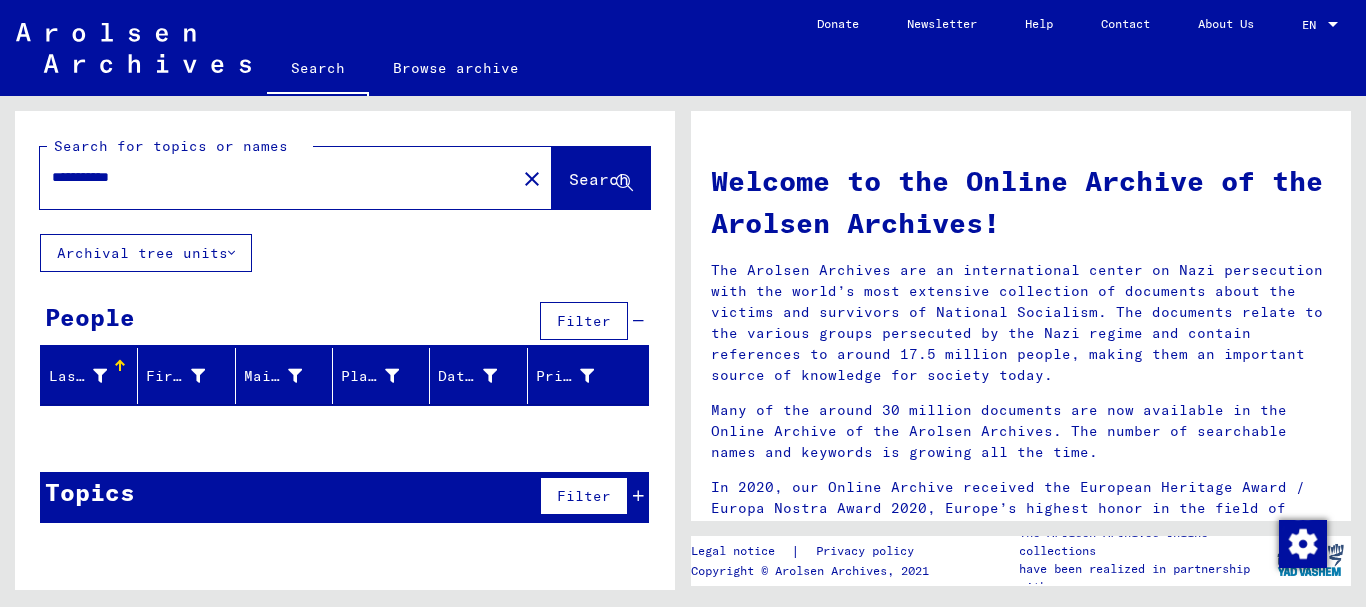 click on "**********" at bounding box center [272, 177] 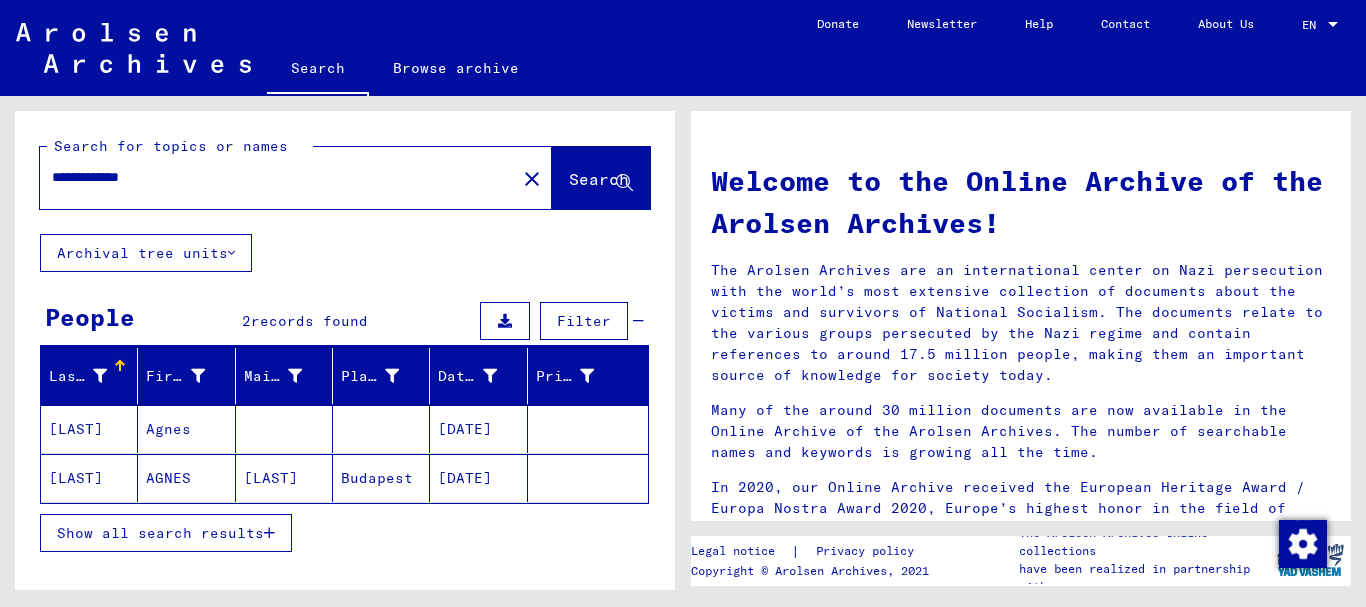 click on "[DATE]" at bounding box center (478, 478) 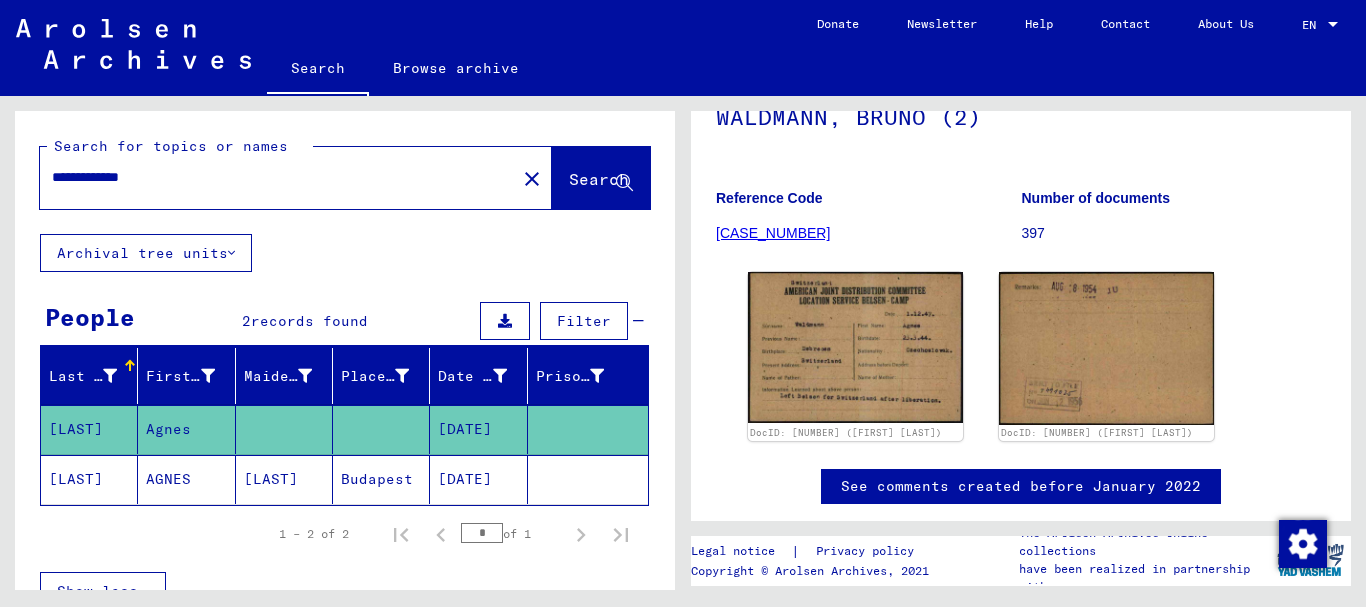 scroll, scrollTop: 285, scrollLeft: 0, axis: vertical 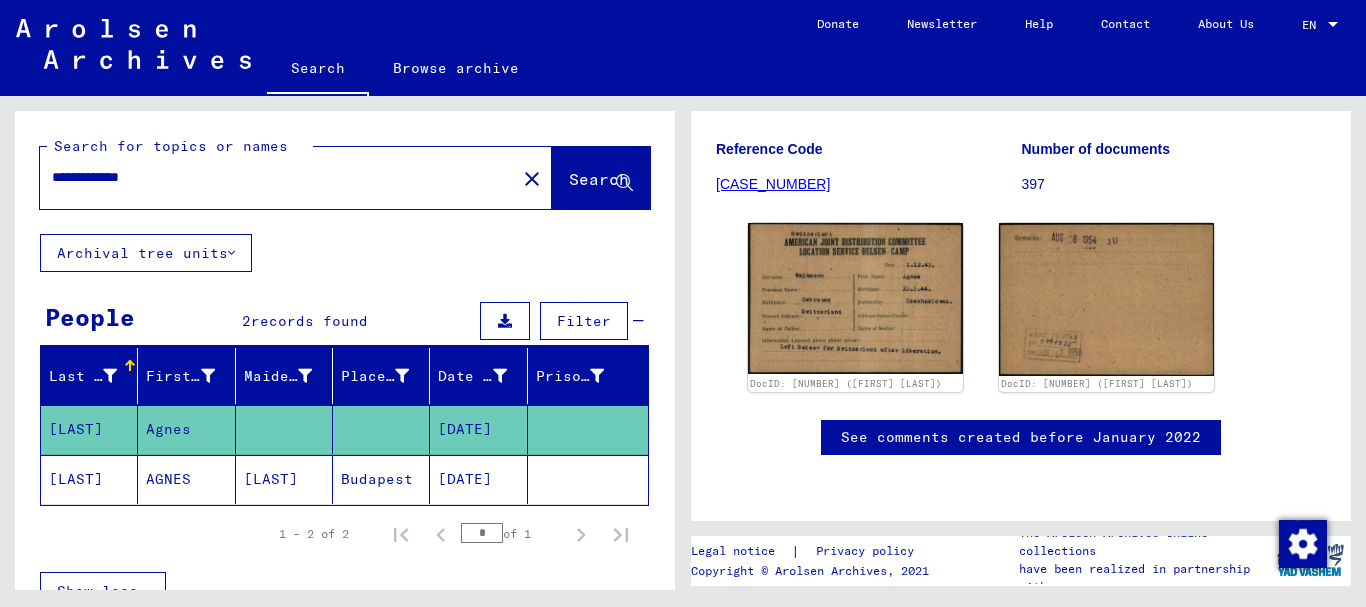 click on "[LAST]" 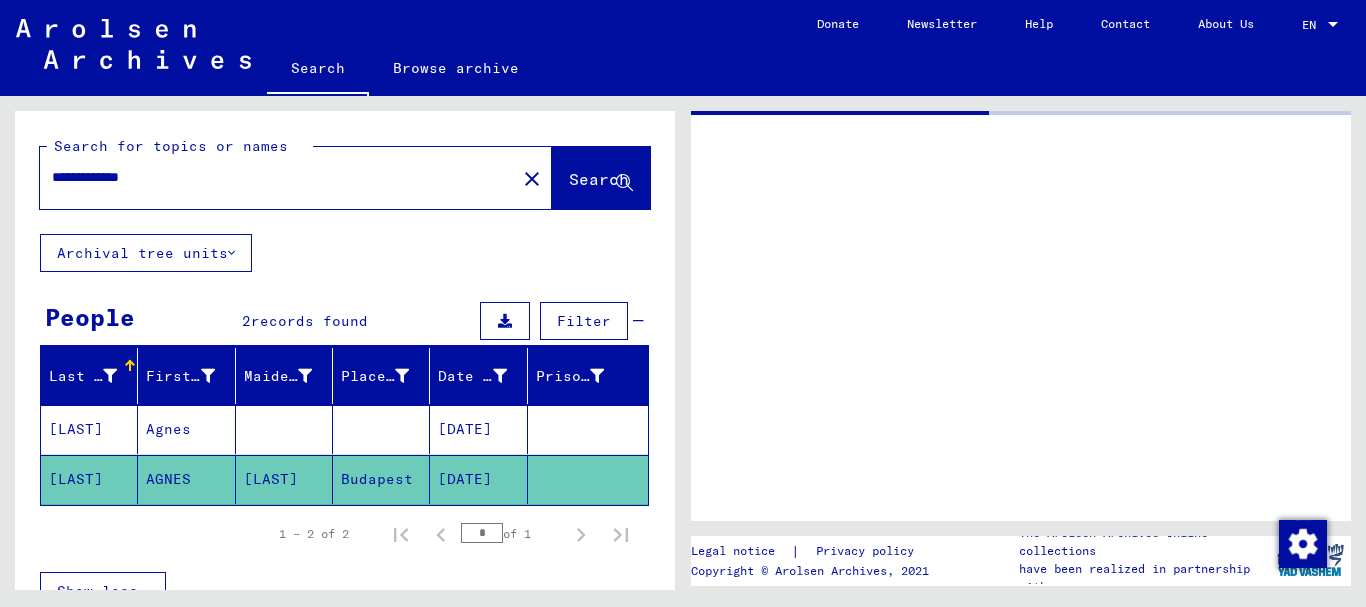 scroll, scrollTop: 0, scrollLeft: 0, axis: both 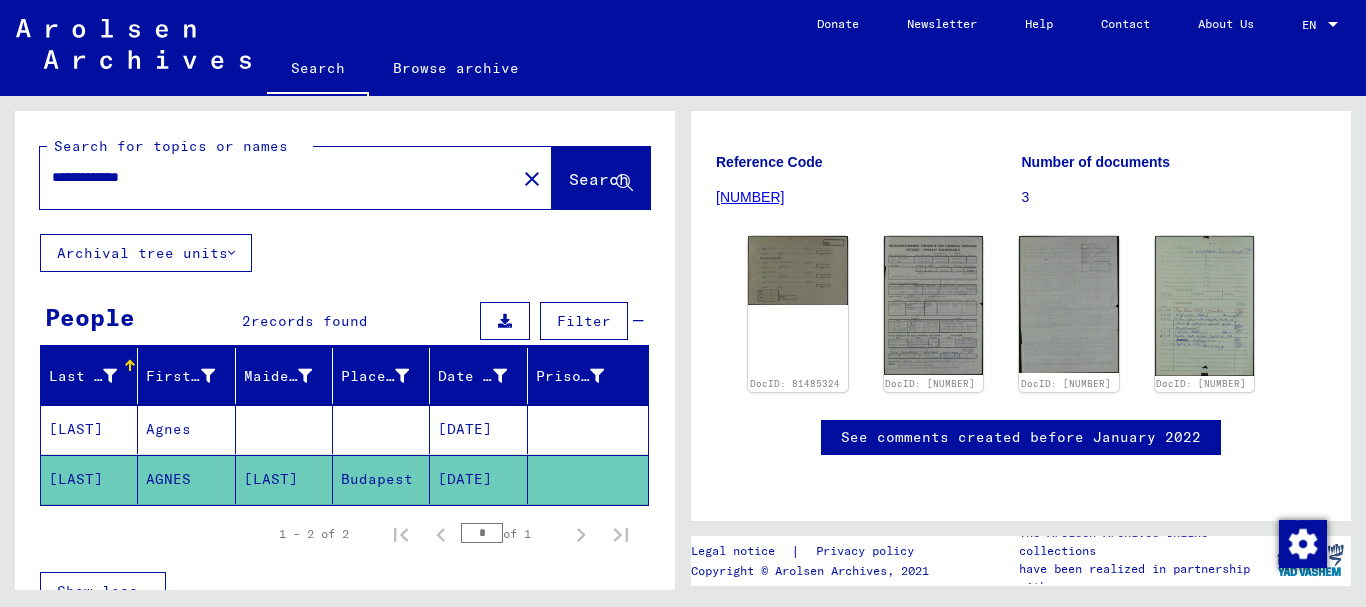 drag, startPoint x: 305, startPoint y: 165, endPoint x: 203, endPoint y: 169, distance: 102.0784 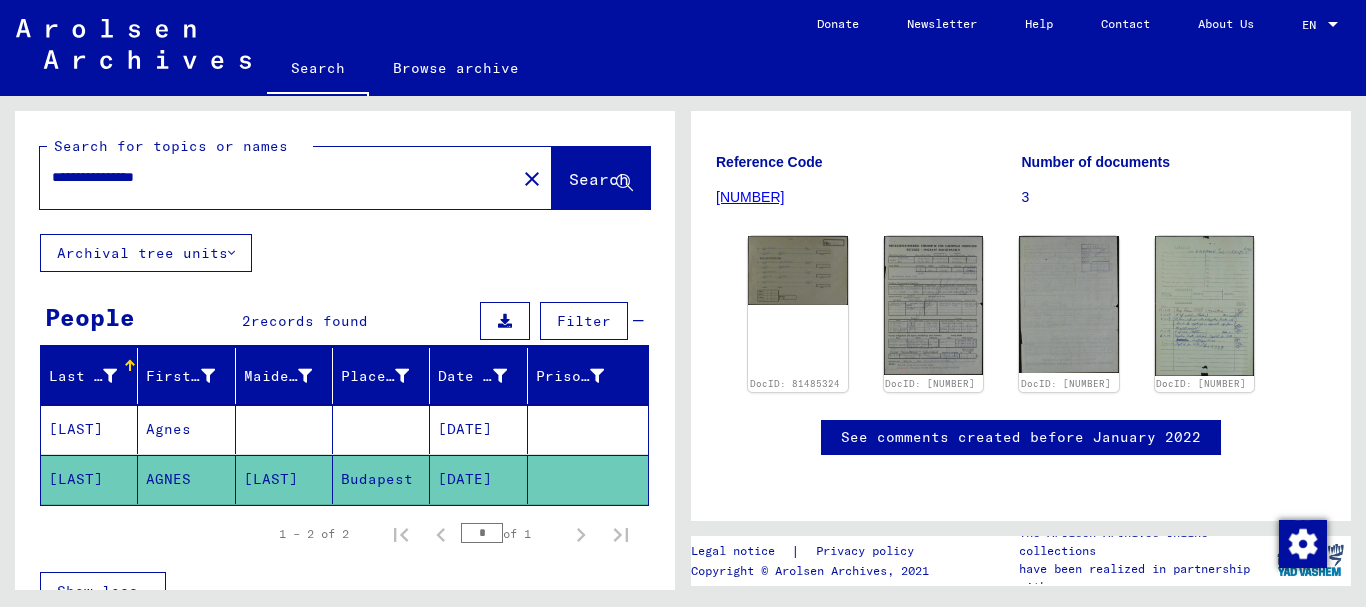 scroll, scrollTop: 0, scrollLeft: 0, axis: both 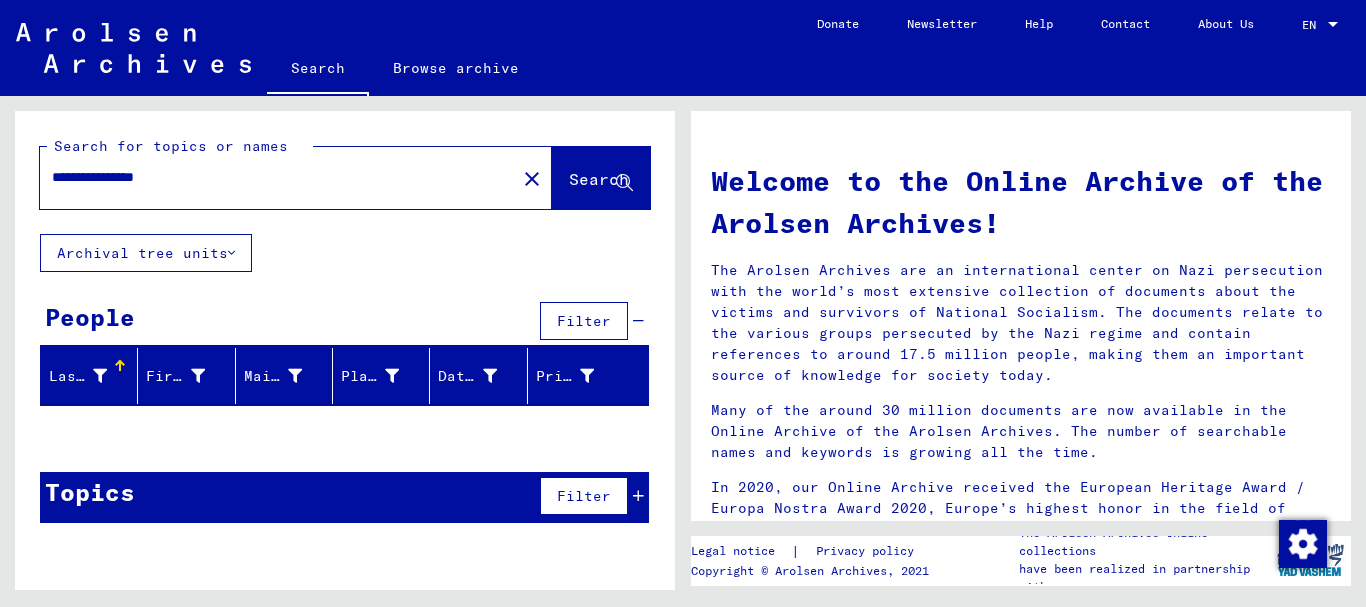 click on "**********" at bounding box center [272, 177] 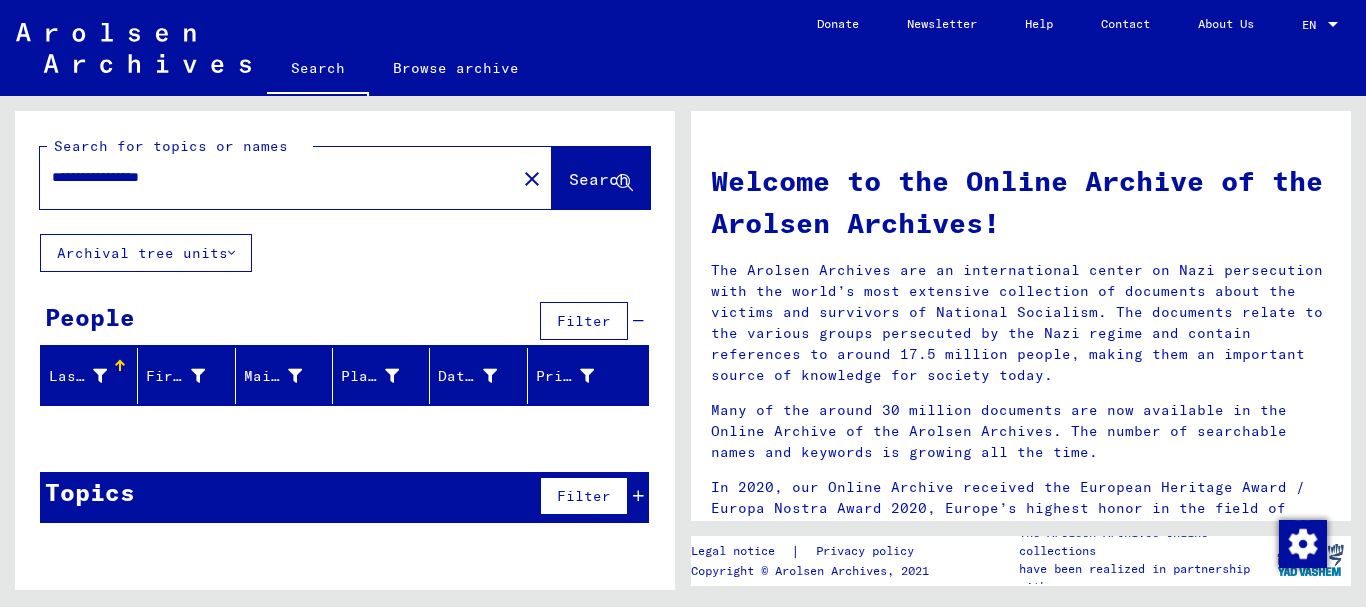 drag, startPoint x: 371, startPoint y: 175, endPoint x: 42, endPoint y: 164, distance: 329.18384 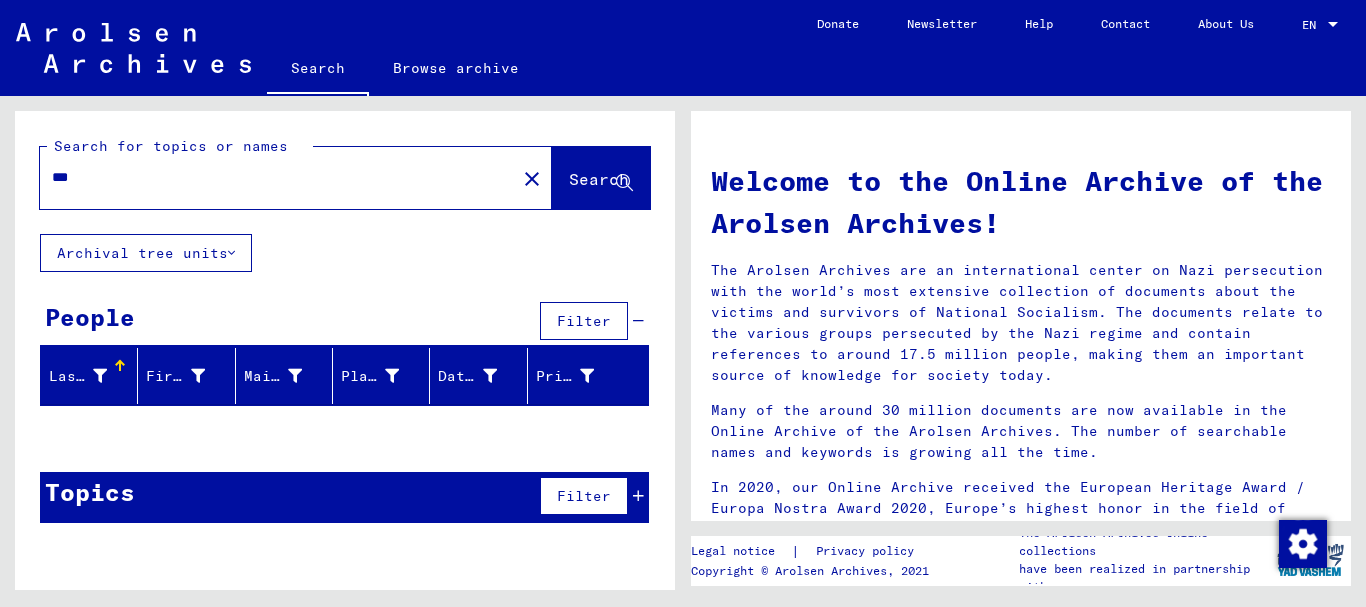 click on "***" 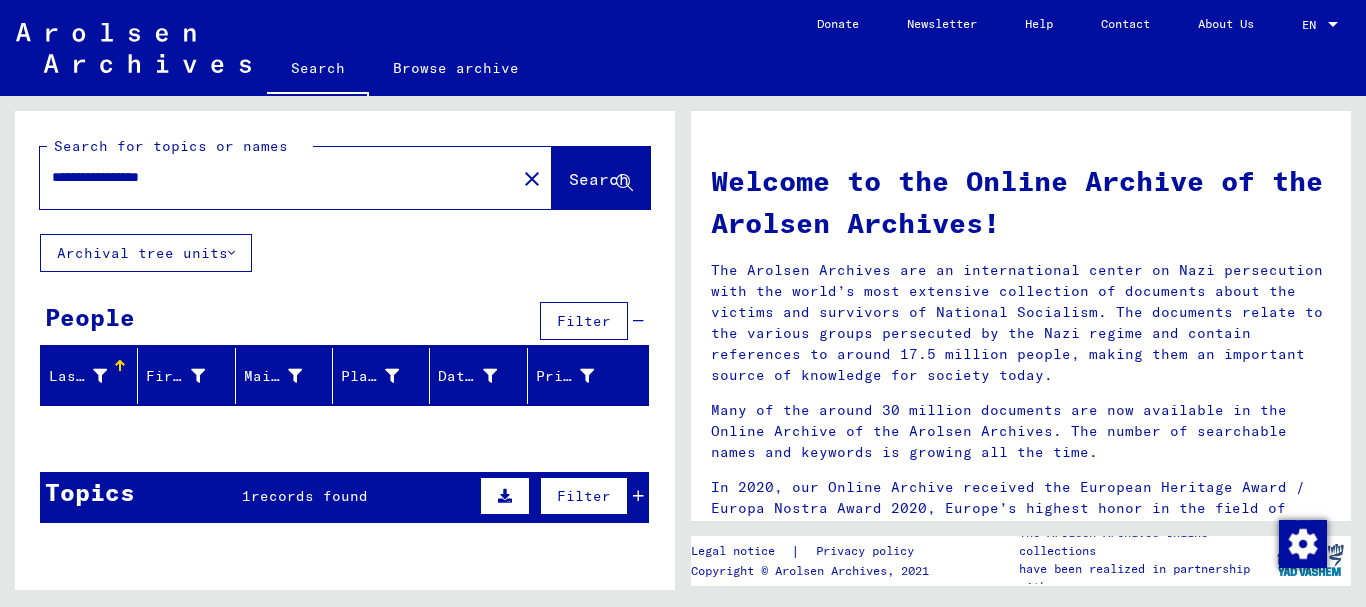 click on "records found" at bounding box center (309, 496) 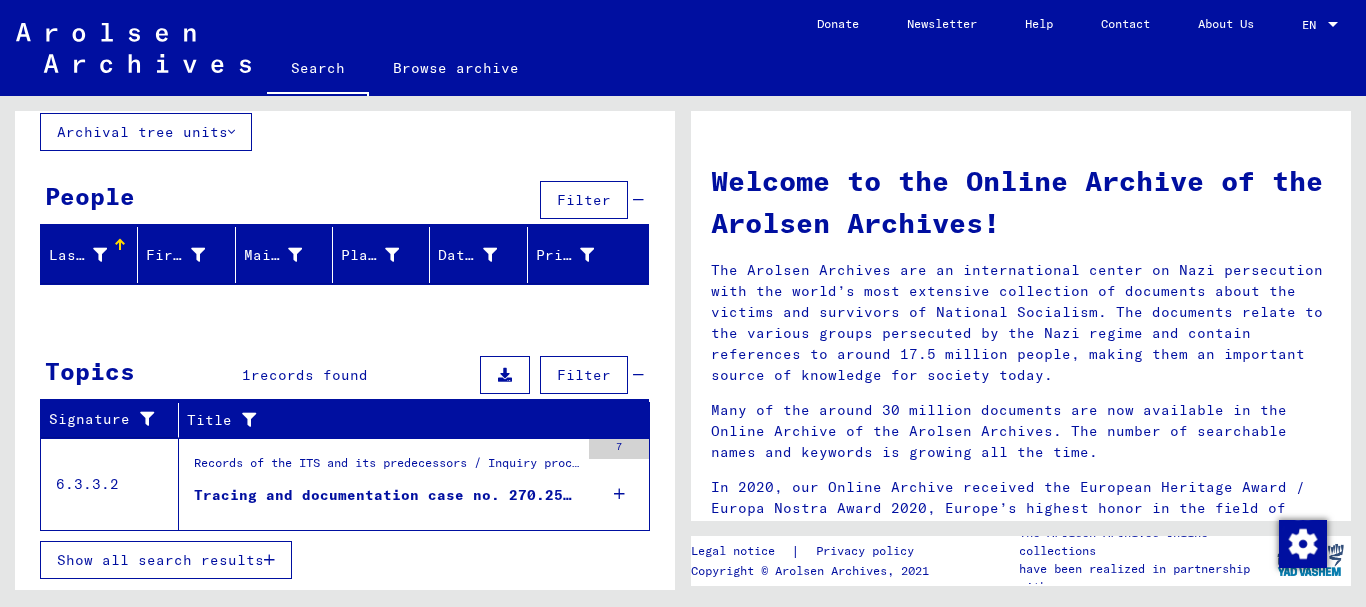 click on "Records of the ITS and its predecessors / Inquiry processing / ITS case files as of 1947 / Repository of T/D cases / Tracing and documentation cases with (T/D) numbers between 250.000 and 499.999 / Tracing and documentation cases with (T/D) numbers between 270.000 and 270.499" at bounding box center (386, 468) 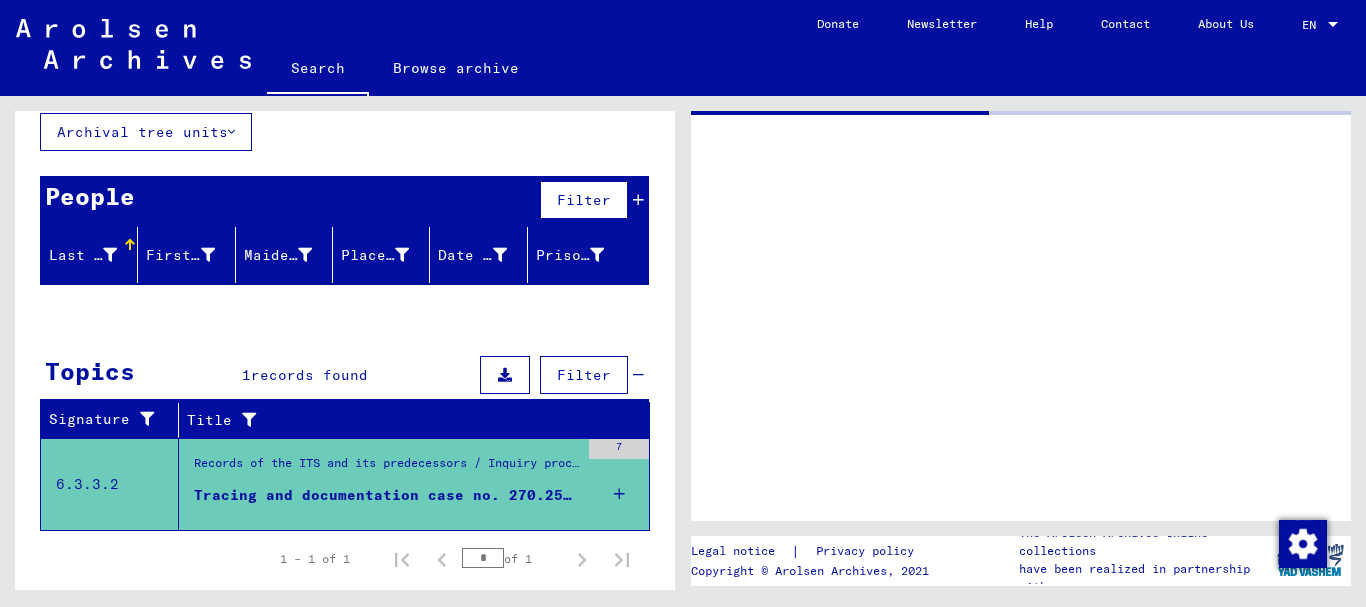 scroll, scrollTop: 119, scrollLeft: 0, axis: vertical 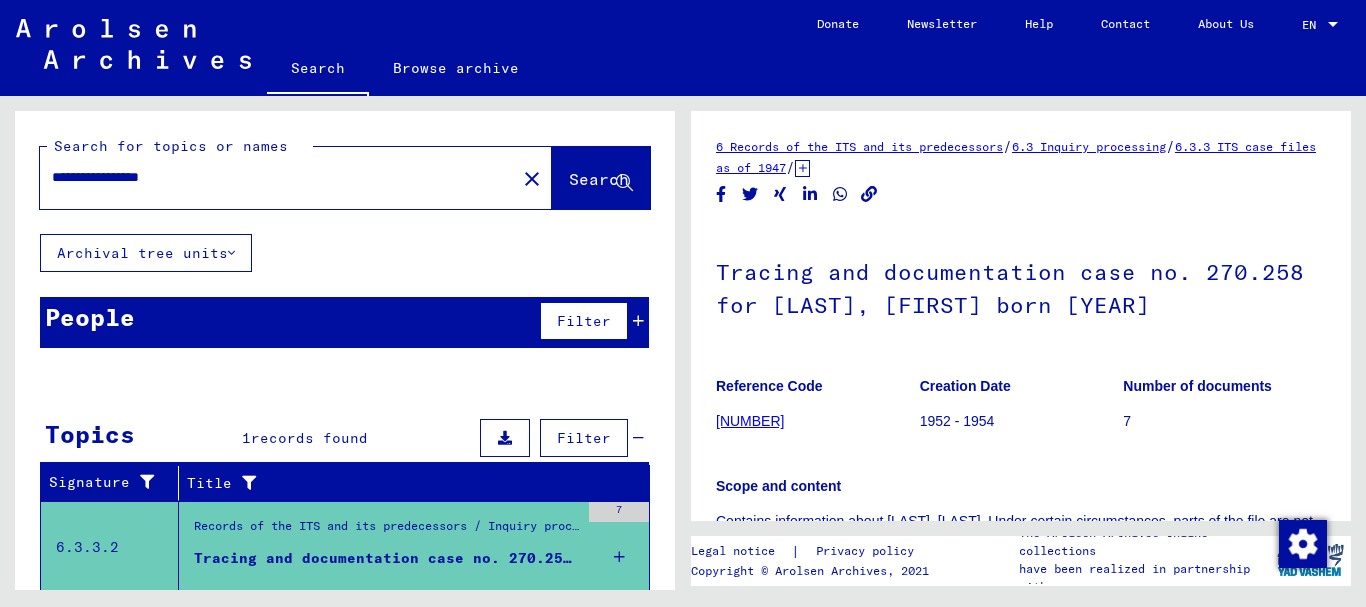 click on "**********" at bounding box center (278, 177) 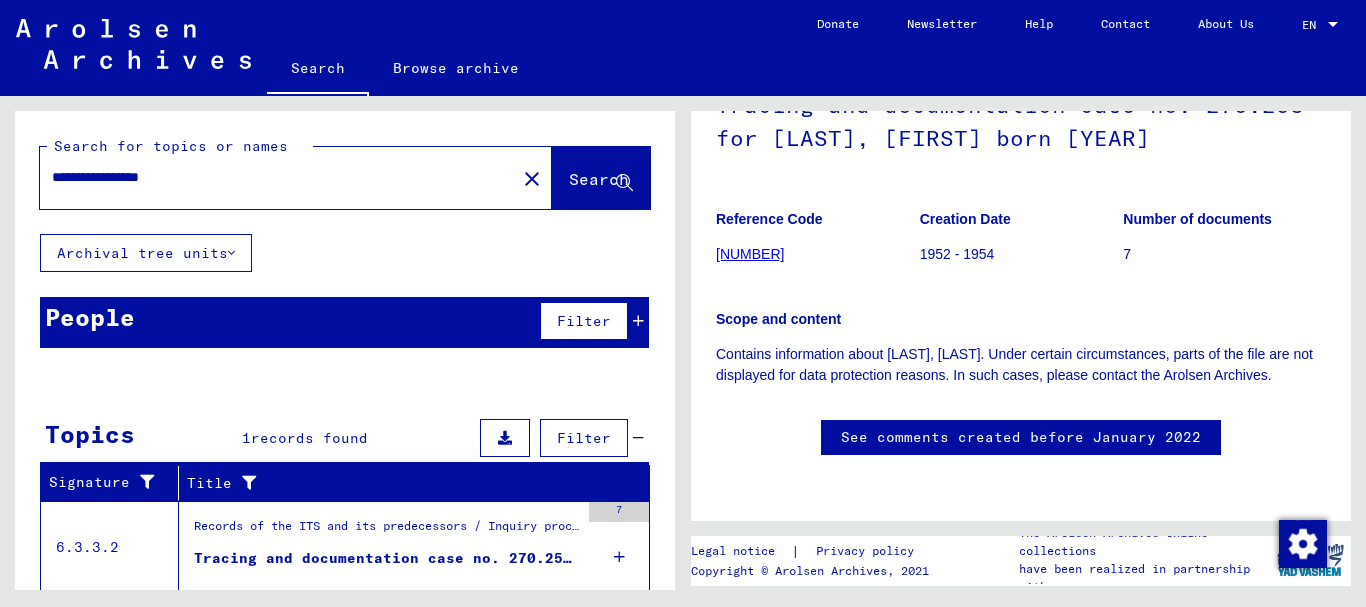 scroll, scrollTop: 221, scrollLeft: 0, axis: vertical 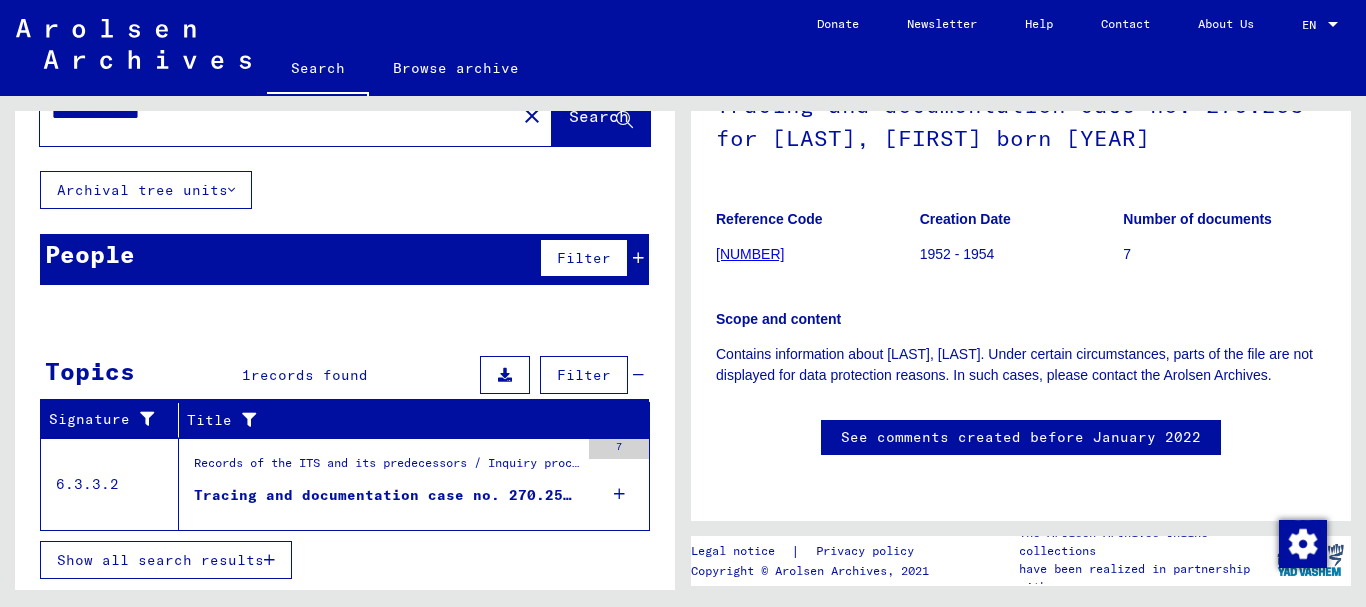 click on "Records of the ITS and its predecessors / Inquiry processing / ITS case files as of 1947 / Repository of T/D cases / Tracing and documentation cases with (T/D) numbers between 250.000 and 499.999 / Tracing and documentation cases with (T/D) numbers between 270.000 and 270.499" at bounding box center (386, 468) 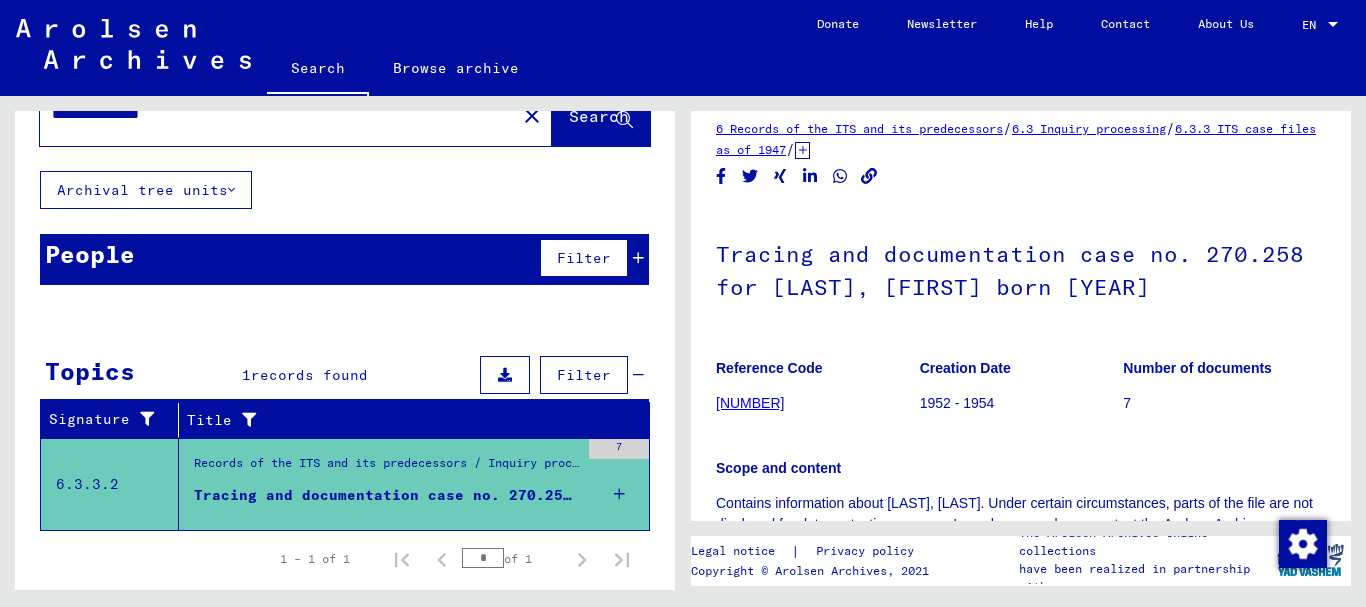 scroll, scrollTop: 0, scrollLeft: 0, axis: both 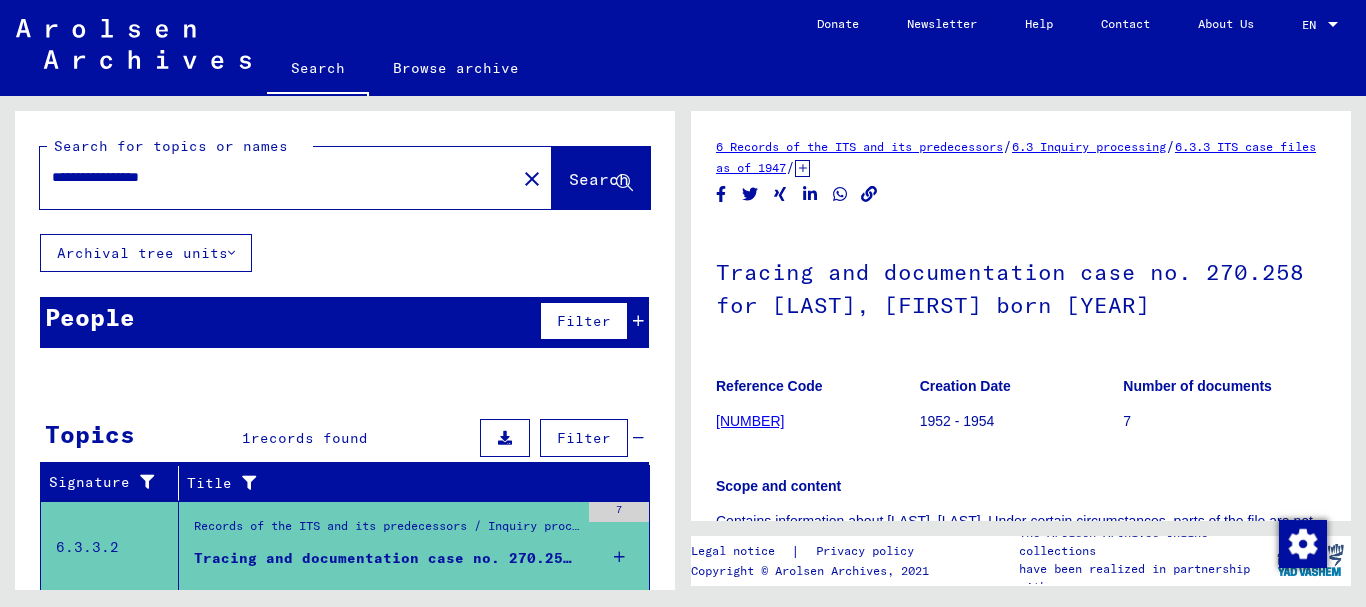 drag, startPoint x: 245, startPoint y: 178, endPoint x: 158, endPoint y: 174, distance: 87.0919 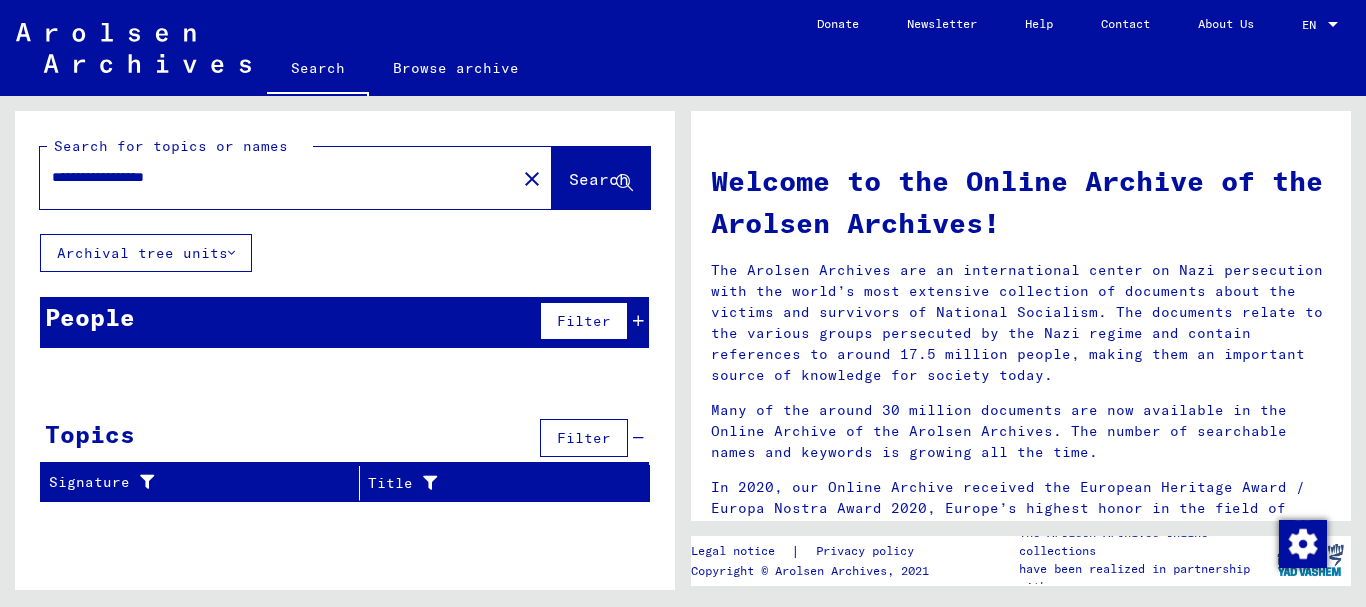 click on "**********" at bounding box center [272, 177] 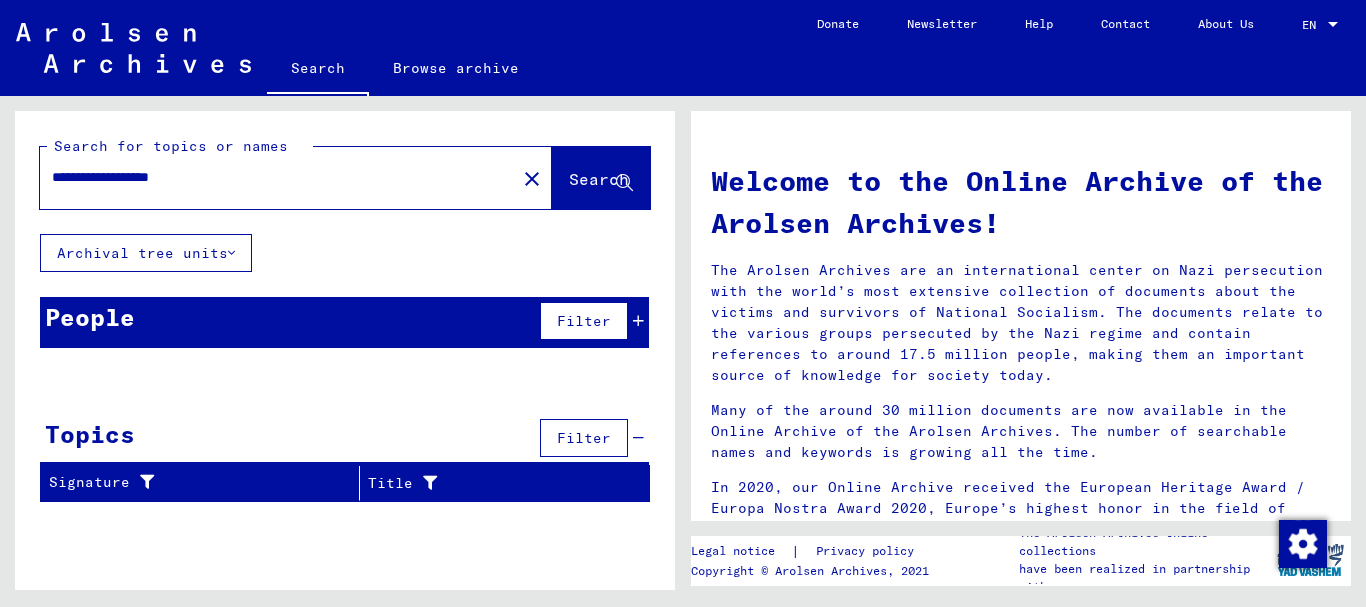 drag, startPoint x: 263, startPoint y: 181, endPoint x: 166, endPoint y: 175, distance: 97.18539 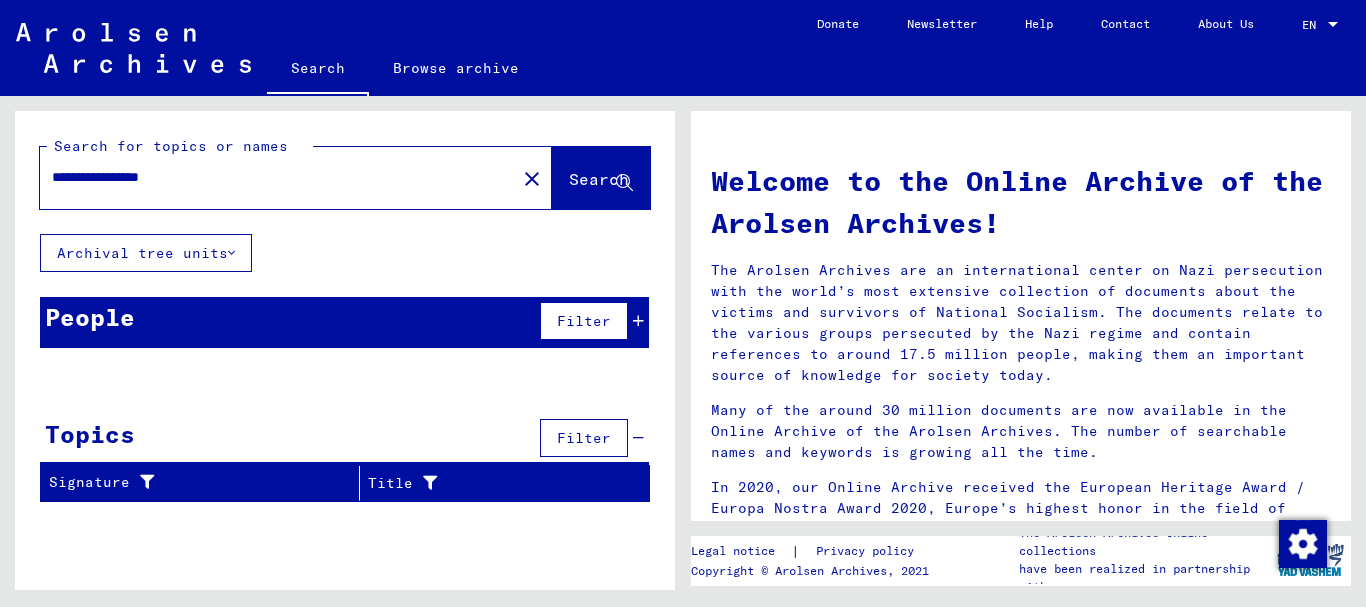 type on "**********" 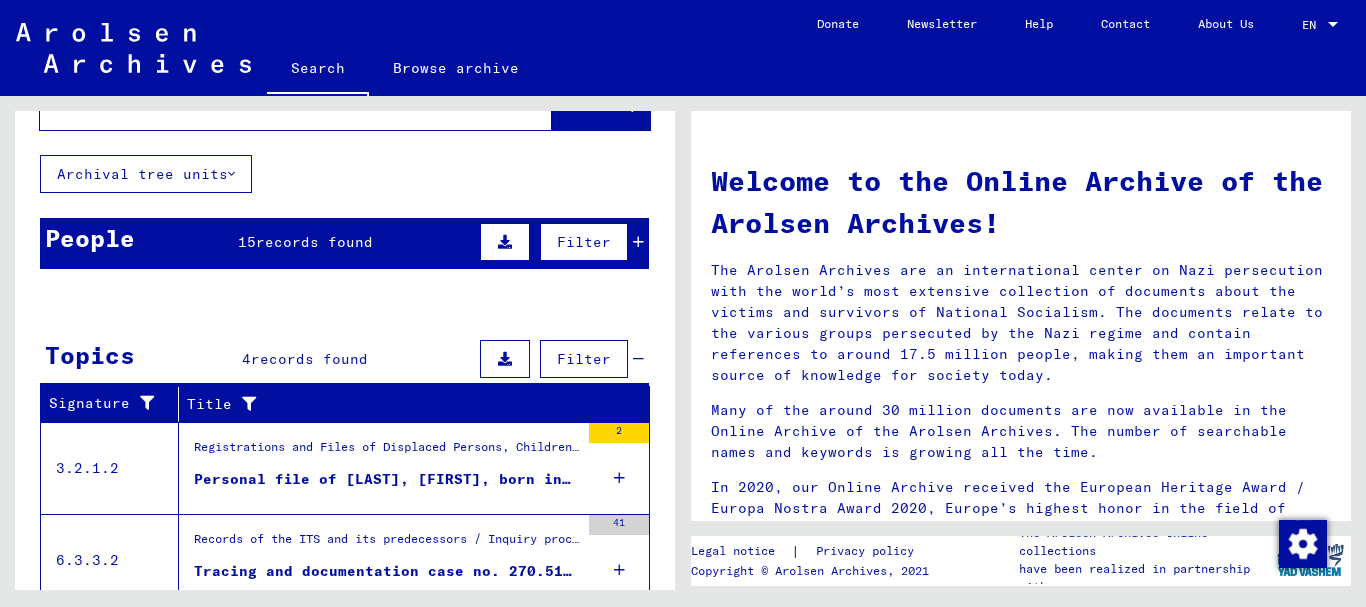 scroll, scrollTop: 200, scrollLeft: 0, axis: vertical 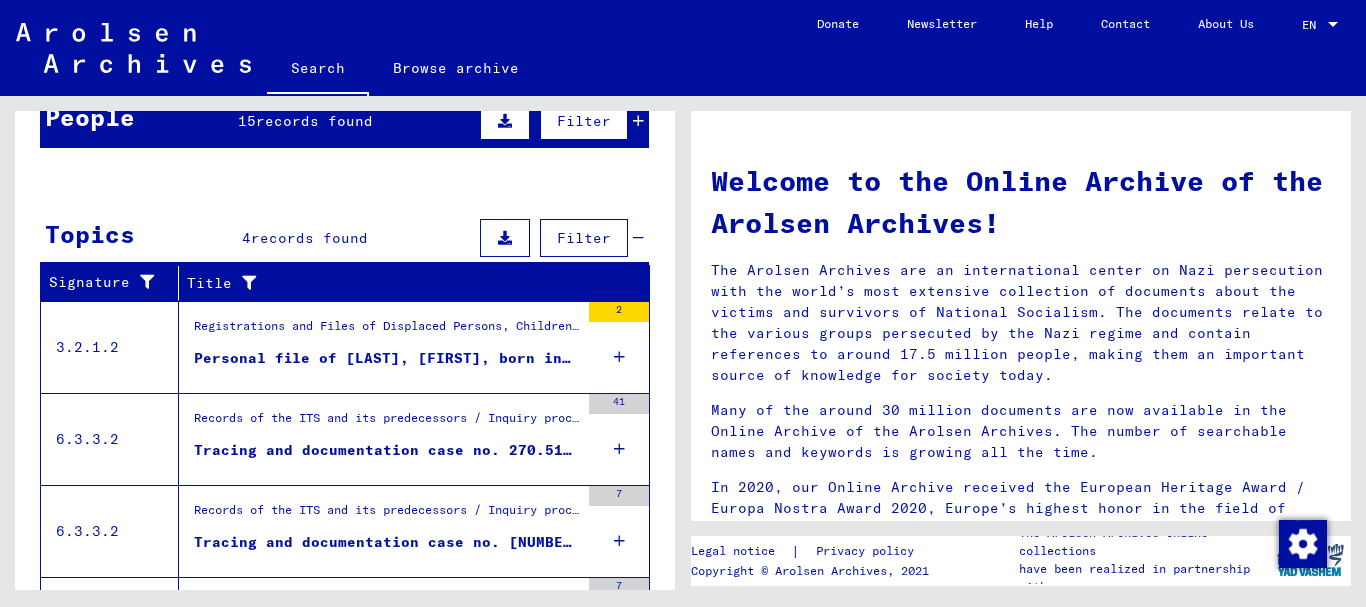 click on "Registrations and Files of Displaced Persons, Children and Missing Persons / Relief Programs of Various Organizations / IRO “Care and Maintenance” Program / CM/1 Files originating in Italy / CM/1 files from Italy  A-Z / Files with names from SMID" at bounding box center (386, 331) 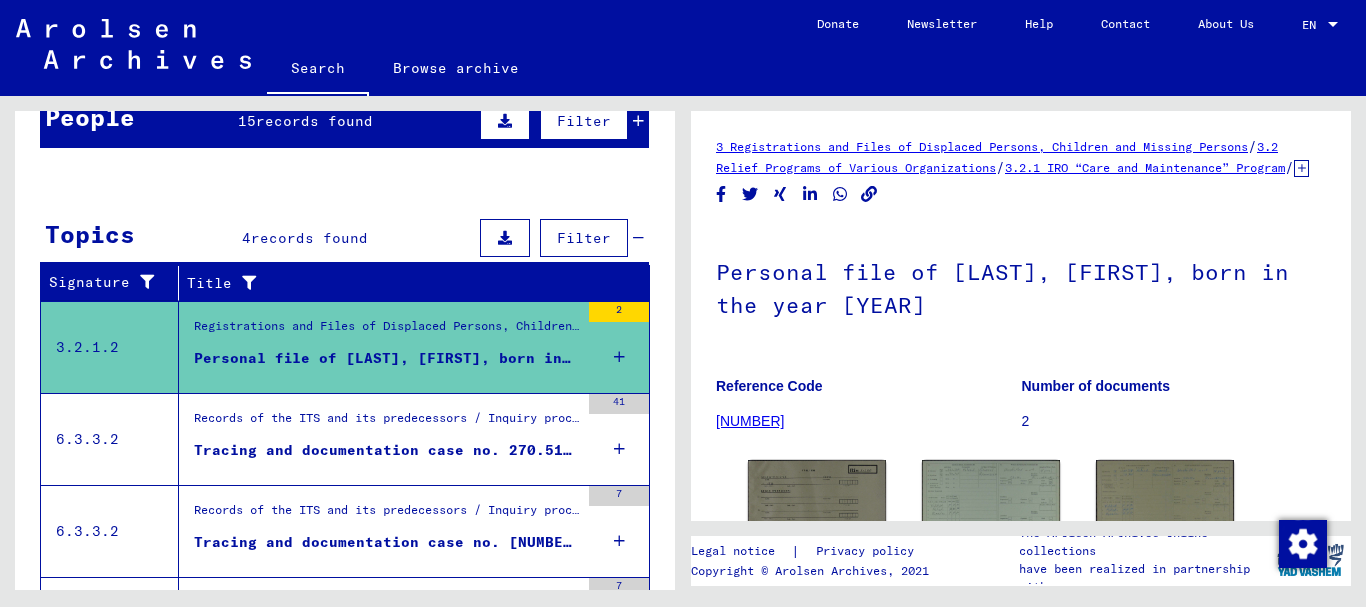 scroll, scrollTop: 300, scrollLeft: 0, axis: vertical 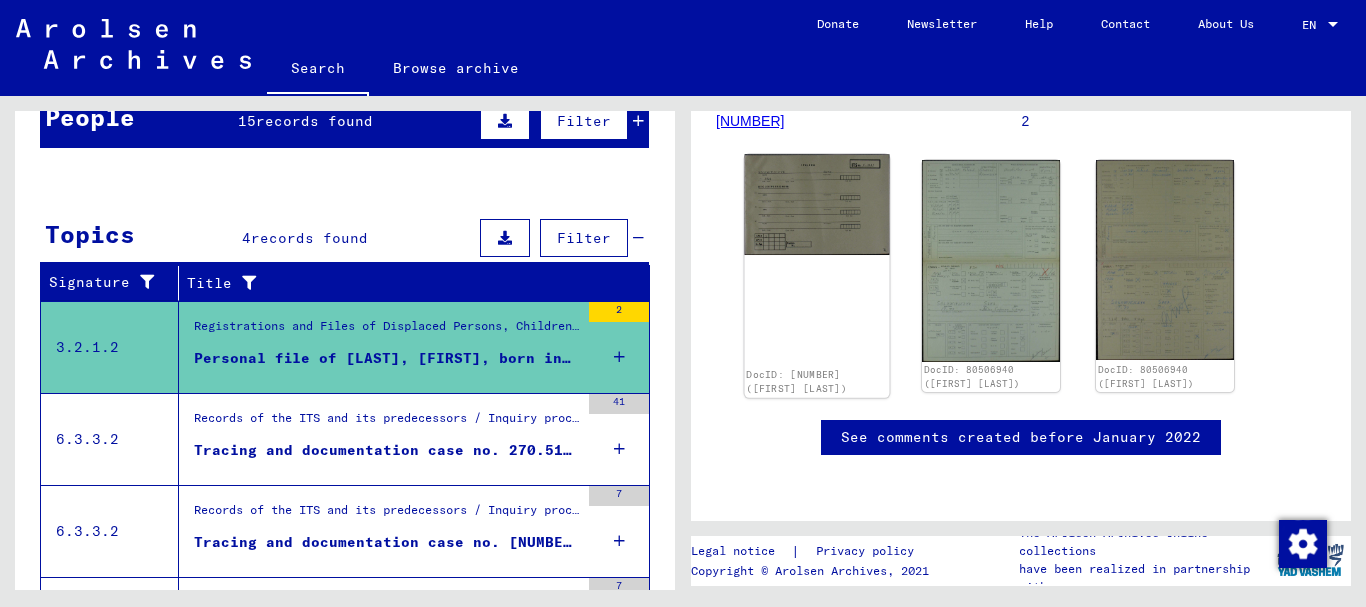 click 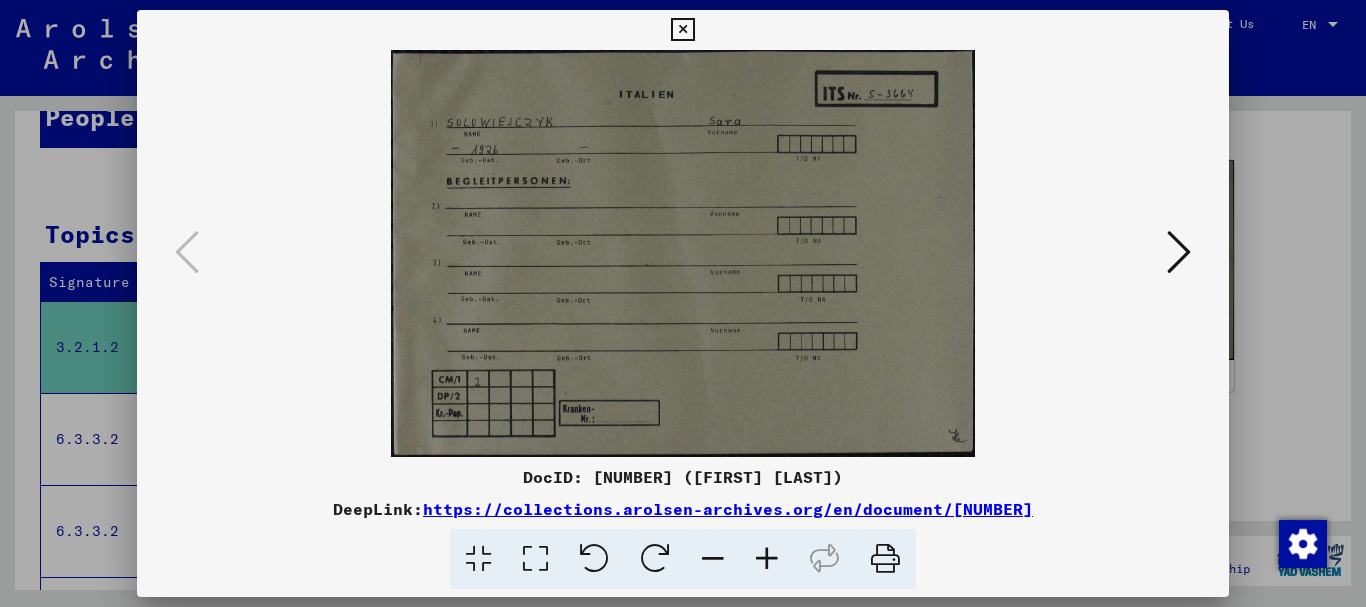 type 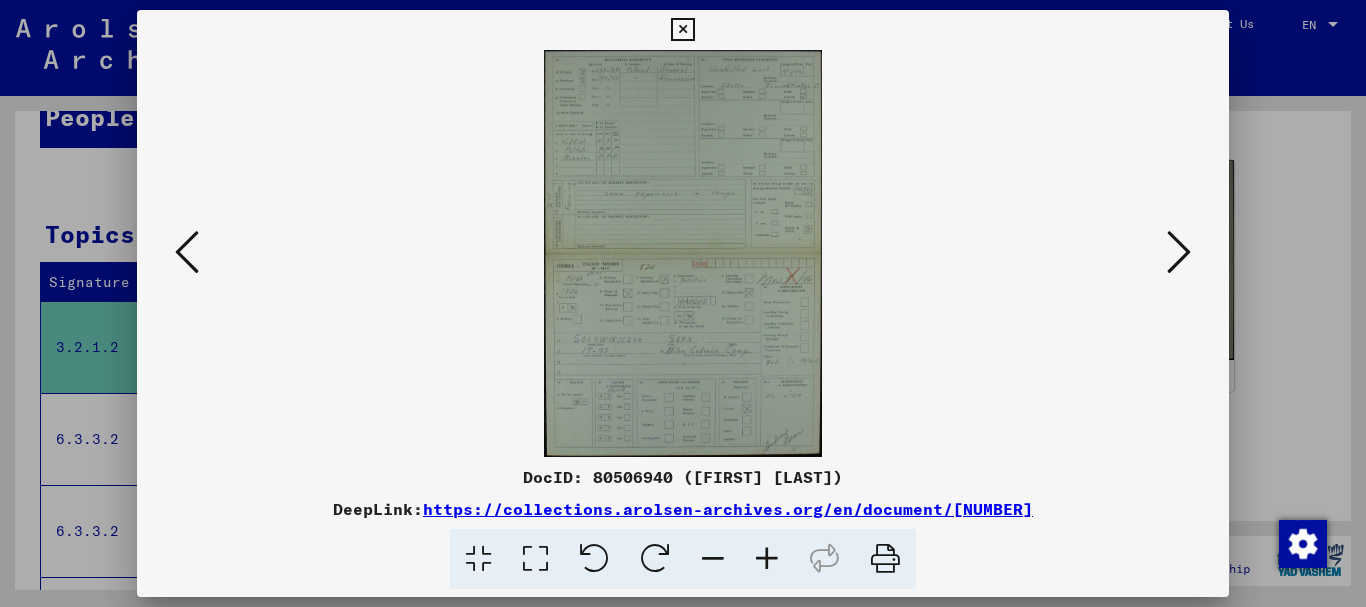 click at bounding box center [478, 559] 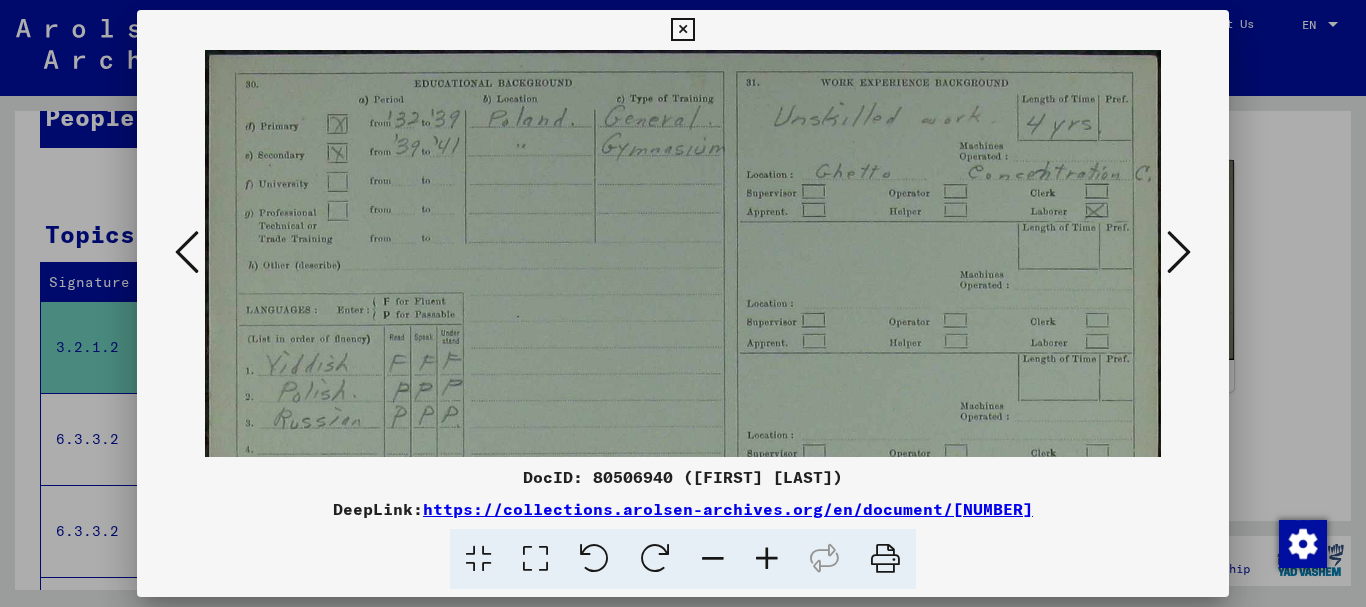 drag, startPoint x: 643, startPoint y: 172, endPoint x: 649, endPoint y: 280, distance: 108.16654 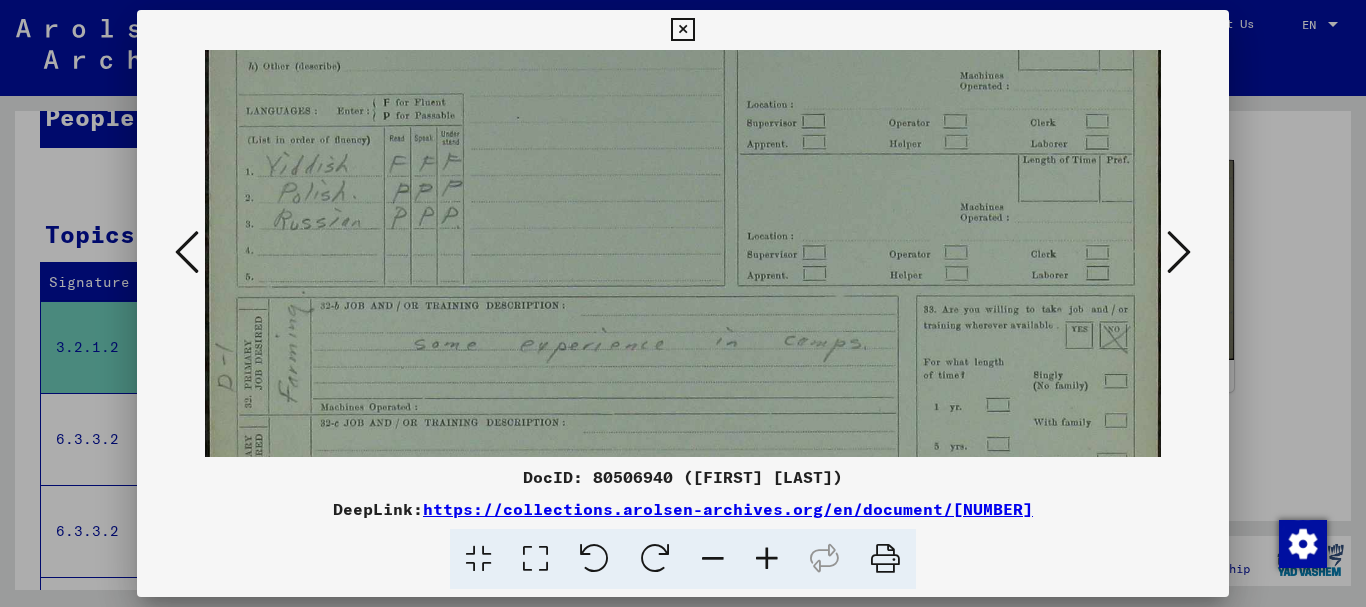 scroll, scrollTop: 252, scrollLeft: 0, axis: vertical 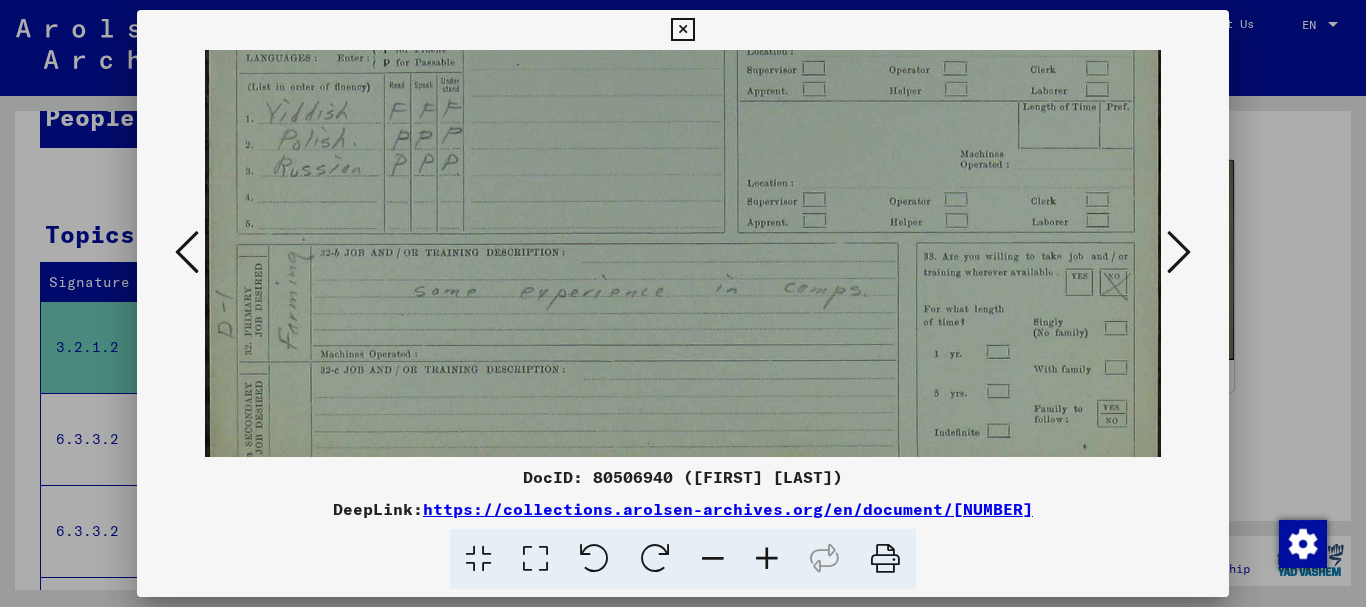 drag, startPoint x: 646, startPoint y: 378, endPoint x: 623, endPoint y: 127, distance: 252.05157 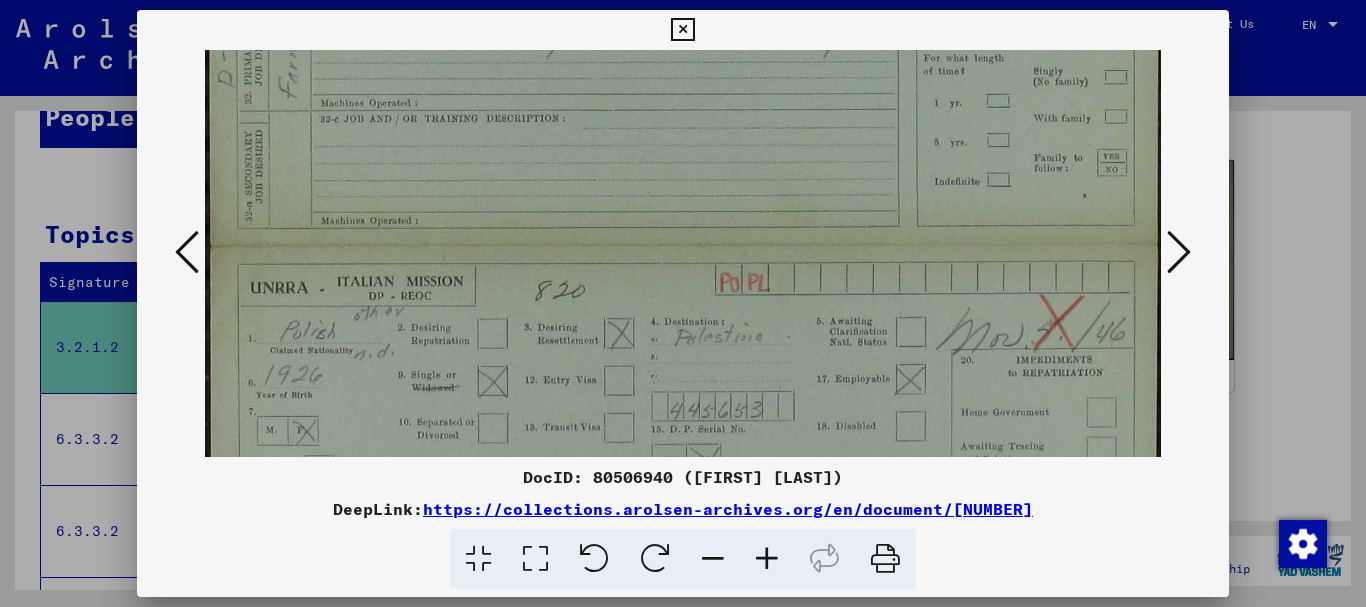 scroll, scrollTop: 514, scrollLeft: 0, axis: vertical 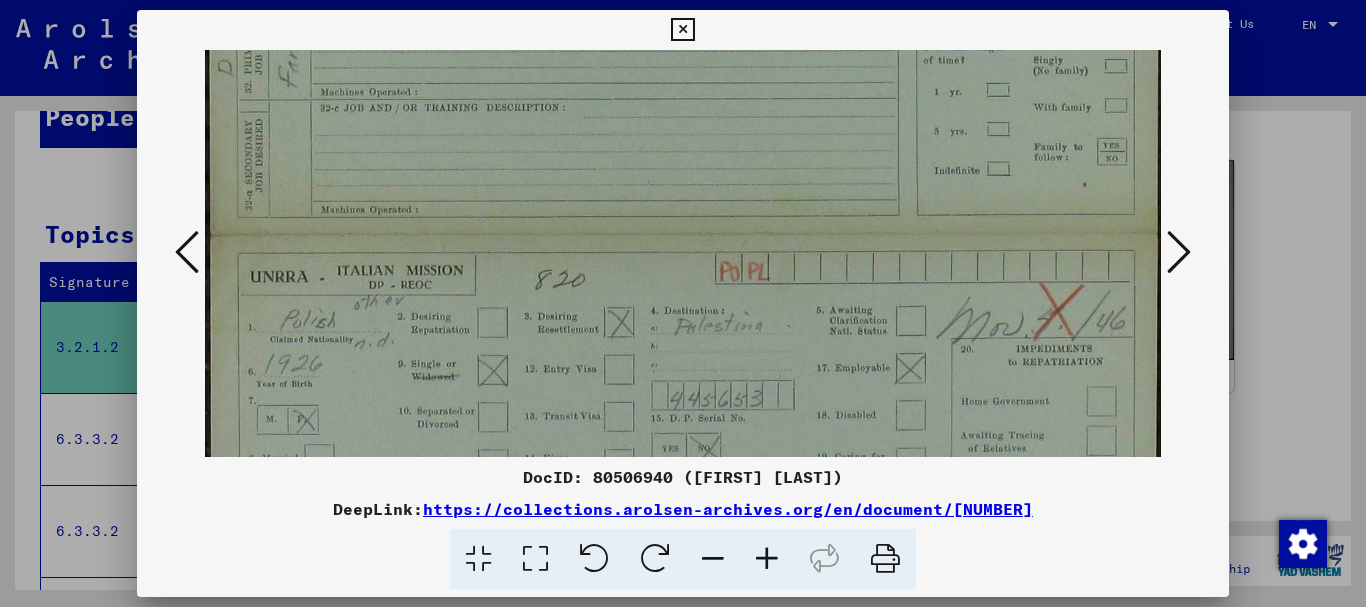 drag, startPoint x: 702, startPoint y: 266, endPoint x: 671, endPoint y: 4, distance: 263.8276 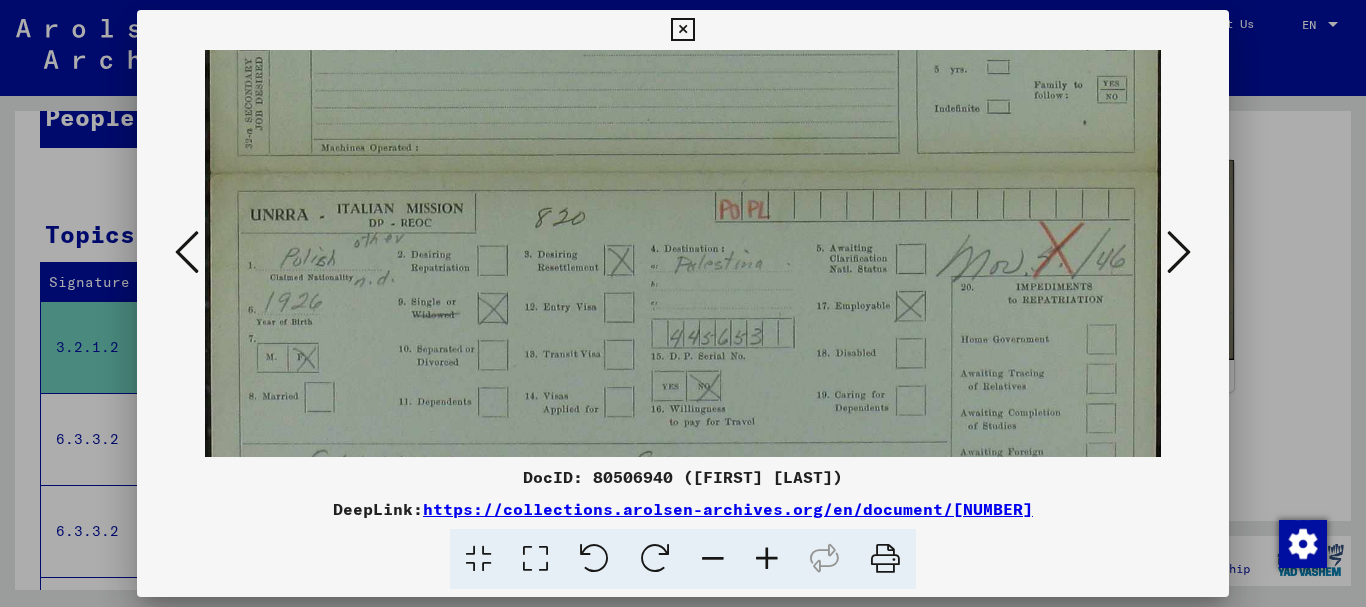 drag, startPoint x: 710, startPoint y: 277, endPoint x: 702, endPoint y: 216, distance: 61.522354 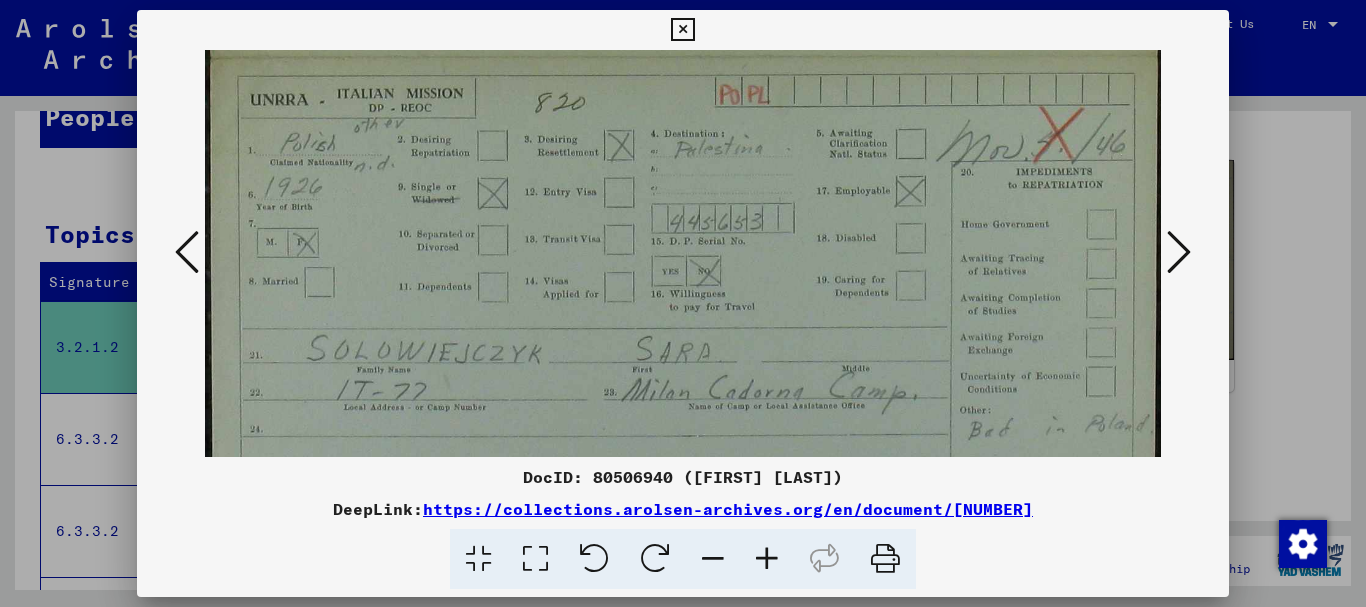 scroll, scrollTop: 748, scrollLeft: 0, axis: vertical 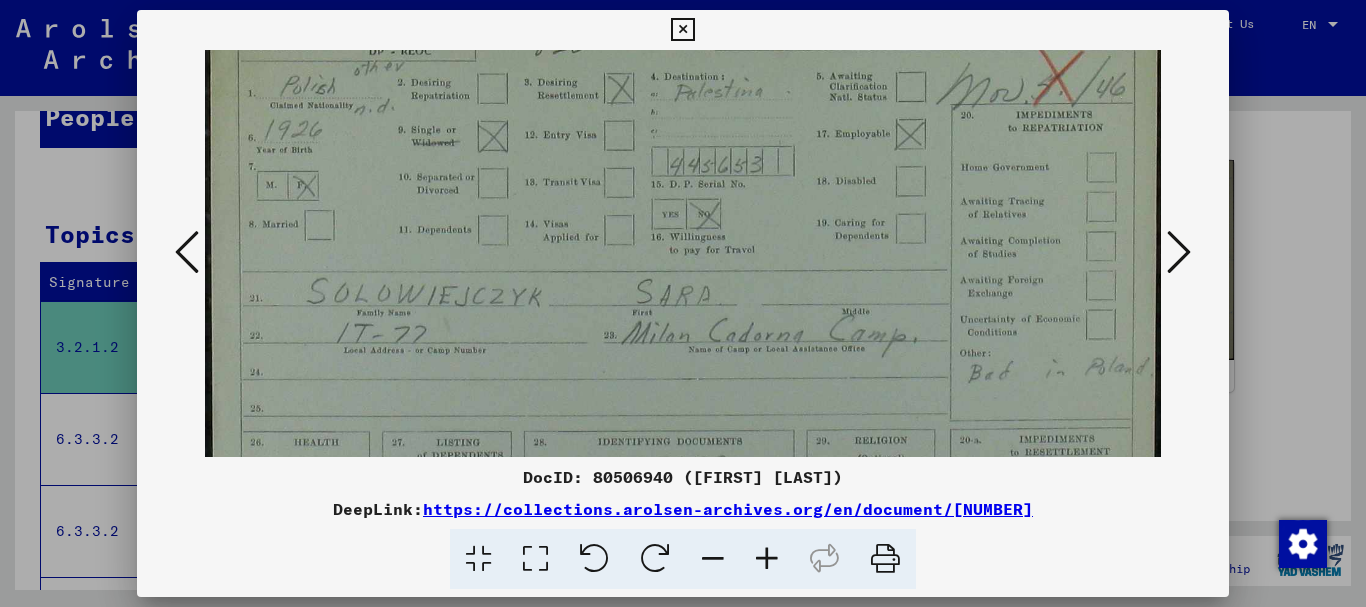 drag, startPoint x: 795, startPoint y: 291, endPoint x: 775, endPoint y: 118, distance: 174.15224 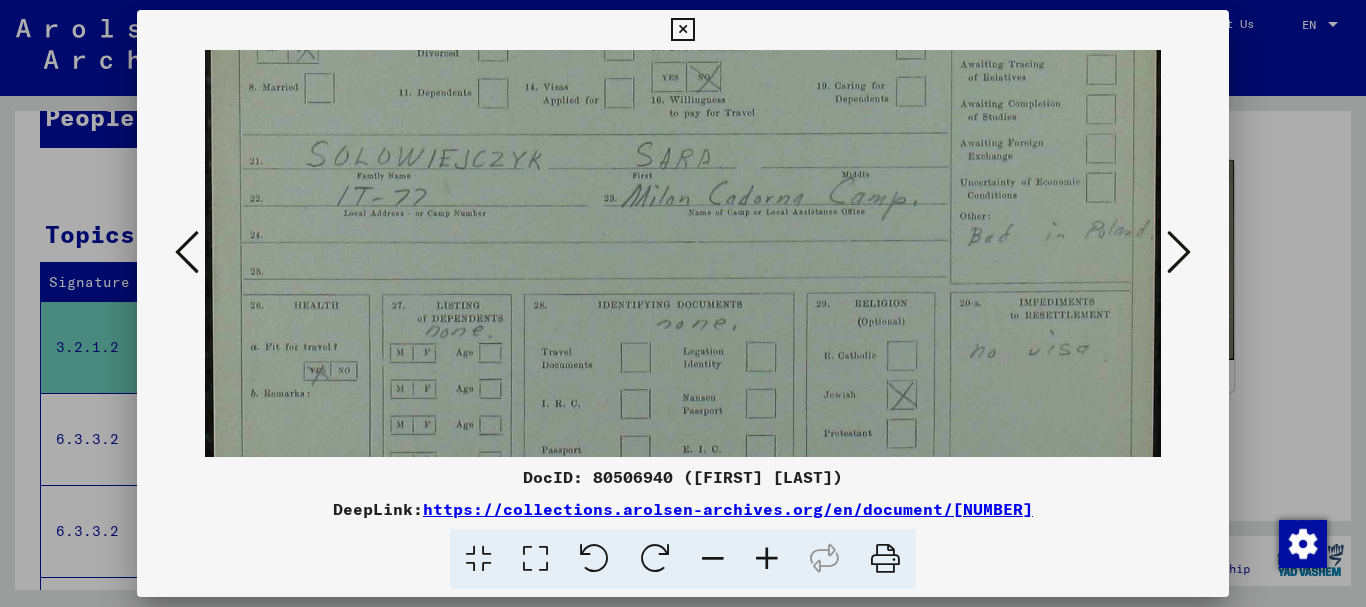 scroll, scrollTop: 910, scrollLeft: 0, axis: vertical 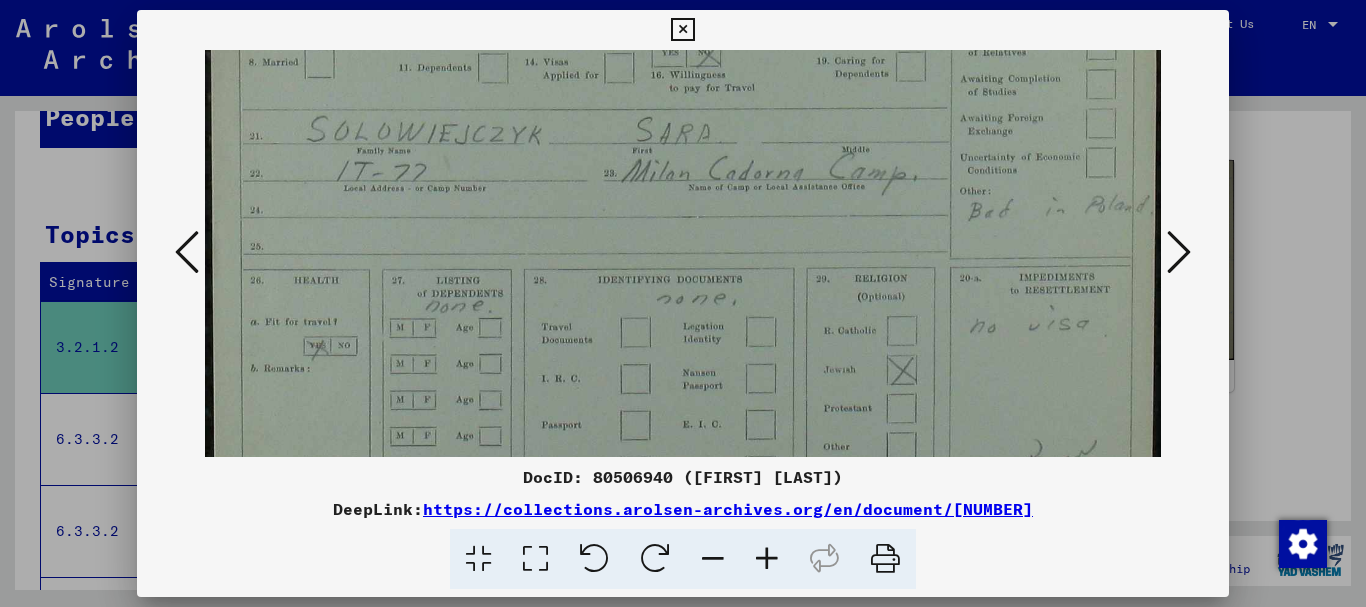 drag, startPoint x: 716, startPoint y: 329, endPoint x: 710, endPoint y: 167, distance: 162.11107 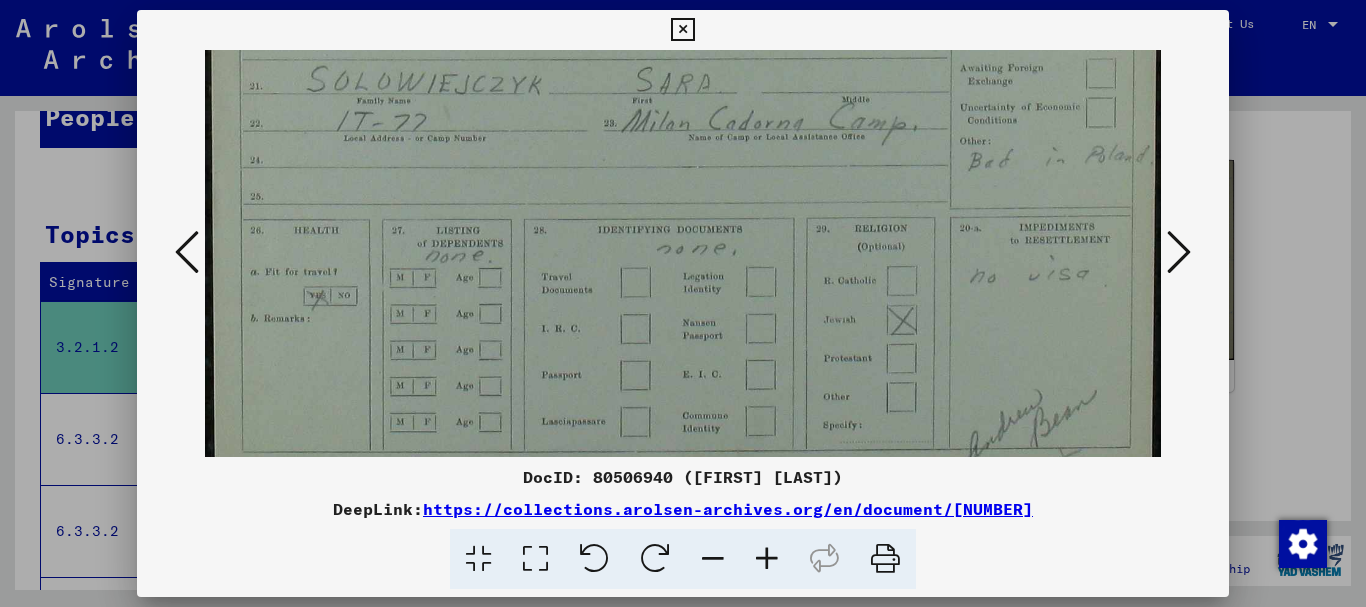 scroll, scrollTop: 989, scrollLeft: 0, axis: vertical 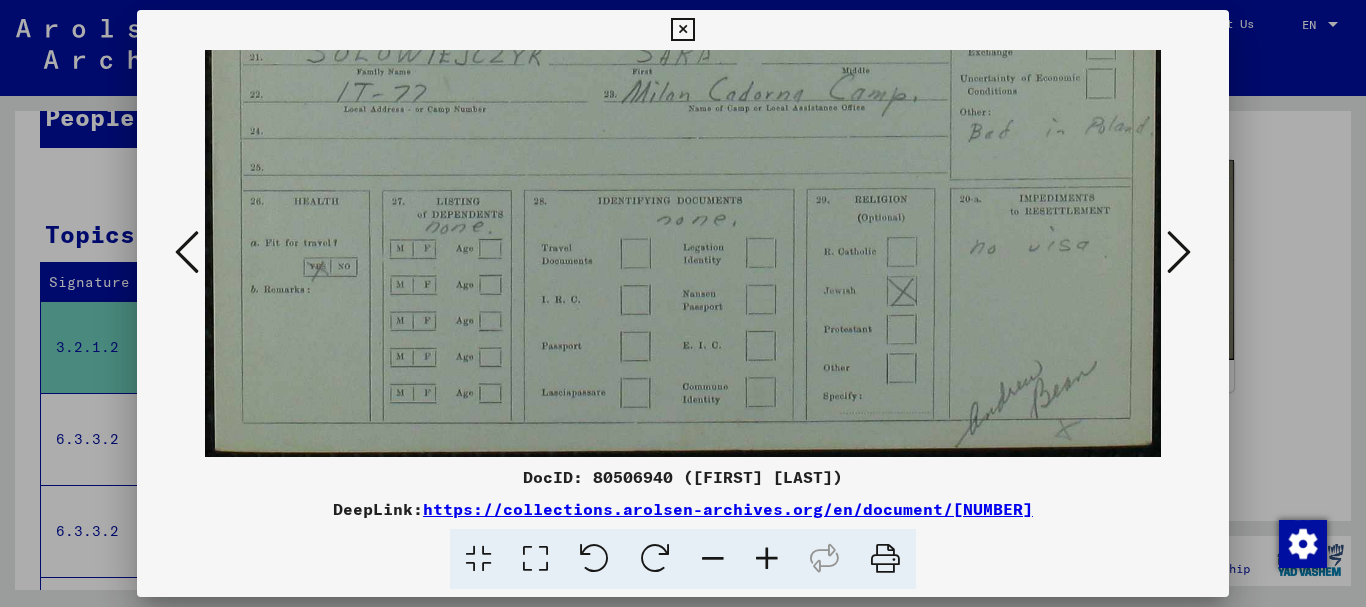 drag, startPoint x: 710, startPoint y: 327, endPoint x: 704, endPoint y: 118, distance: 209.0861 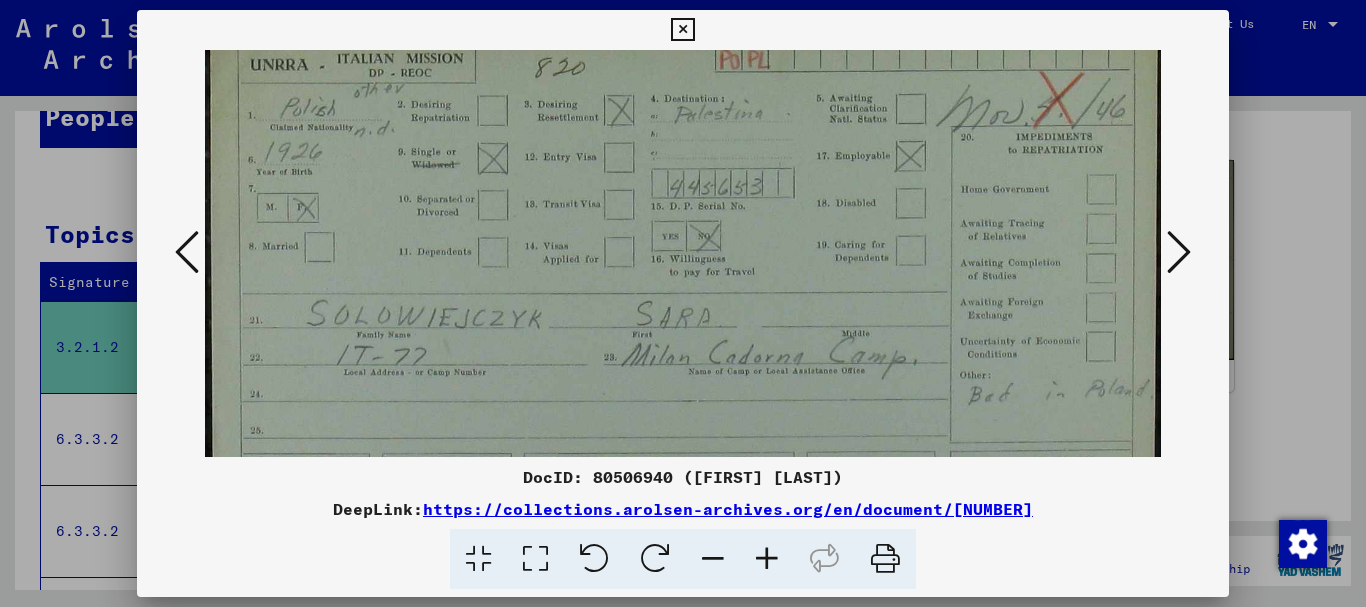 drag, startPoint x: 709, startPoint y: 117, endPoint x: 759, endPoint y: 394, distance: 281.47647 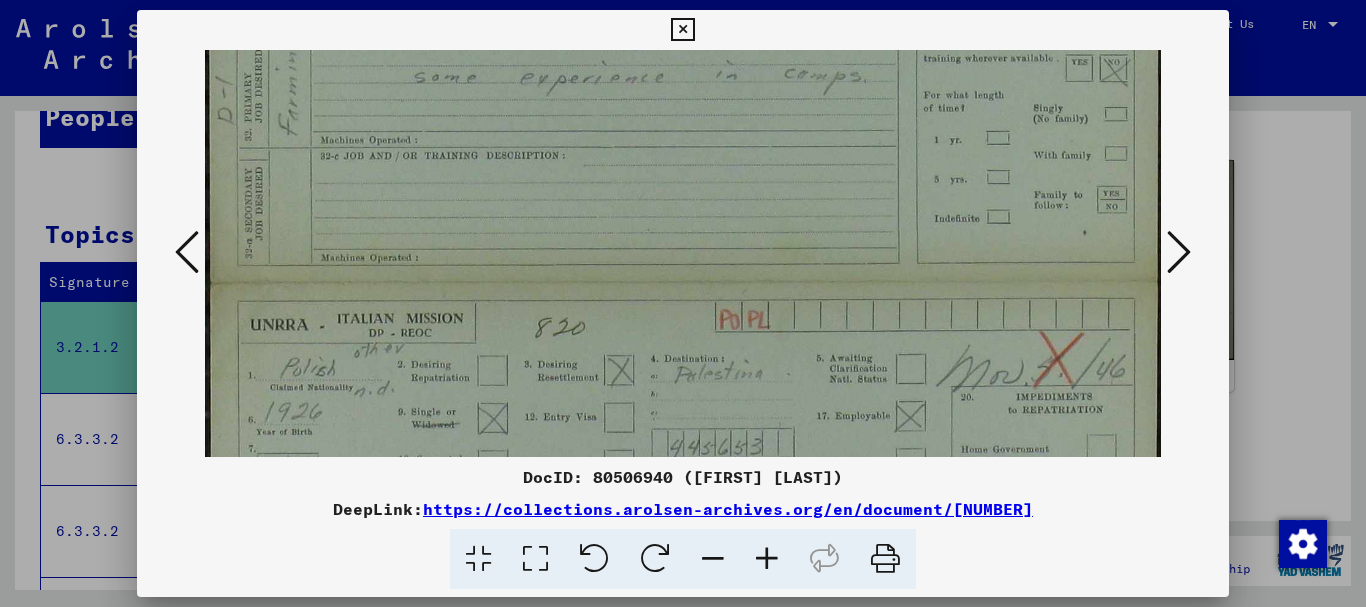 drag, startPoint x: 744, startPoint y: 169, endPoint x: 758, endPoint y: 365, distance: 196.49936 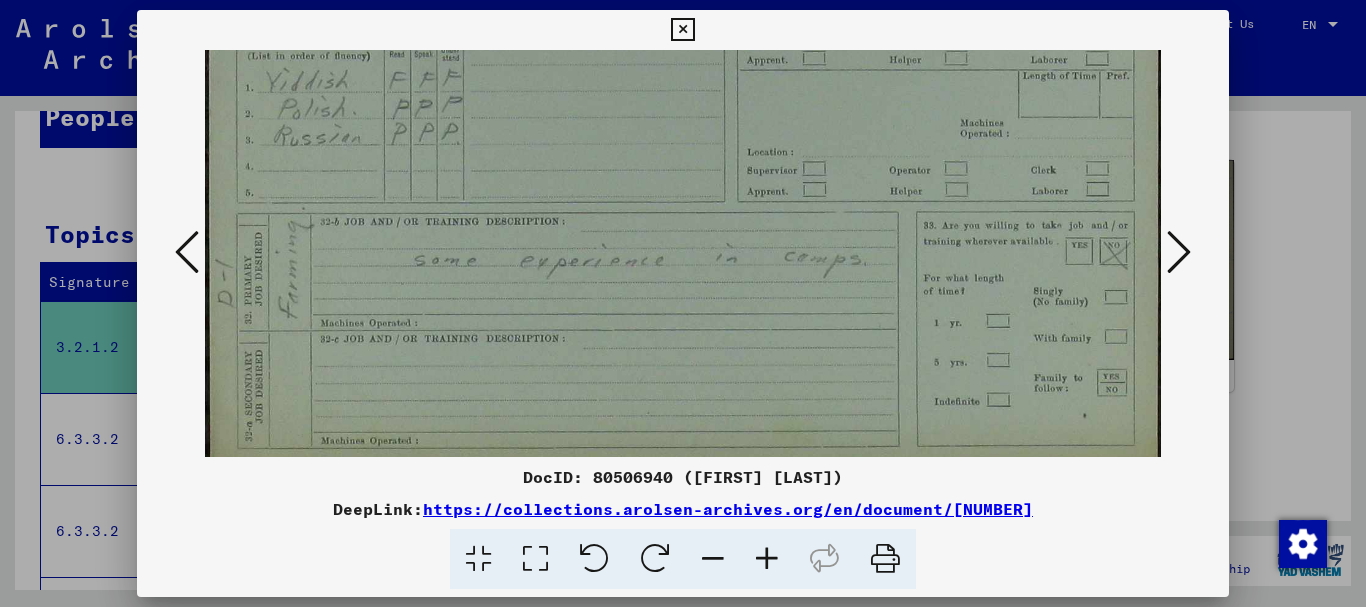 drag, startPoint x: 692, startPoint y: 241, endPoint x: 788, endPoint y: 406, distance: 190.89526 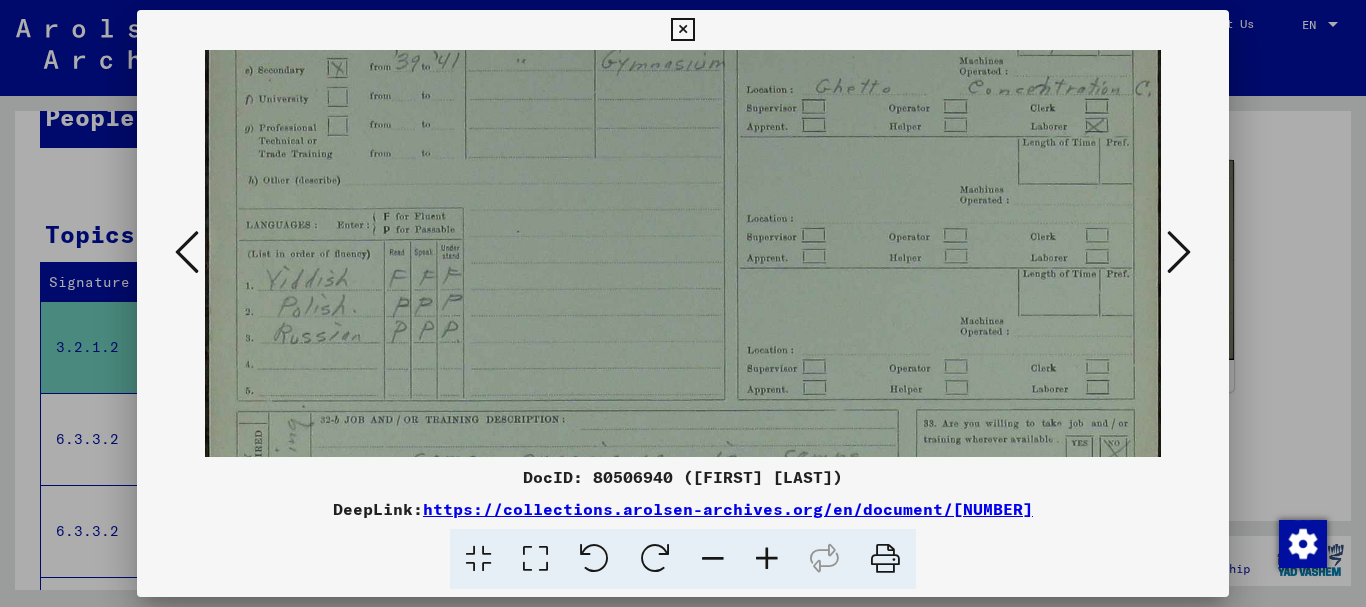 drag, startPoint x: 791, startPoint y: 339, endPoint x: 781, endPoint y: 366, distance: 28.79236 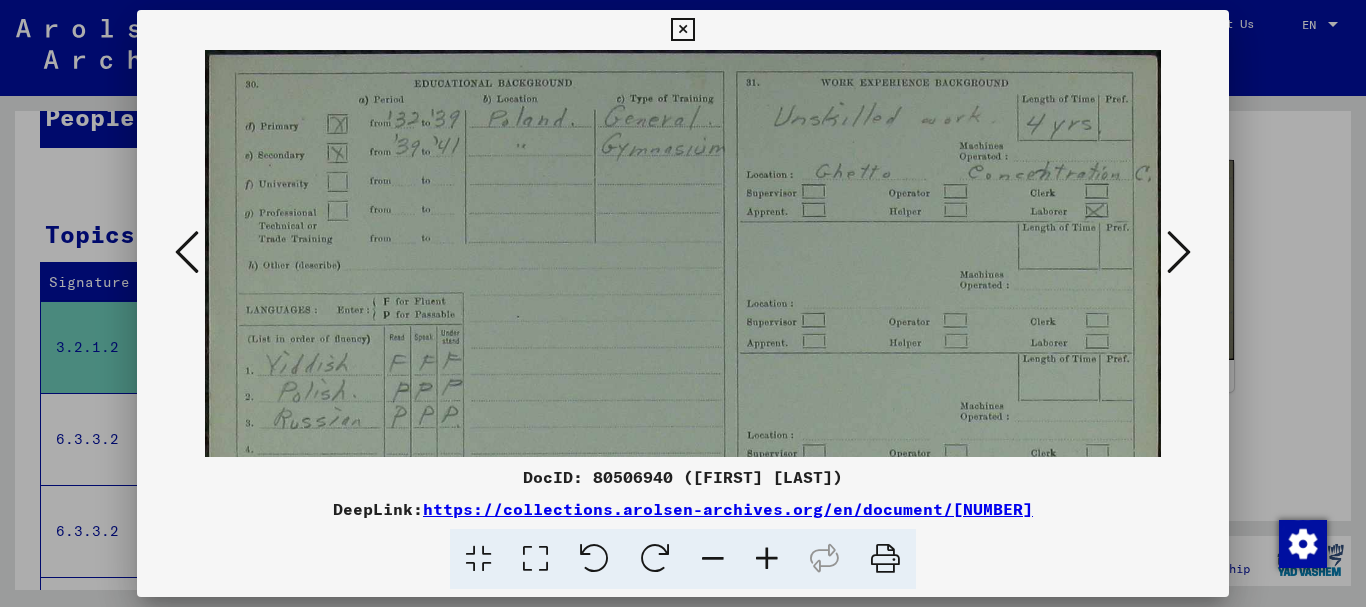 drag, startPoint x: 737, startPoint y: 216, endPoint x: 743, endPoint y: 395, distance: 179.10052 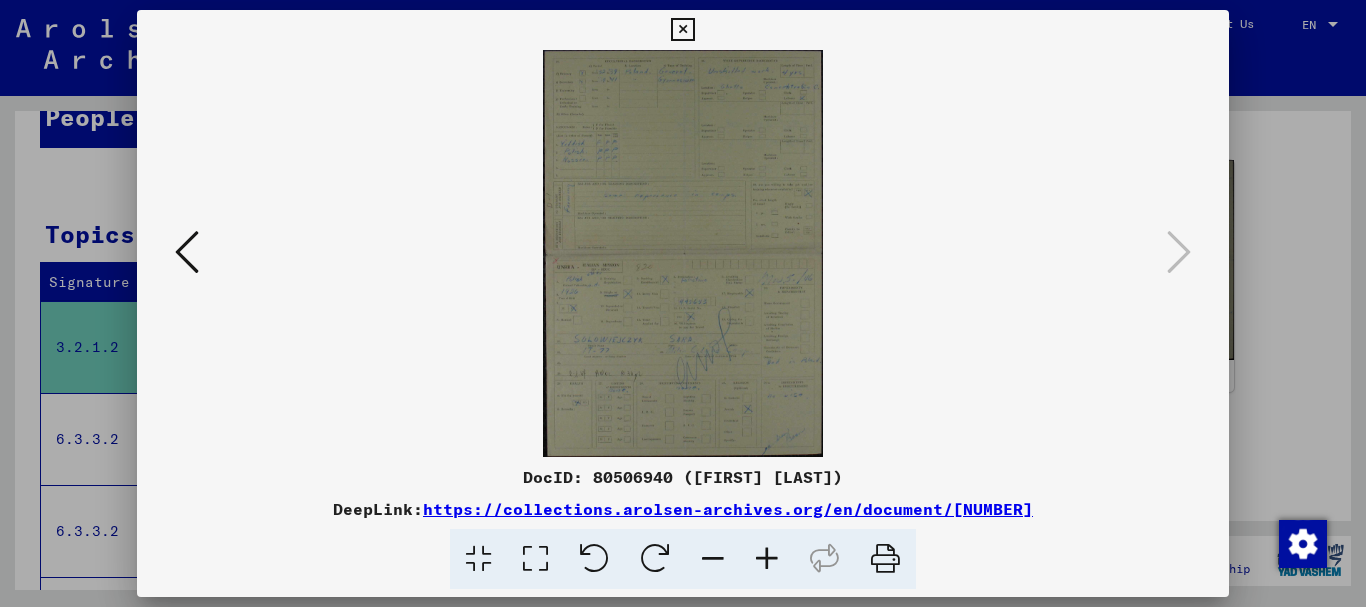 click at bounding box center [535, 559] 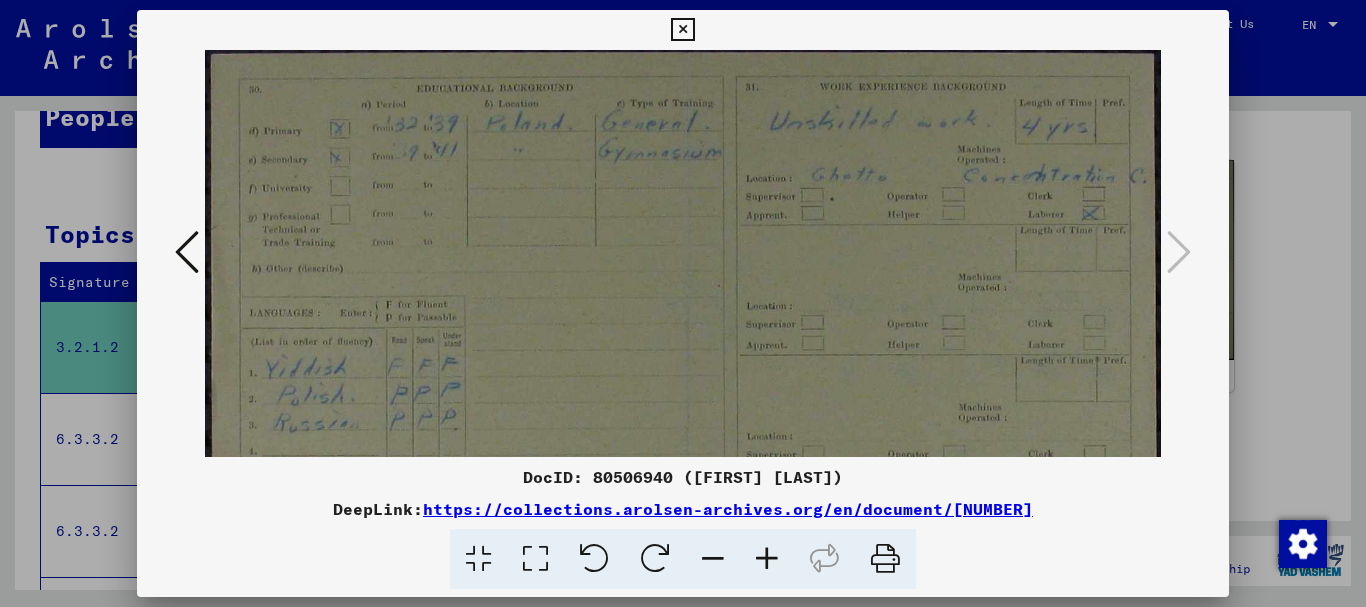 drag, startPoint x: 692, startPoint y: 275, endPoint x: 690, endPoint y: 366, distance: 91.02197 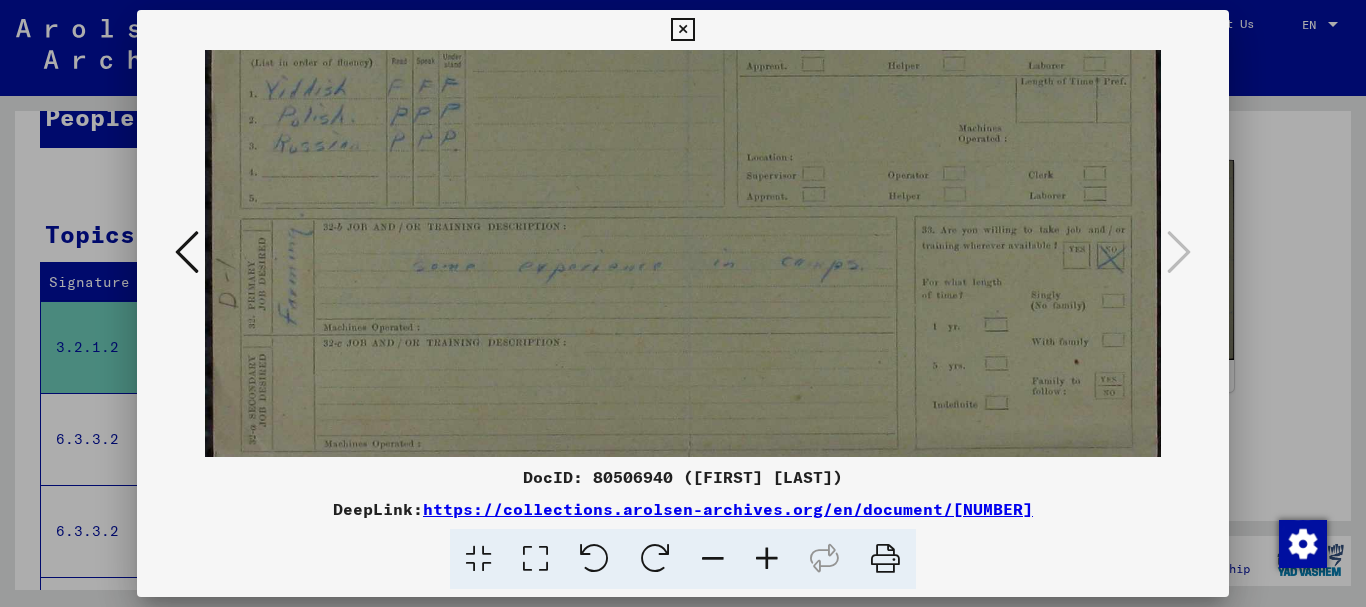 drag, startPoint x: 694, startPoint y: 271, endPoint x: 649, endPoint y: 61, distance: 214.76732 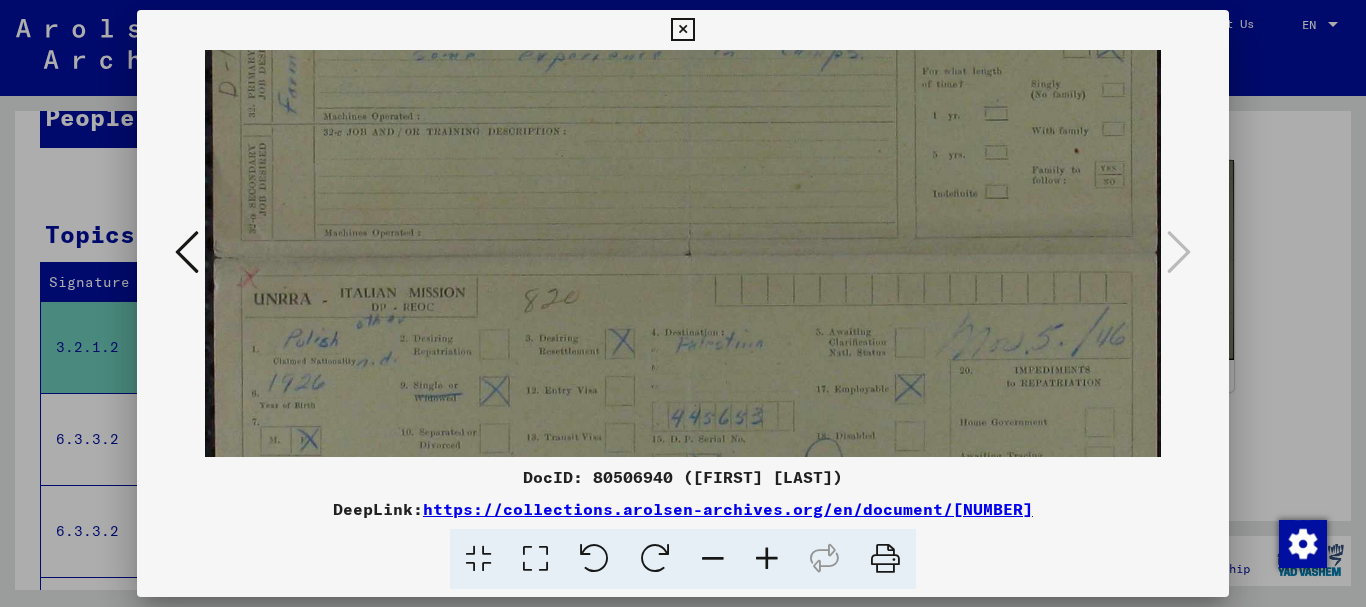 drag, startPoint x: 632, startPoint y: 117, endPoint x: 632, endPoint y: 106, distance: 11 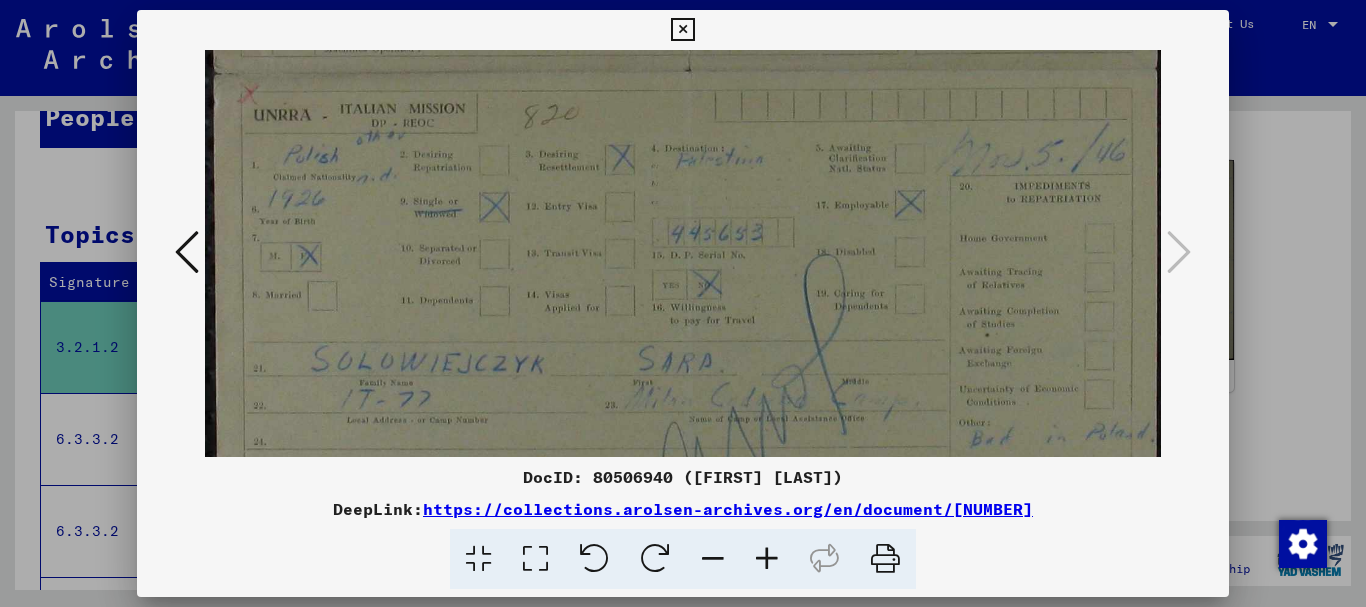scroll, scrollTop: 721, scrollLeft: 0, axis: vertical 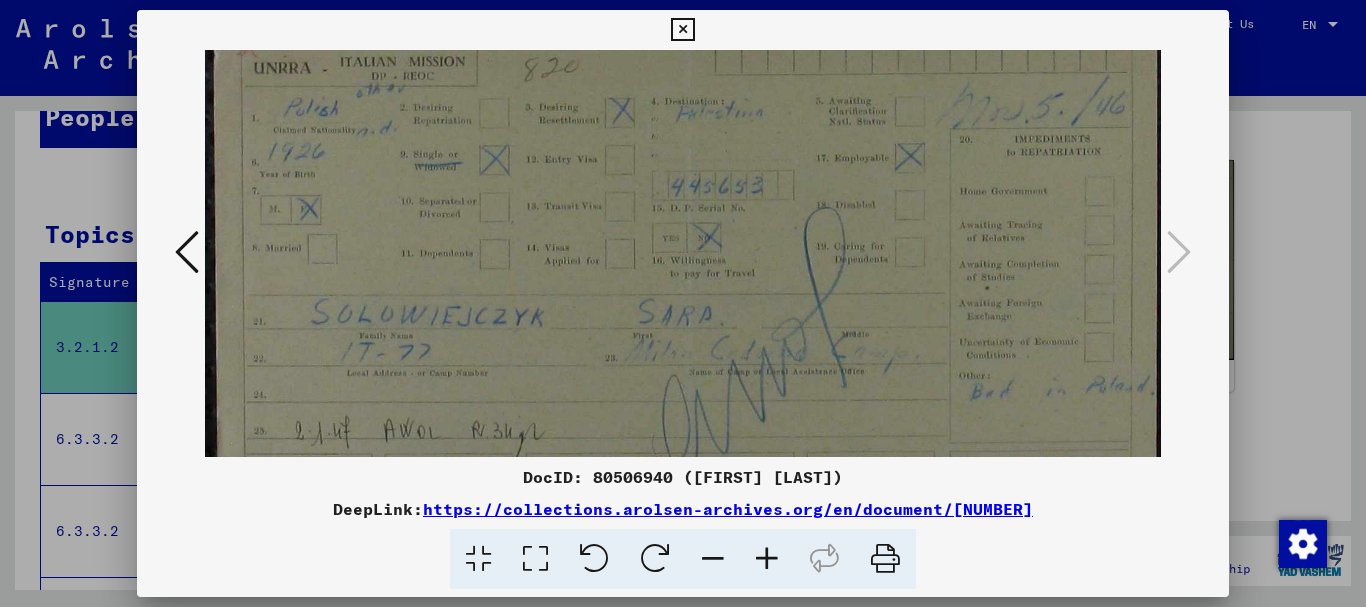 drag, startPoint x: 650, startPoint y: 321, endPoint x: 655, endPoint y: 90, distance: 231.05411 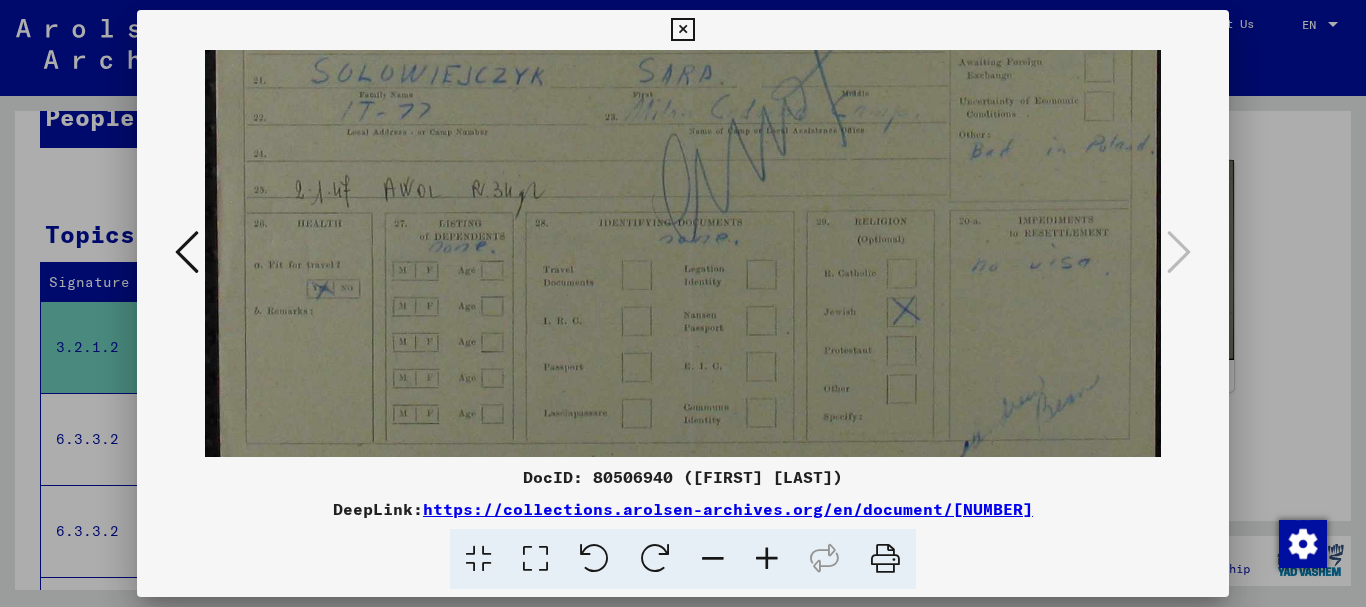 scroll, scrollTop: 965, scrollLeft: 0, axis: vertical 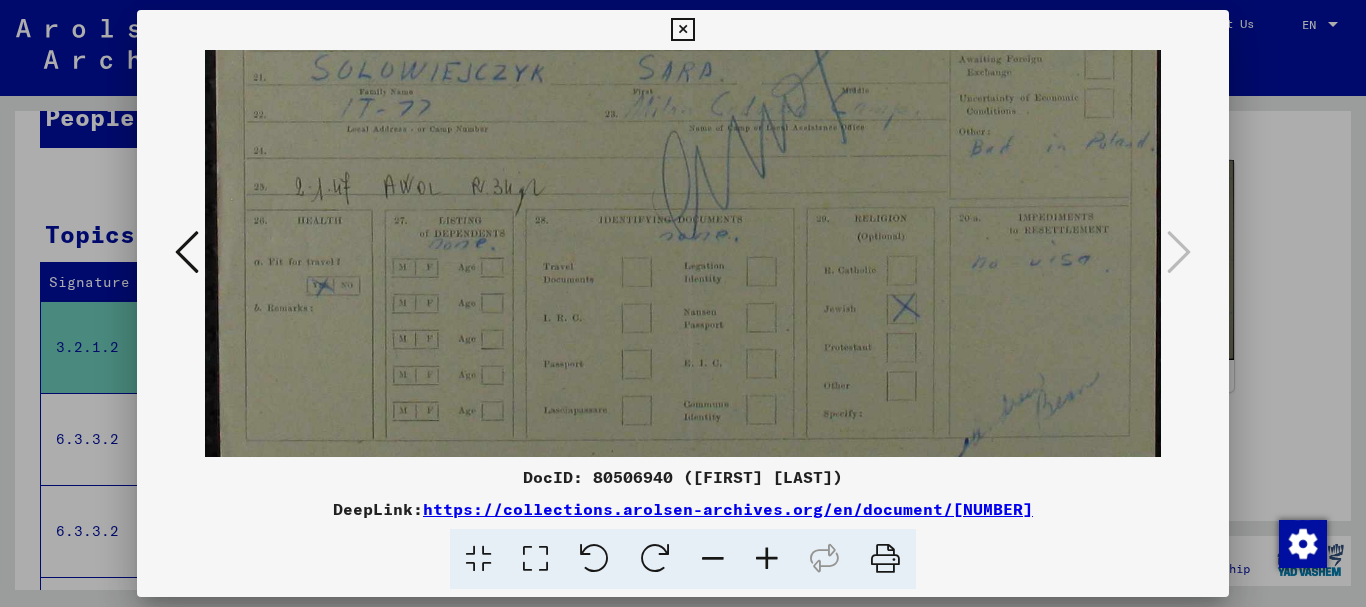 drag, startPoint x: 800, startPoint y: 340, endPoint x: 793, endPoint y: 96, distance: 244.10039 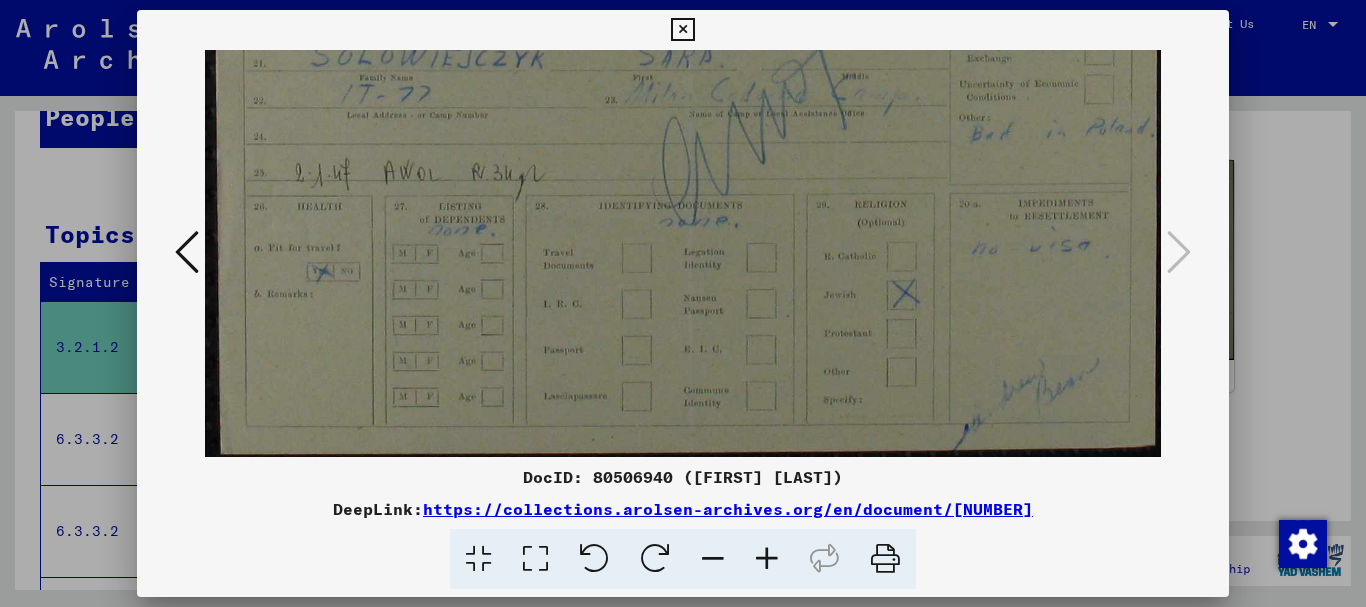 drag, startPoint x: 776, startPoint y: 317, endPoint x: 1104, endPoint y: 244, distance: 336.0253 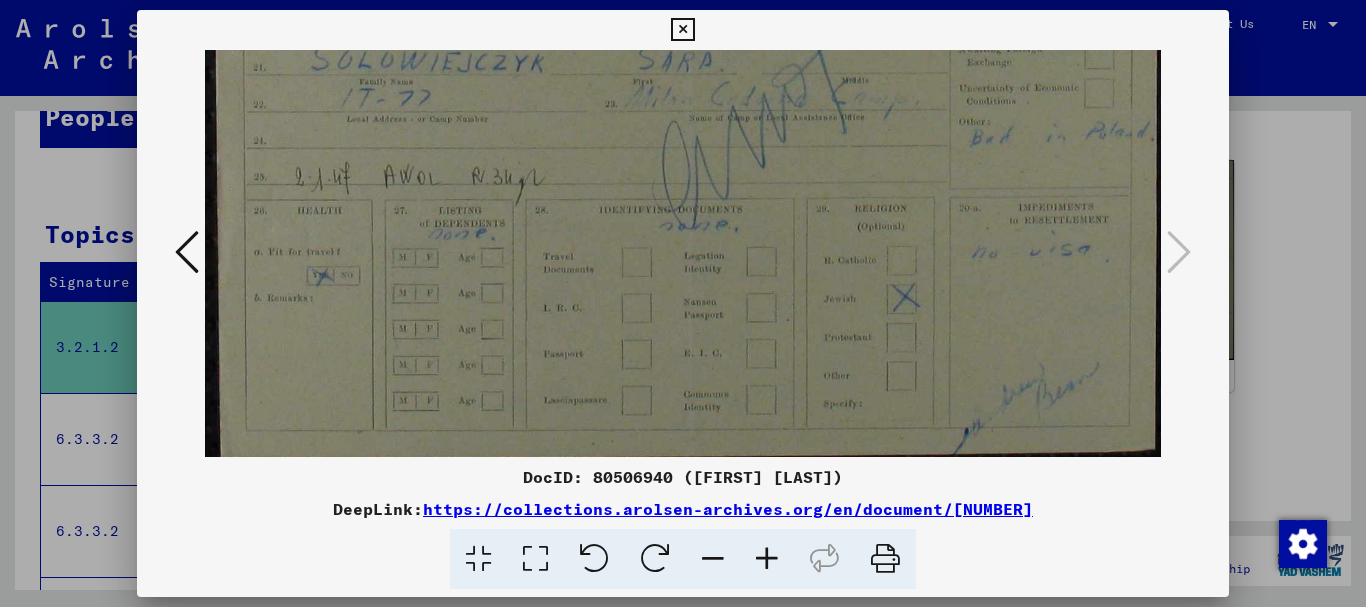 click at bounding box center (683, 253) 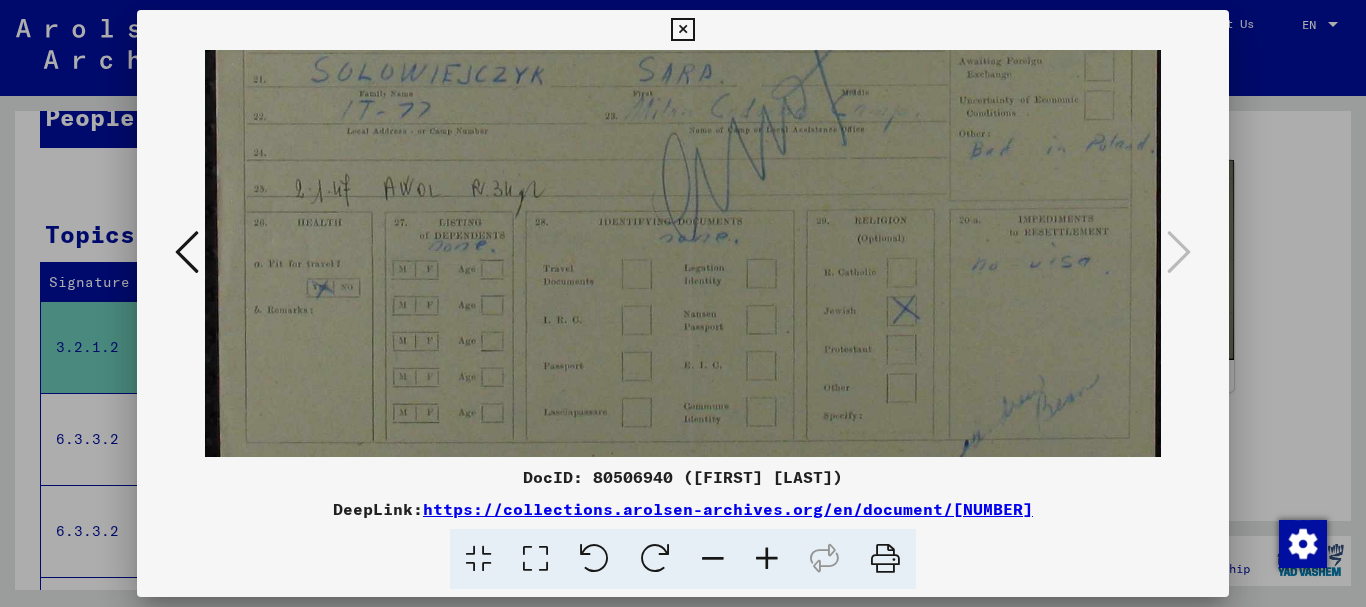 click at bounding box center (682, 30) 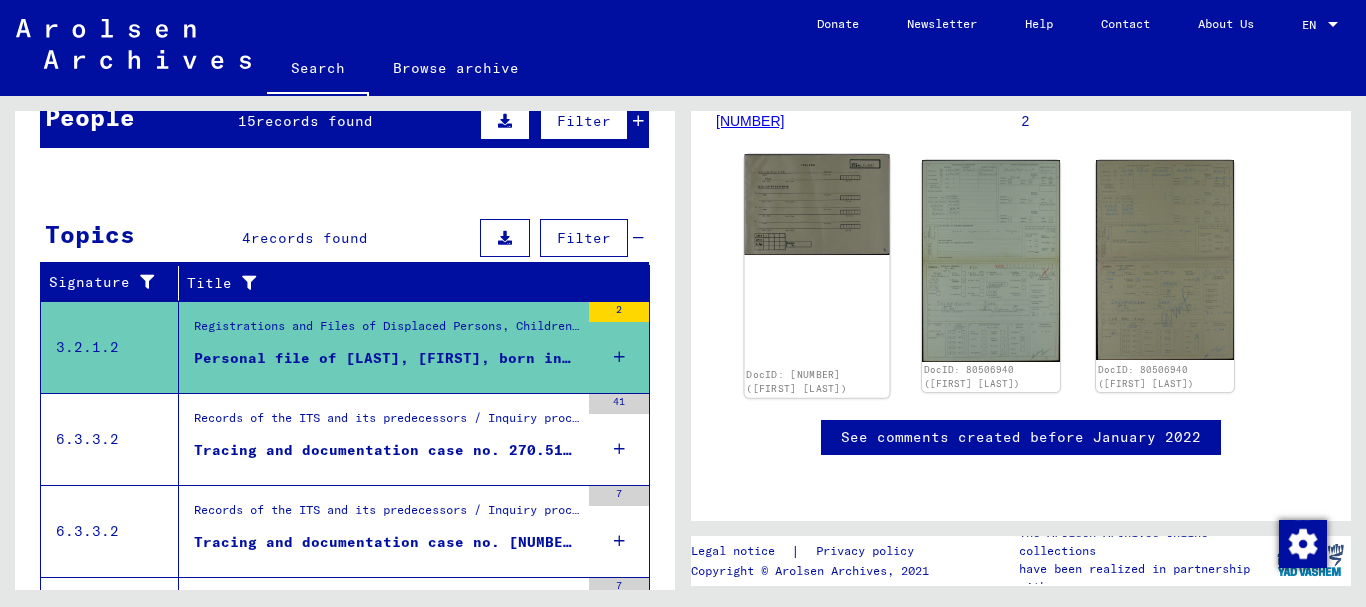 click 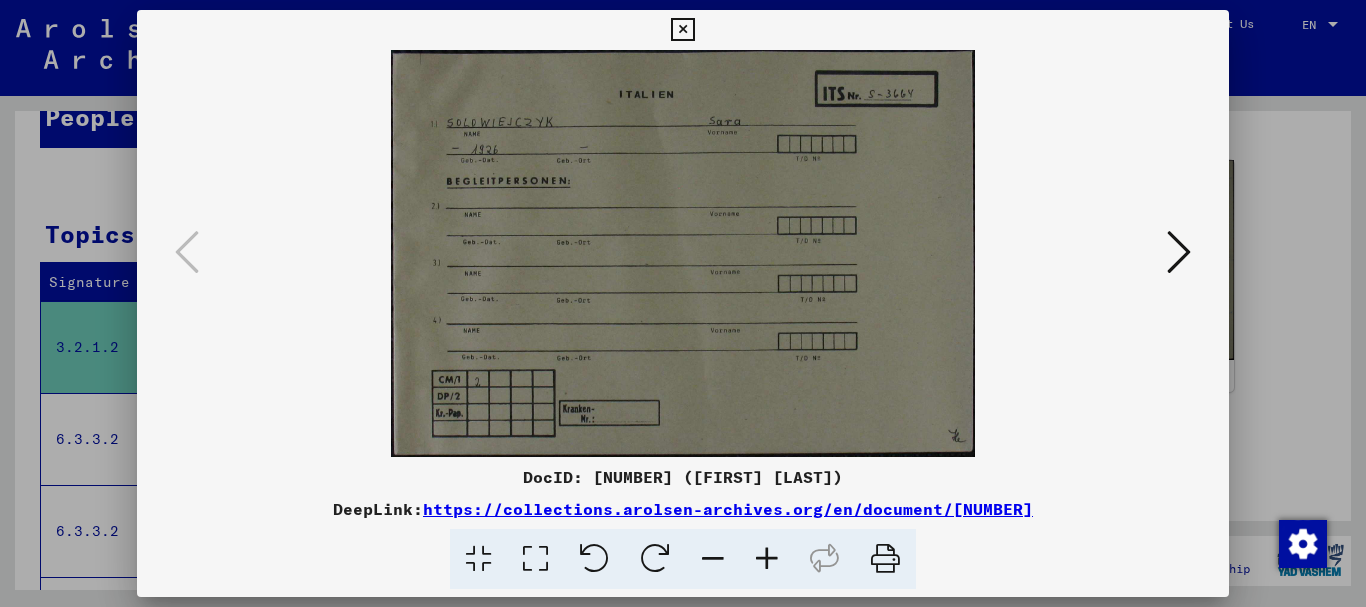 drag, startPoint x: 711, startPoint y: 270, endPoint x: 681, endPoint y: 165, distance: 109.201645 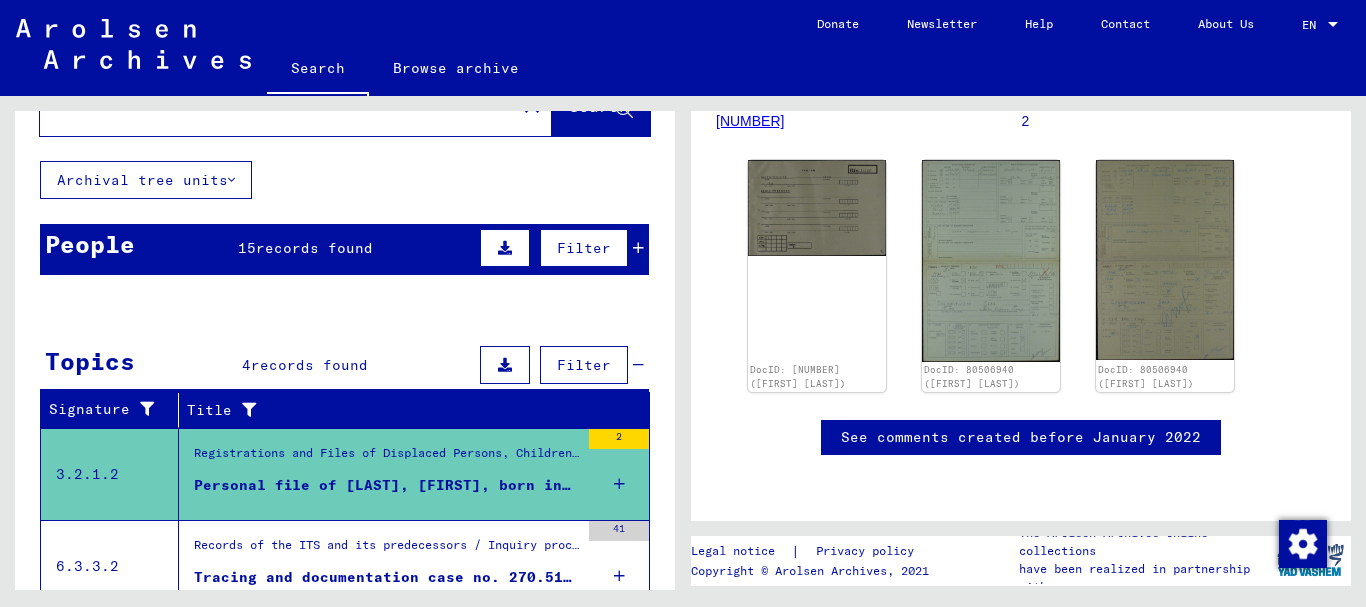 scroll, scrollTop: 0, scrollLeft: 0, axis: both 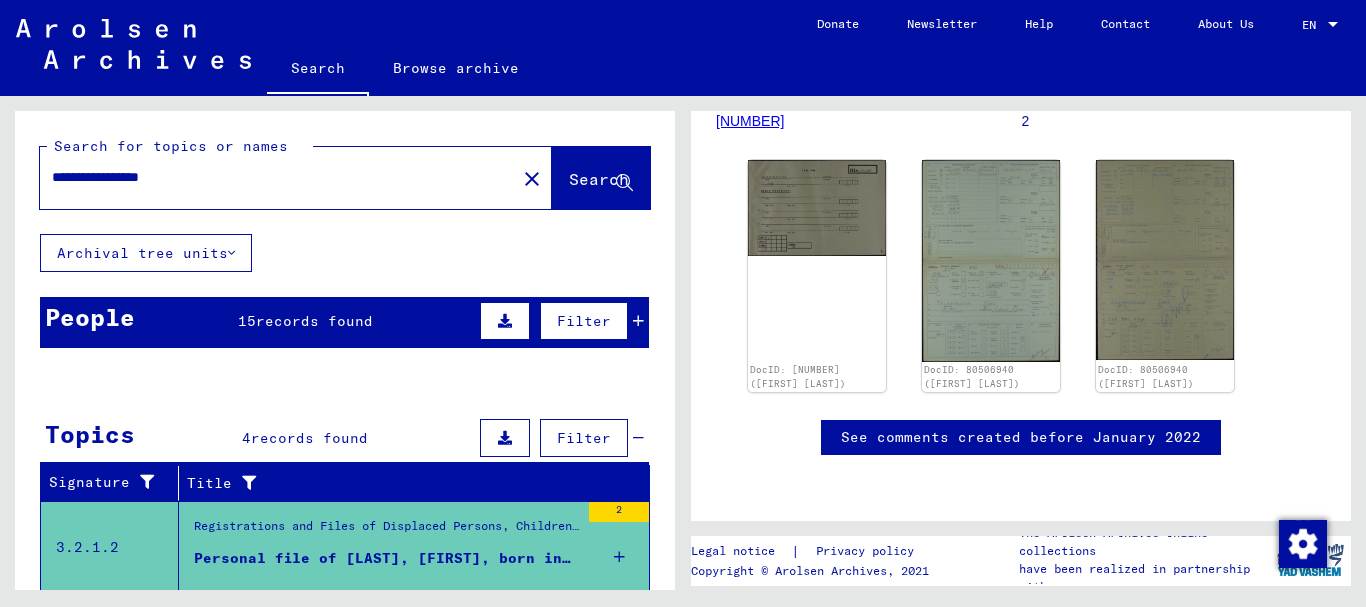 click on "records found" at bounding box center [314, 321] 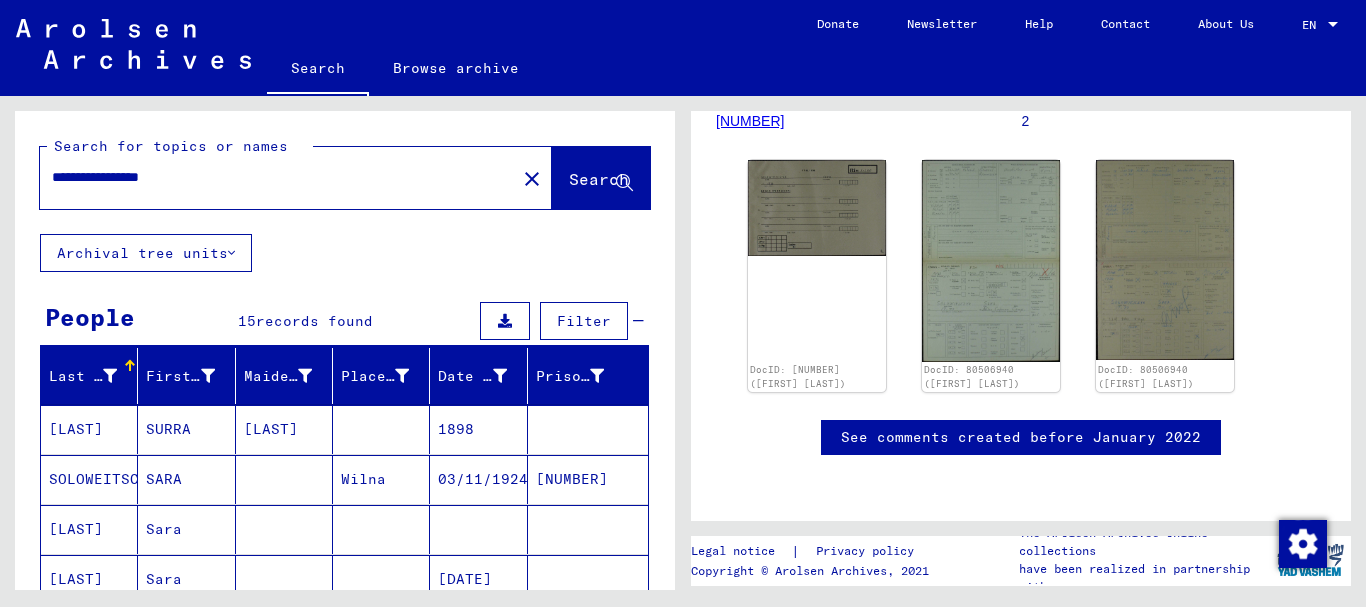scroll, scrollTop: 100, scrollLeft: 0, axis: vertical 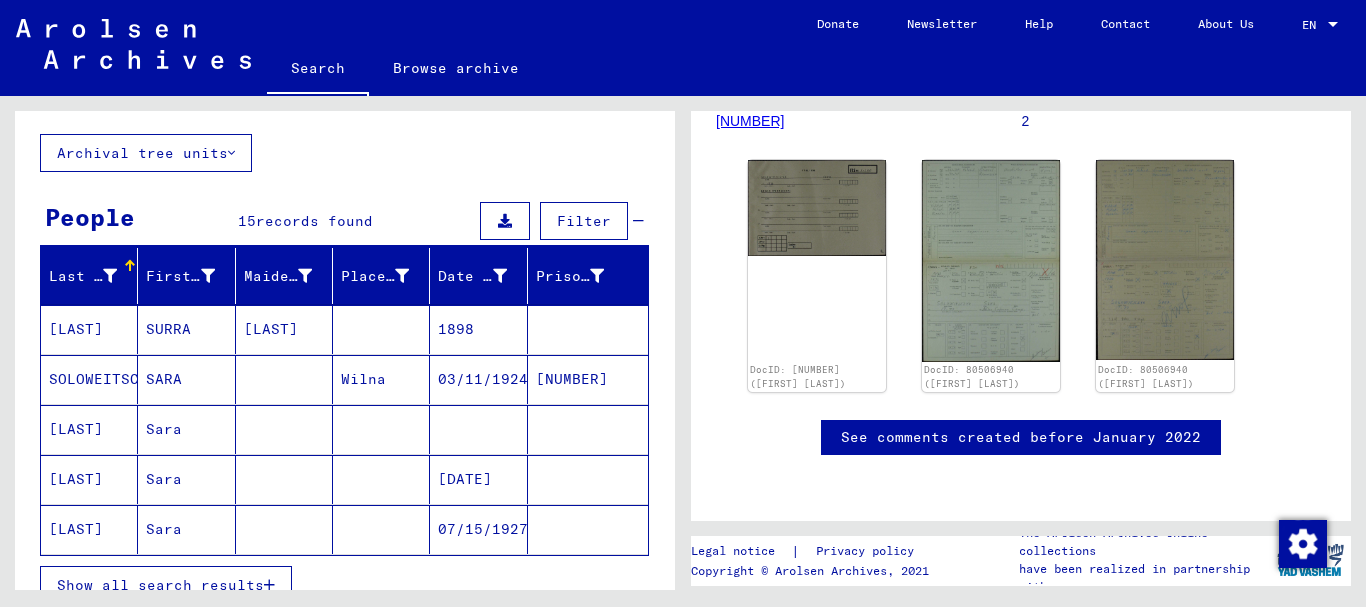 click on "Wilna" at bounding box center [381, 429] 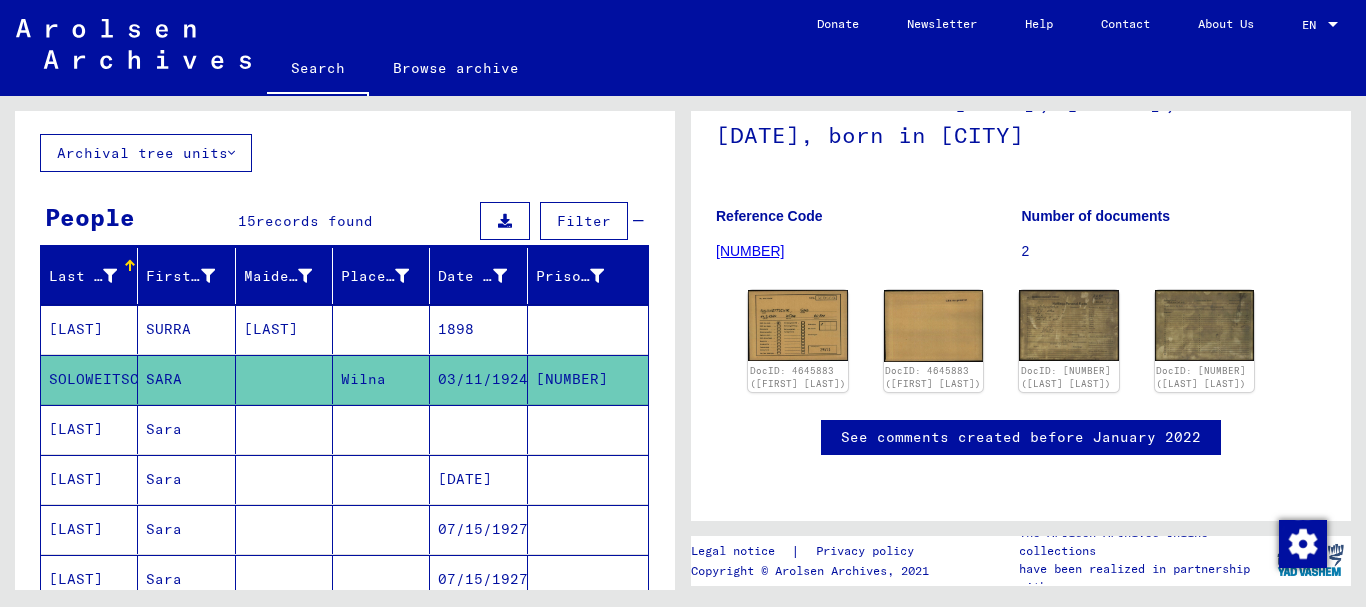 scroll, scrollTop: 200, scrollLeft: 0, axis: vertical 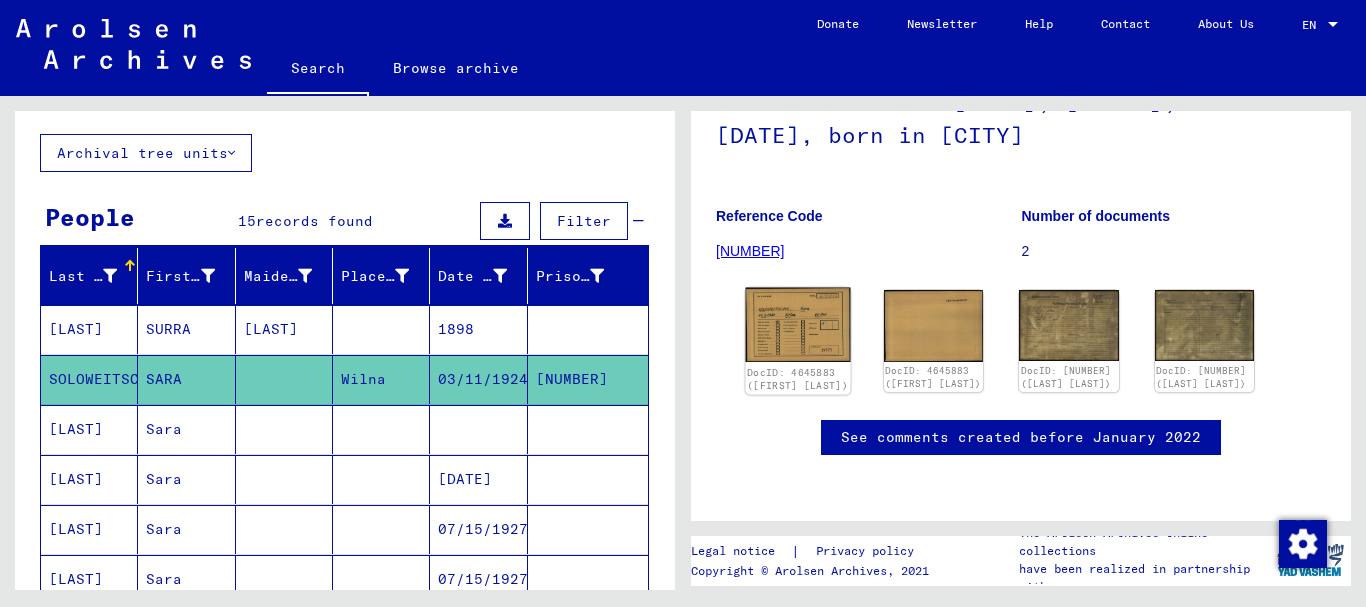 click 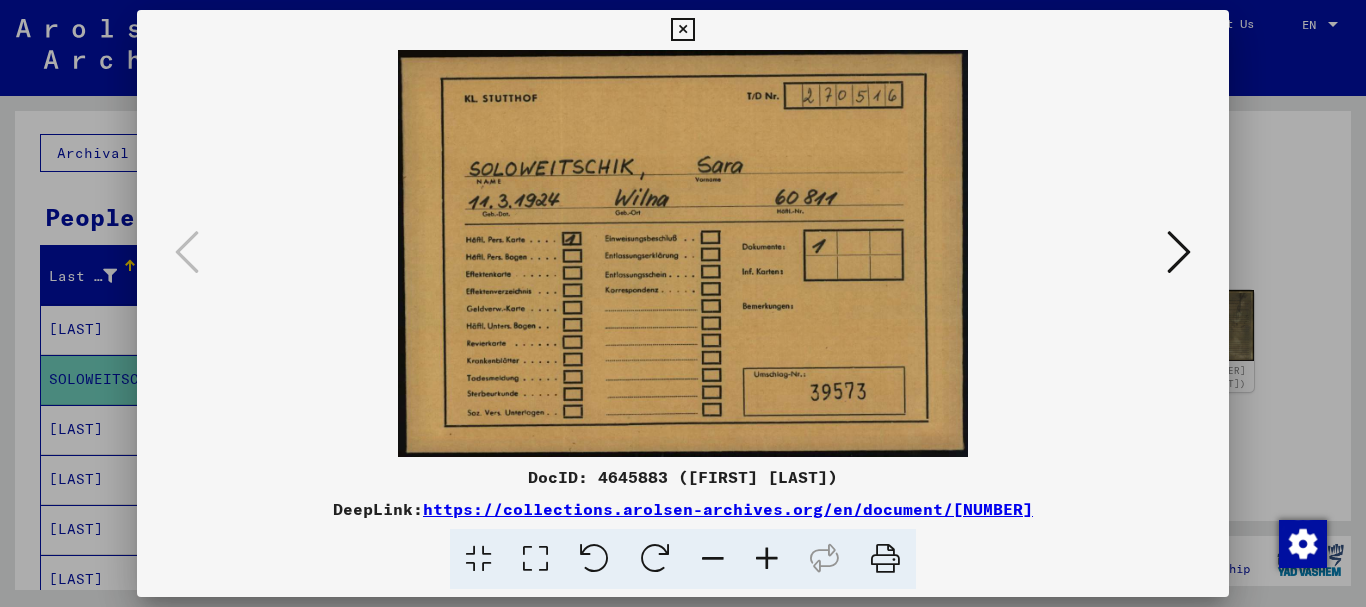 type 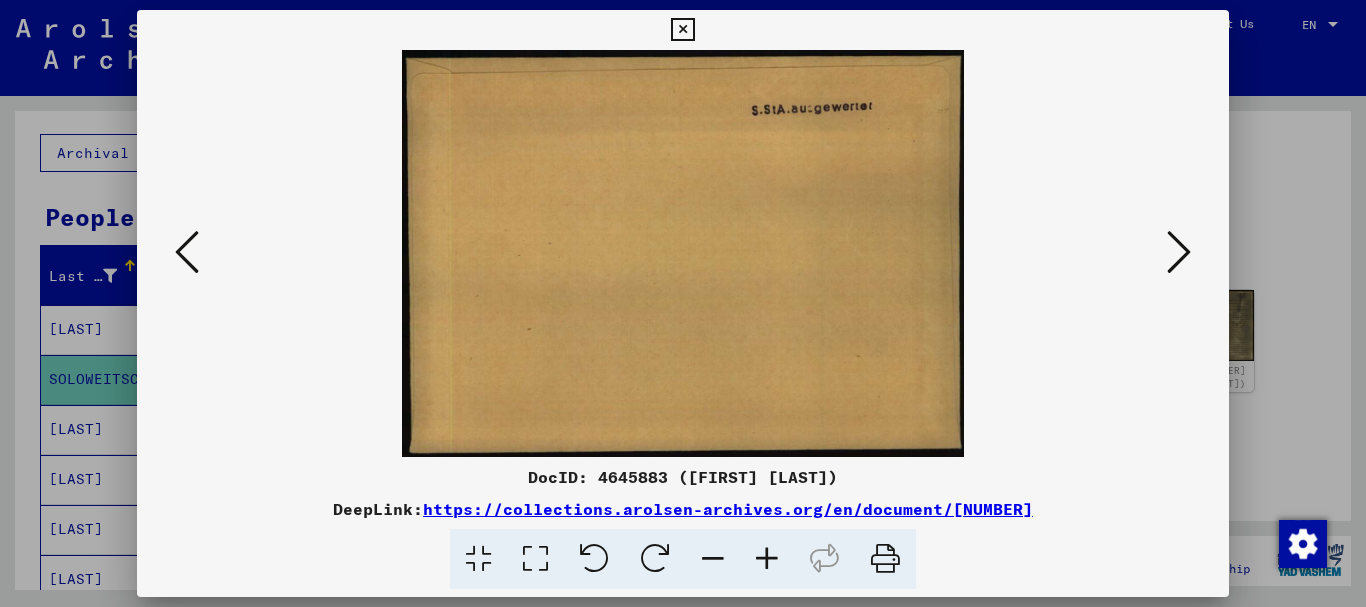 click at bounding box center [1179, 252] 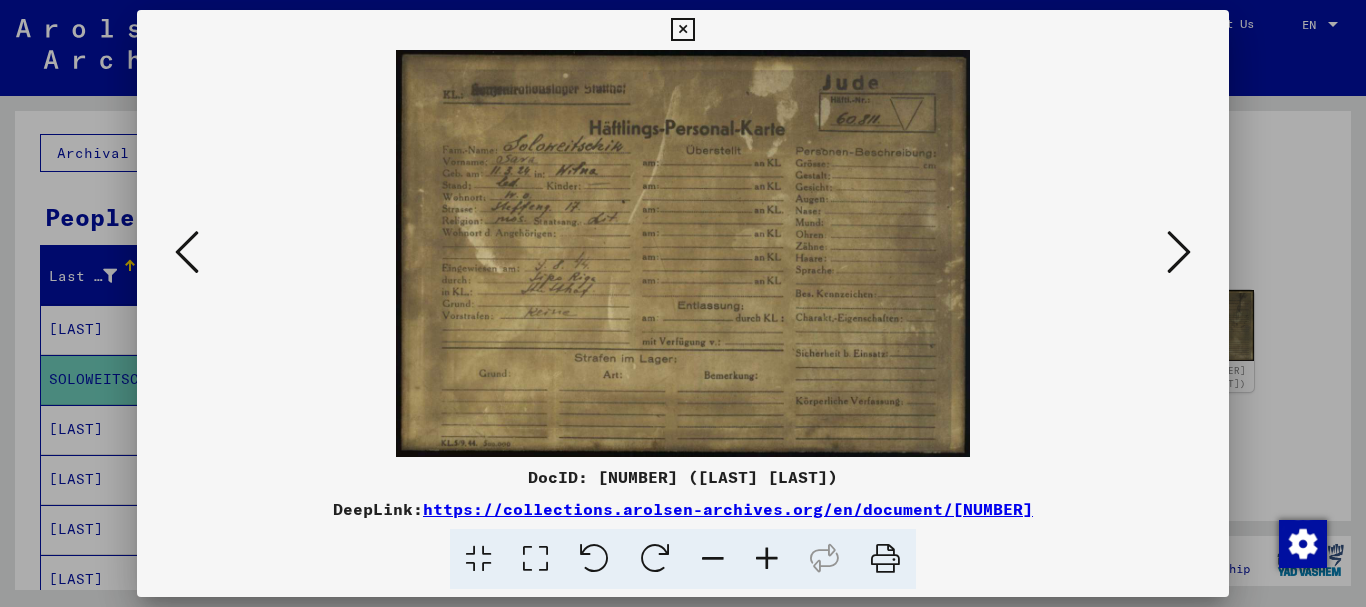 click at bounding box center (1179, 253) 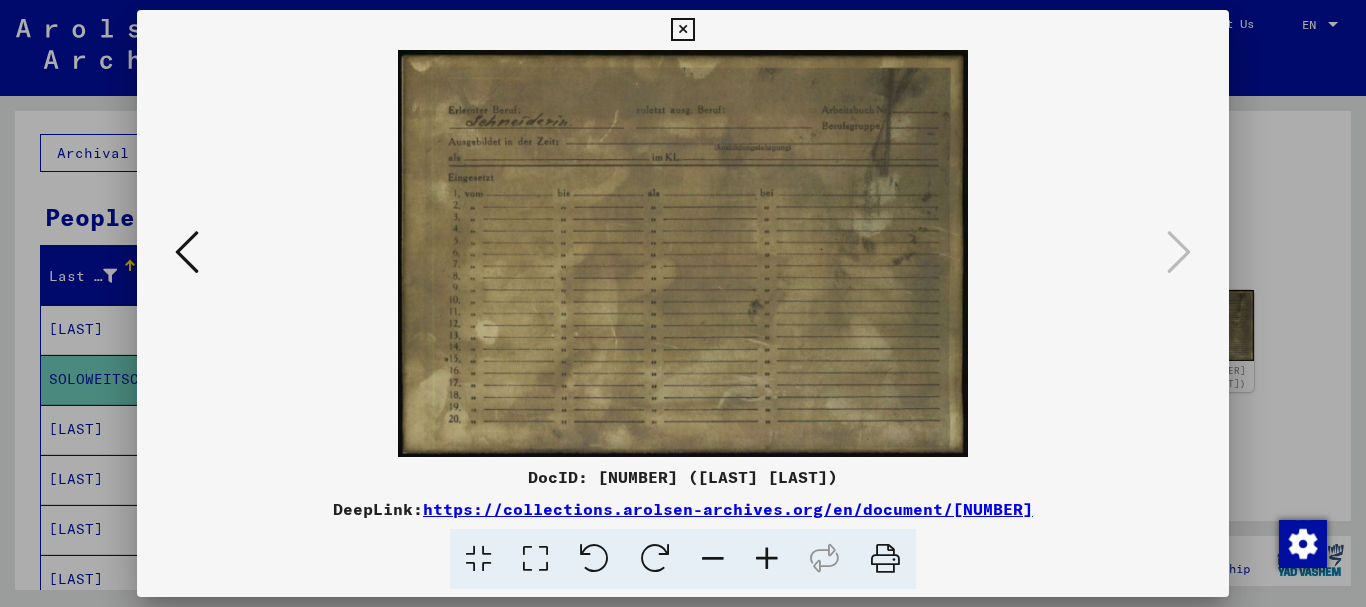 click at bounding box center (682, 30) 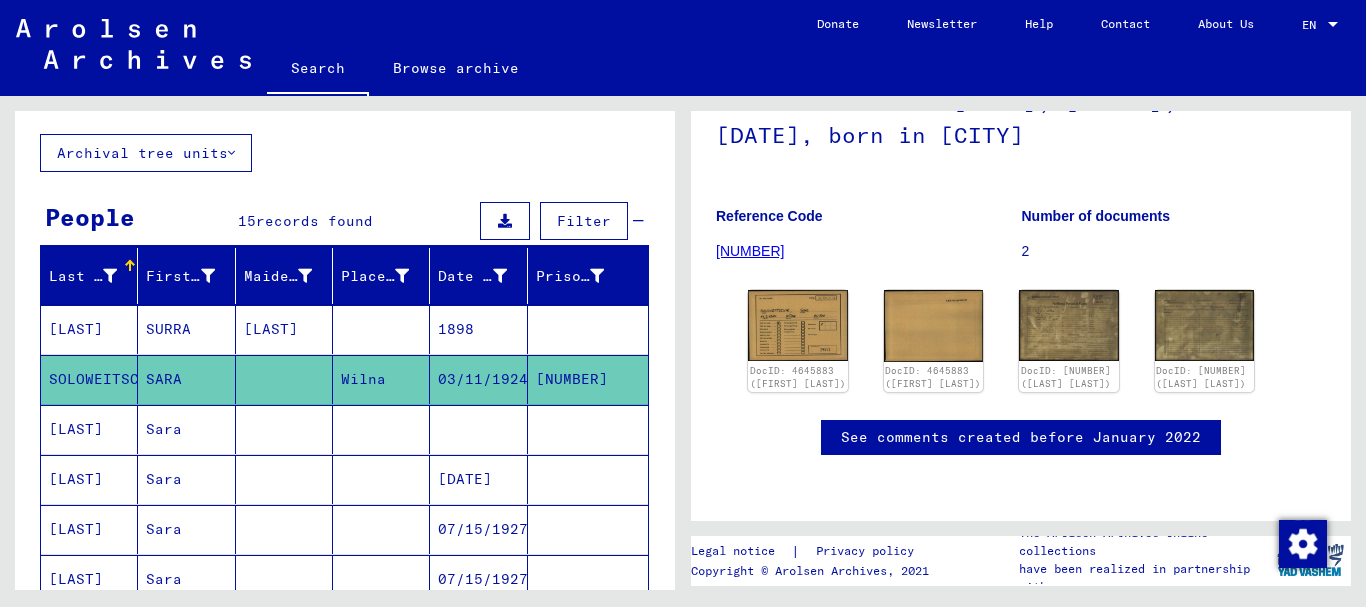 scroll, scrollTop: 214, scrollLeft: 0, axis: vertical 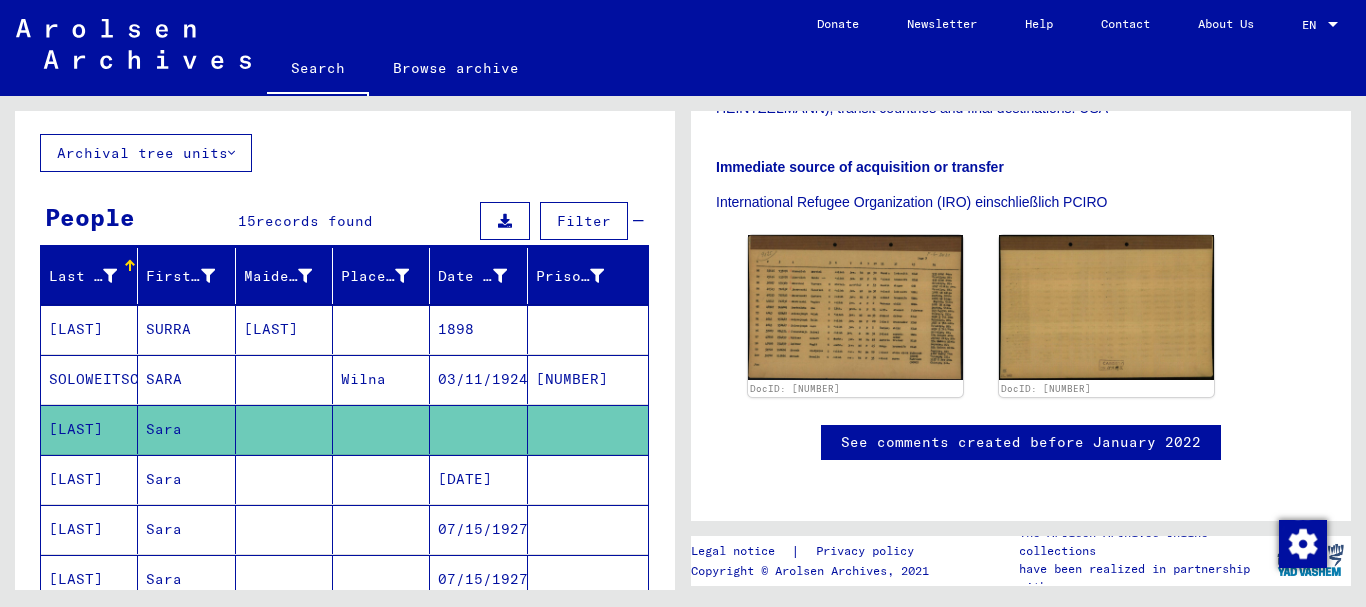 click on "[DATE]" at bounding box center (478, 529) 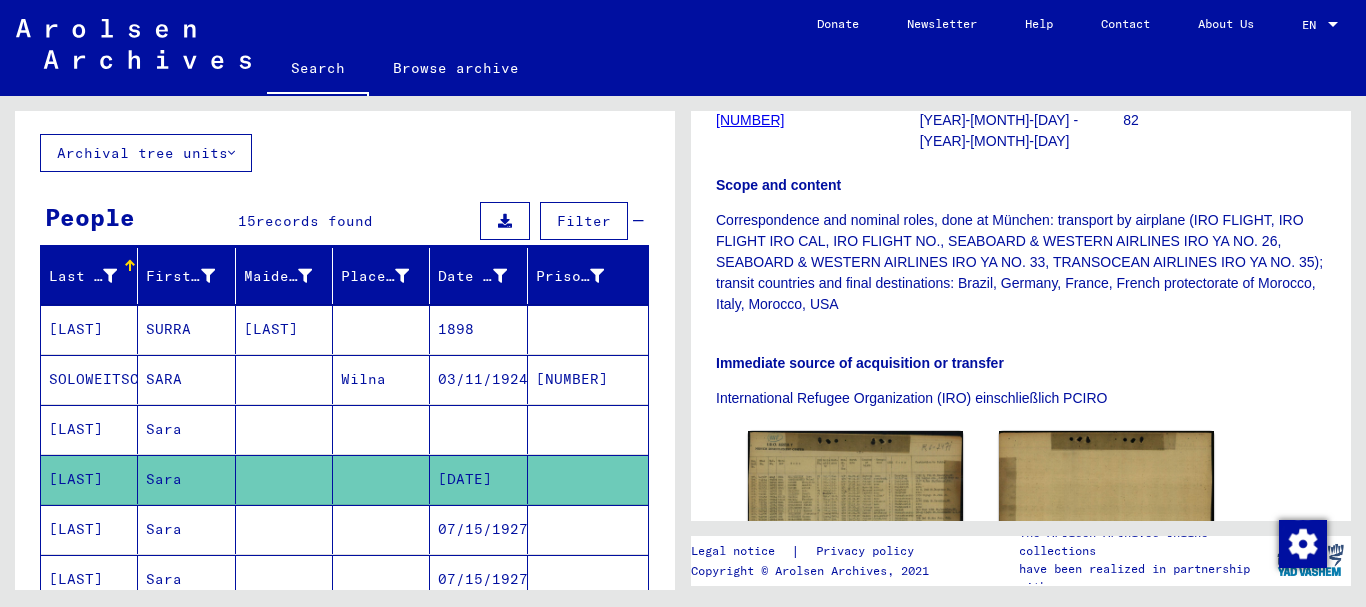 scroll, scrollTop: 600, scrollLeft: 0, axis: vertical 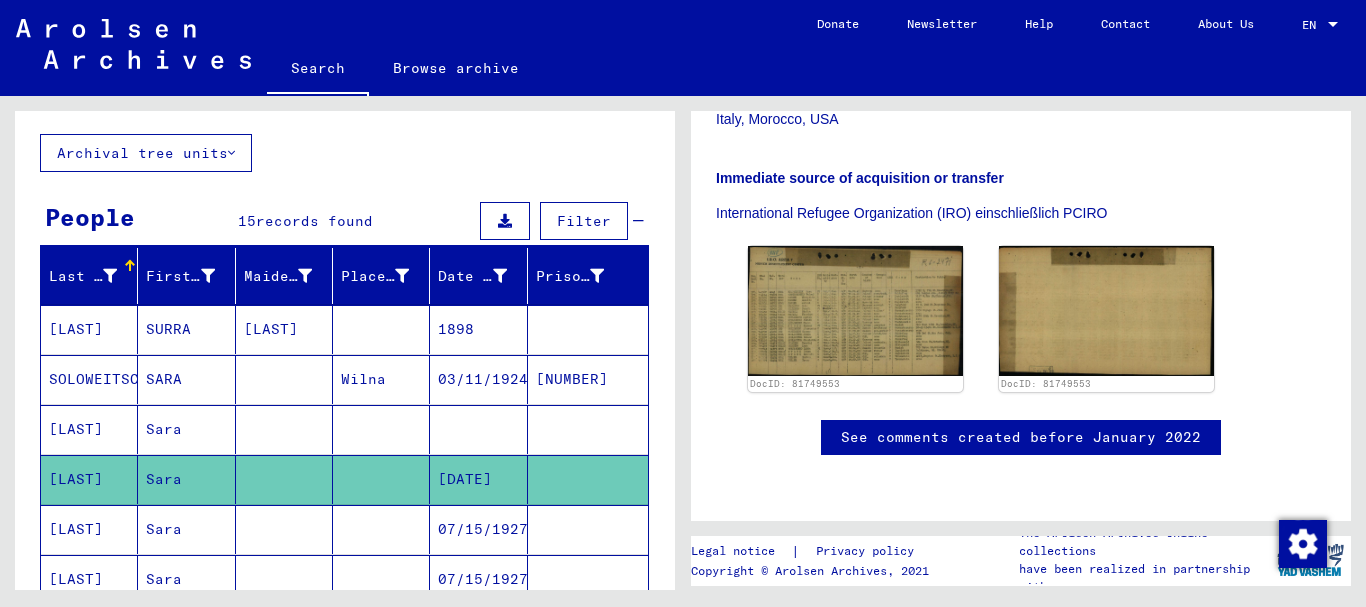 click at bounding box center [588, 579] 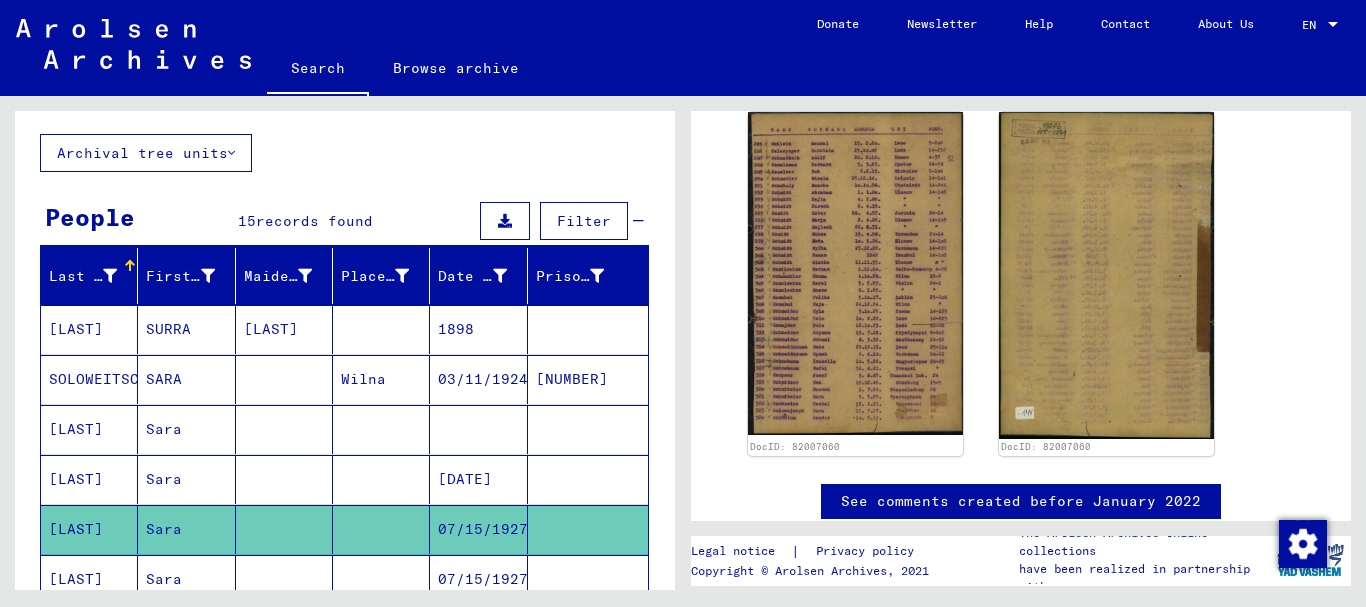 scroll, scrollTop: 400, scrollLeft: 0, axis: vertical 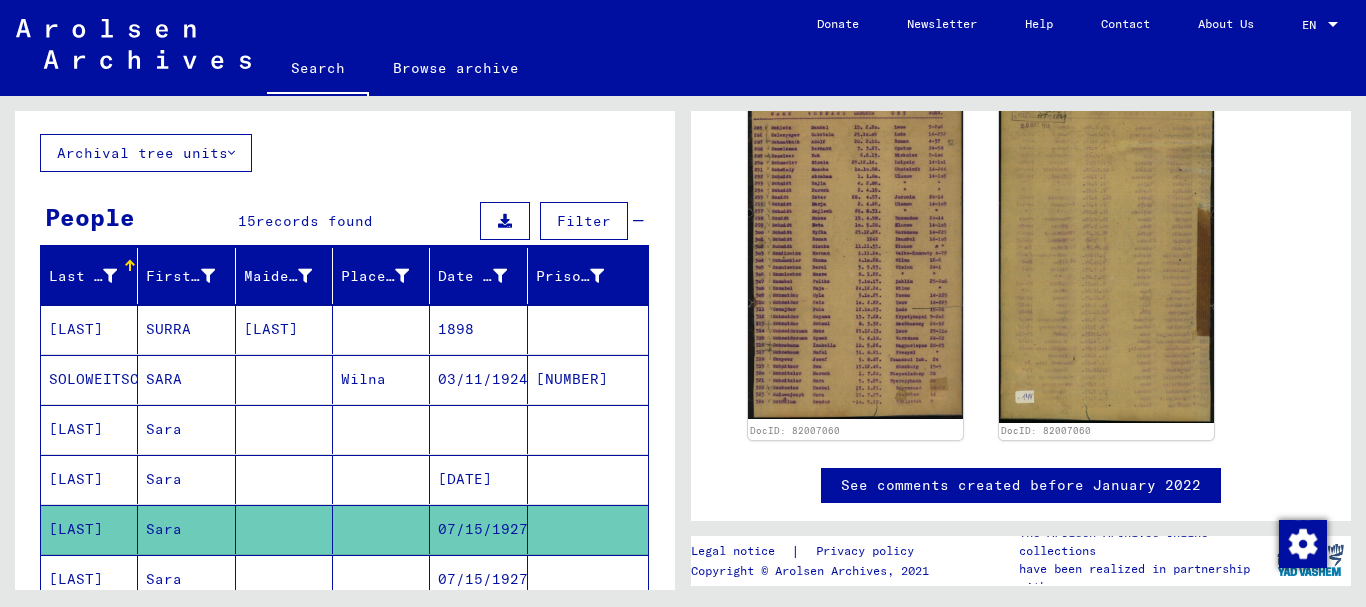 click at bounding box center [588, 629] 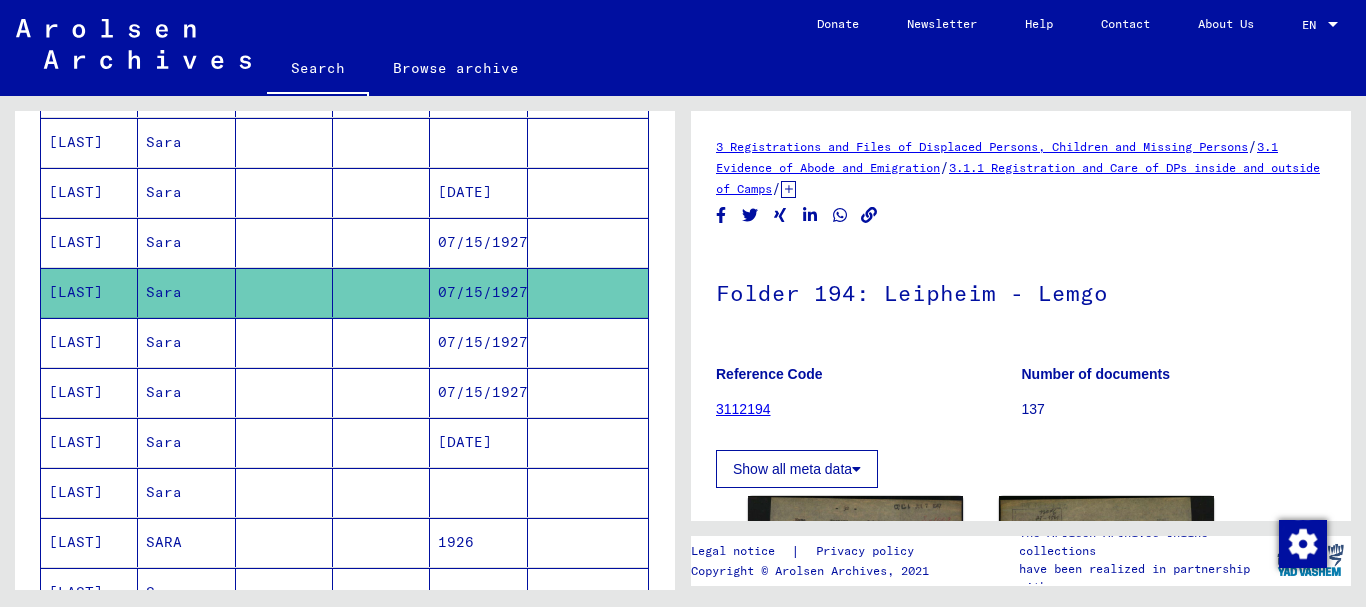 scroll, scrollTop: 400, scrollLeft: 0, axis: vertical 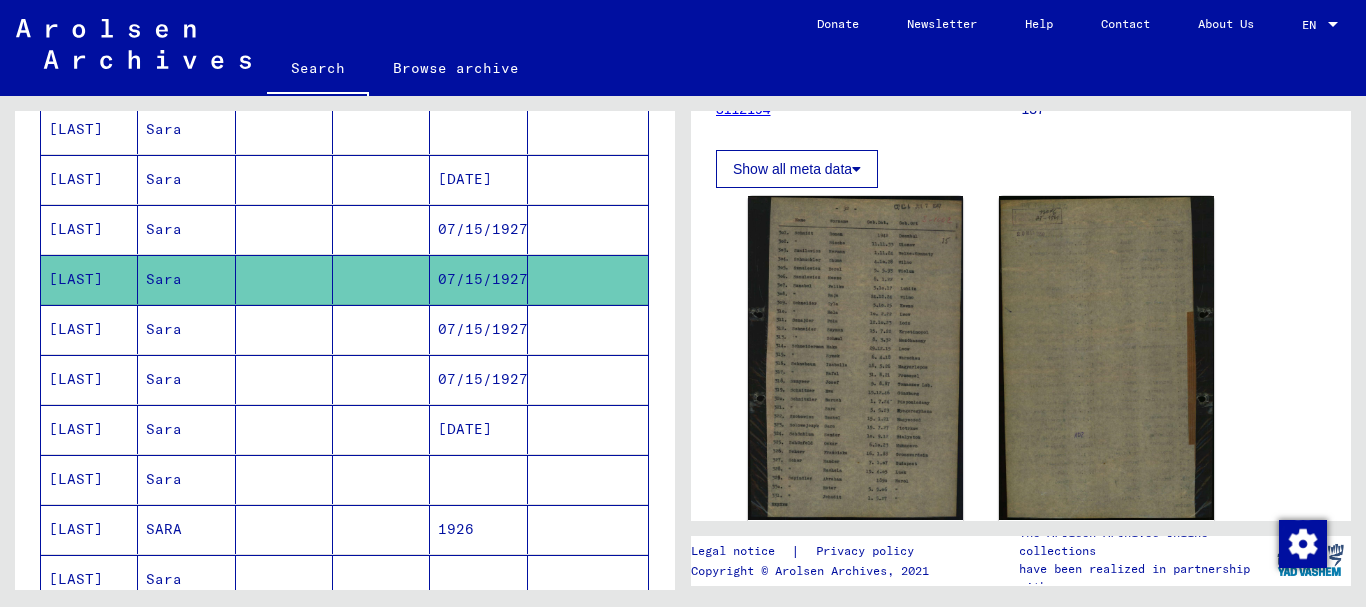 click on "07/15/1927" at bounding box center (478, 379) 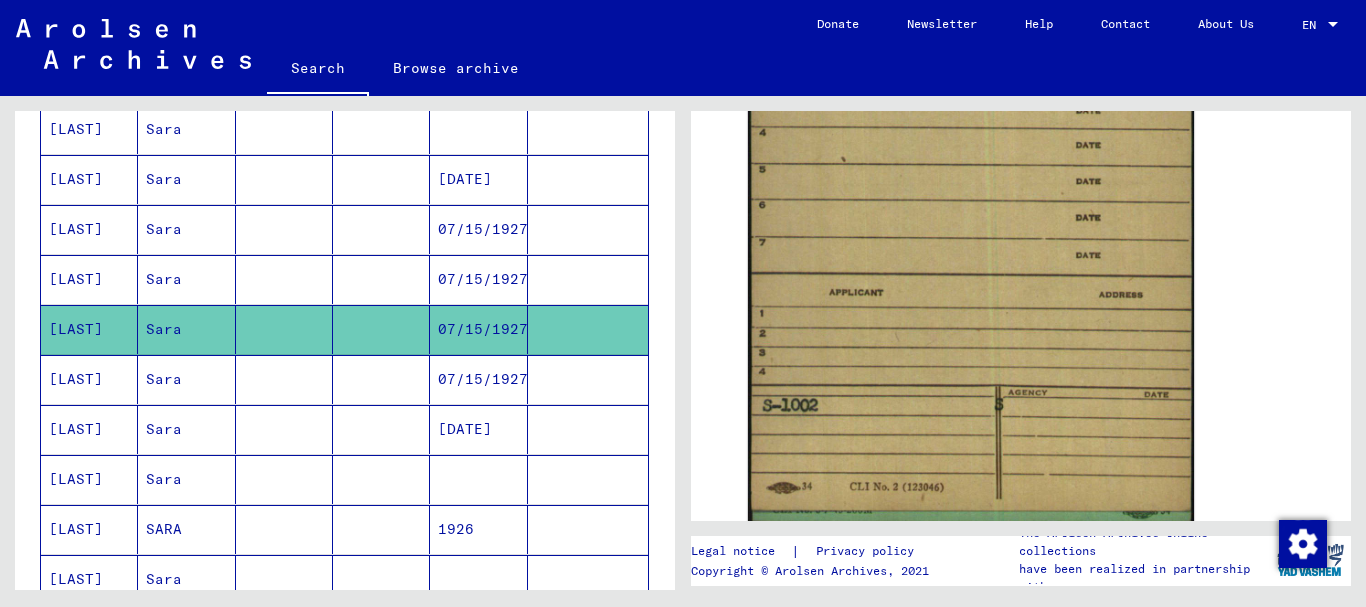 scroll, scrollTop: 1500, scrollLeft: 0, axis: vertical 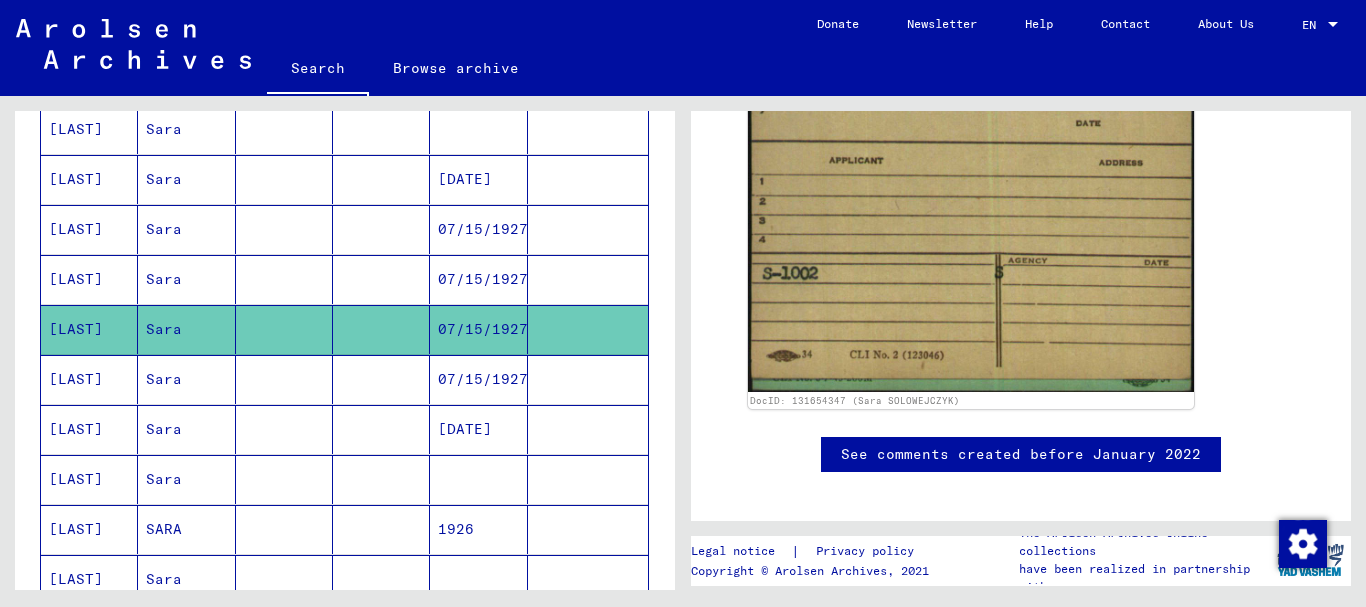 click at bounding box center [381, 429] 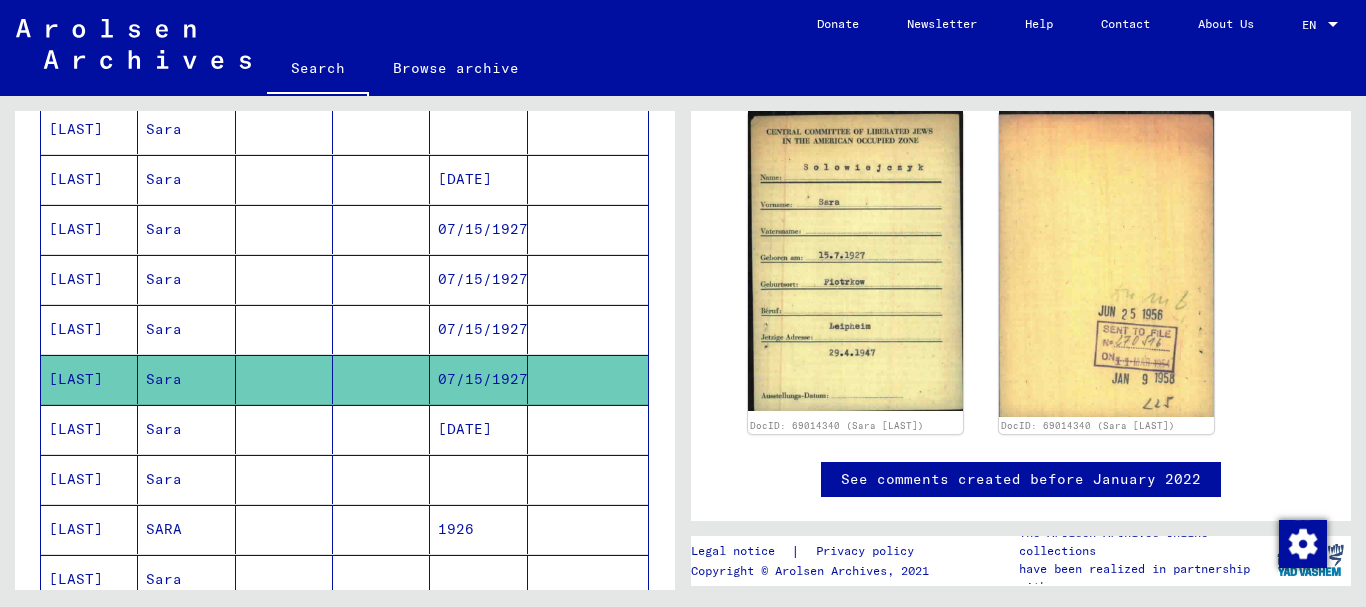 scroll, scrollTop: 433, scrollLeft: 0, axis: vertical 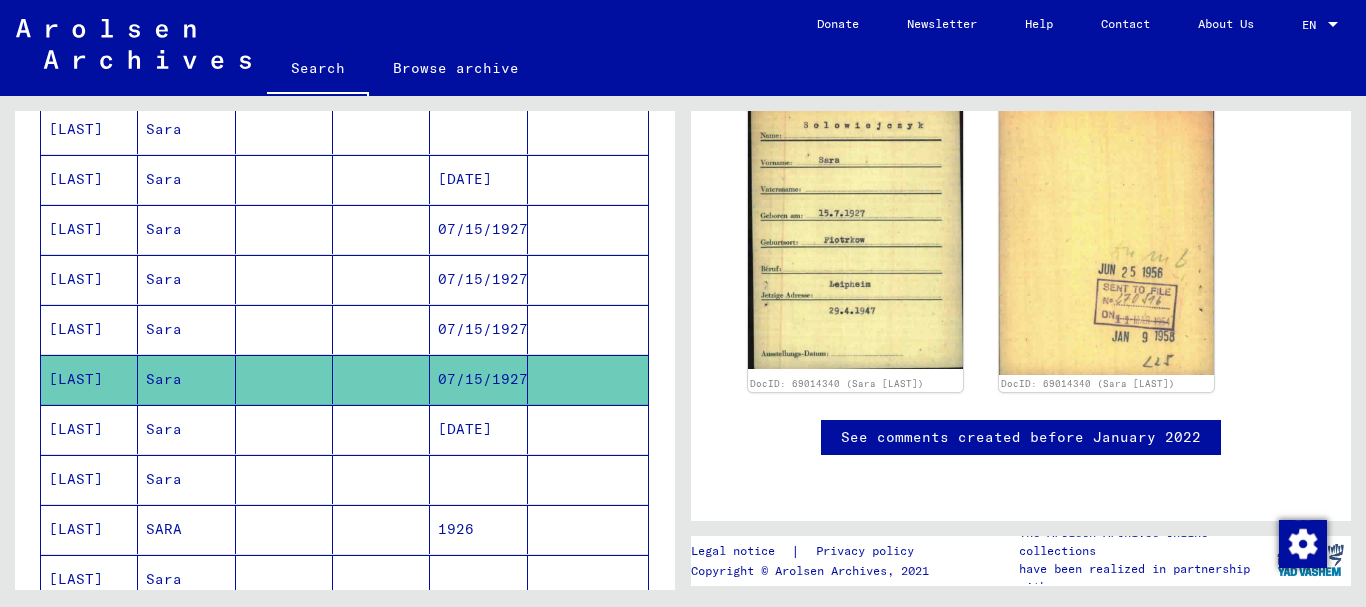 click at bounding box center (381, 479) 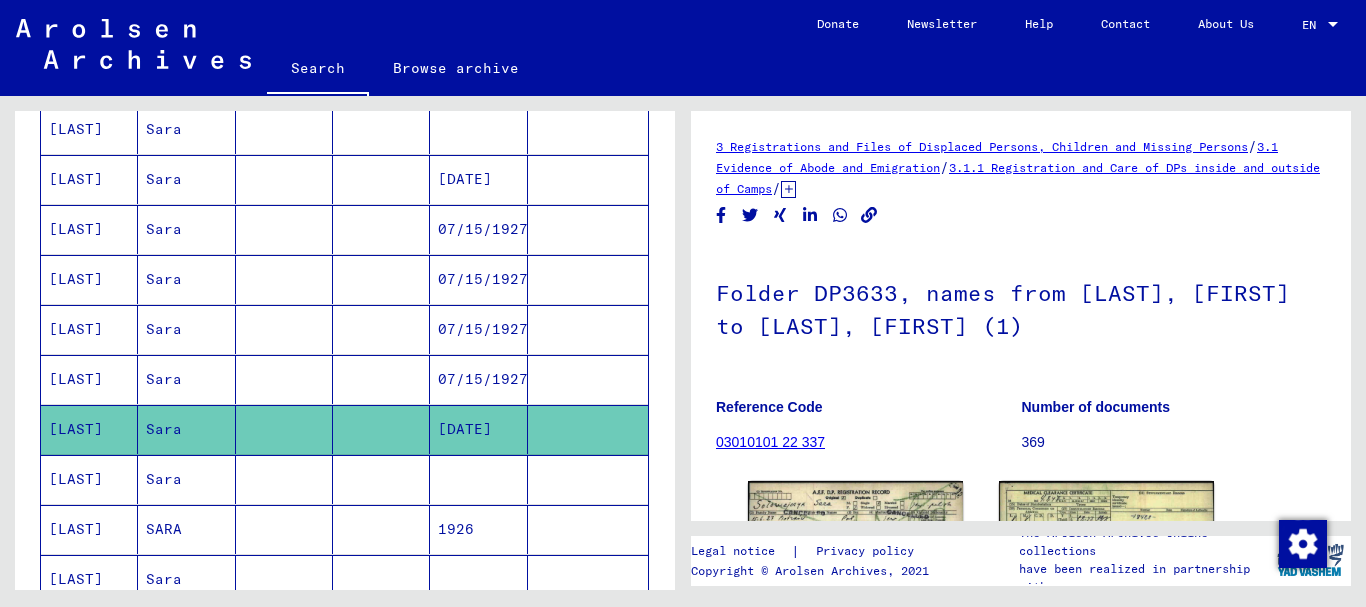 scroll, scrollTop: 274, scrollLeft: 0, axis: vertical 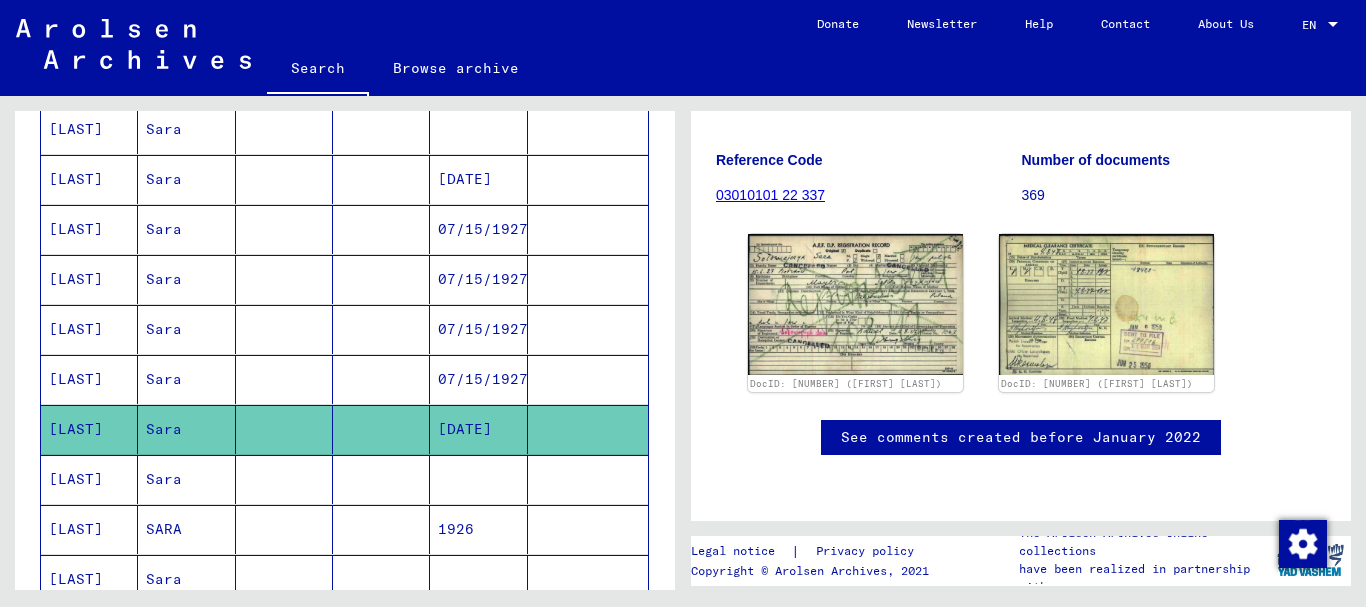 click at bounding box center (588, 529) 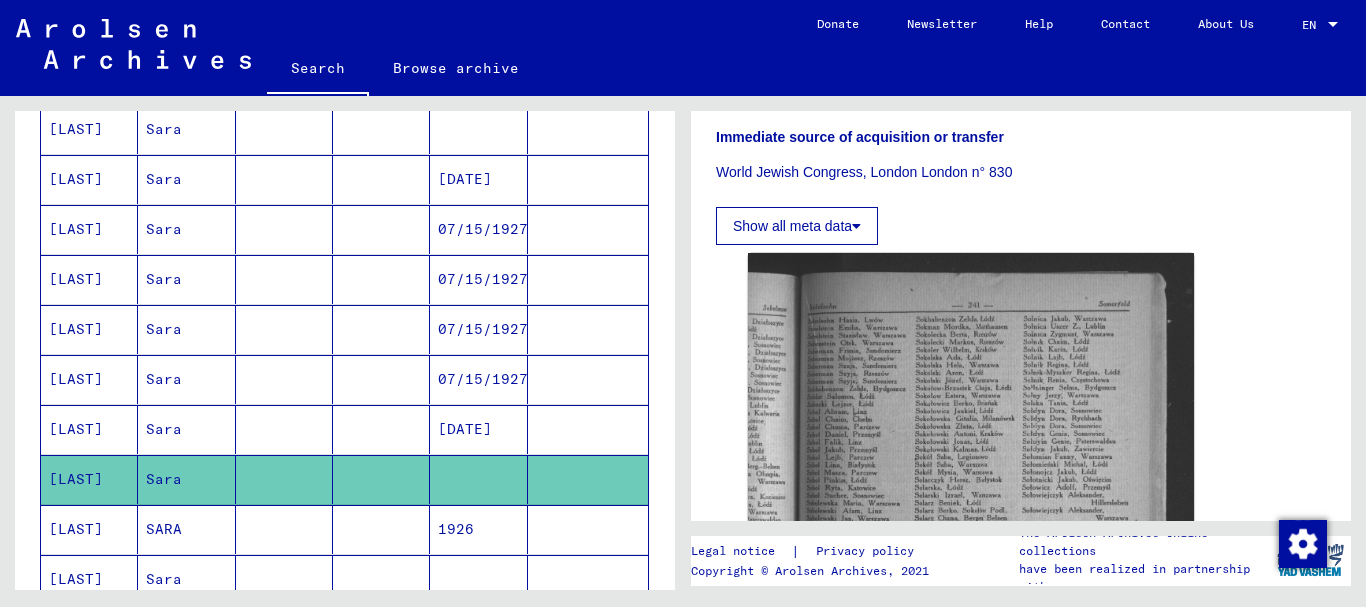 scroll, scrollTop: 600, scrollLeft: 0, axis: vertical 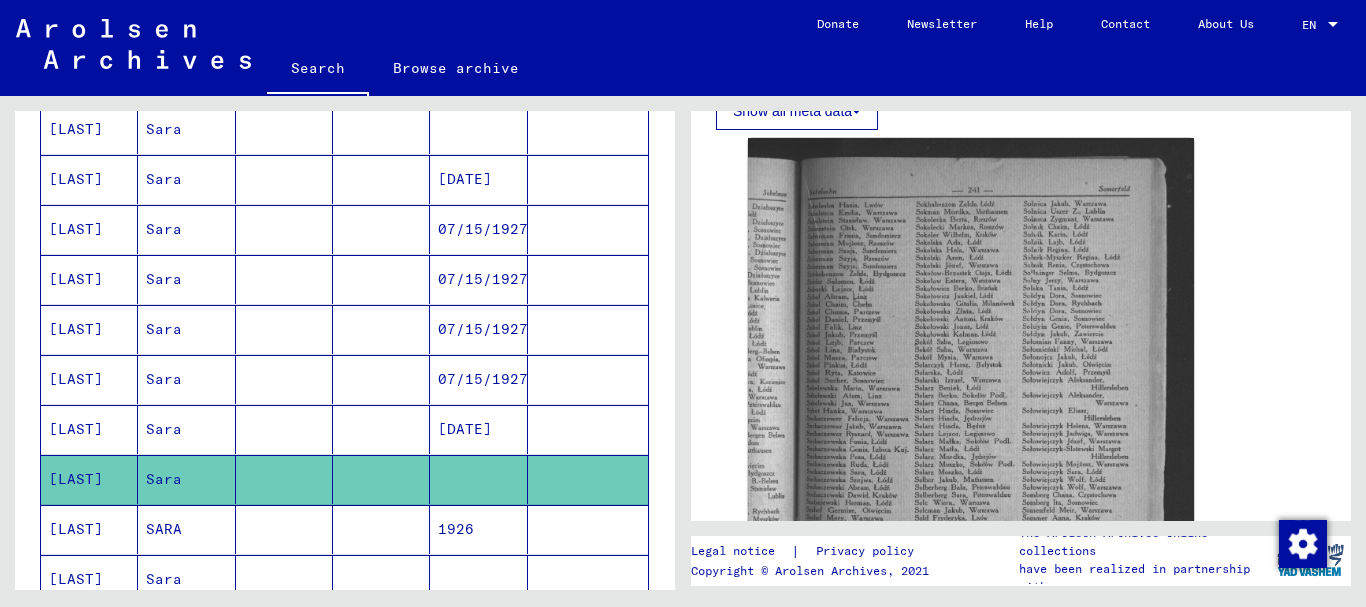 click at bounding box center [588, 579] 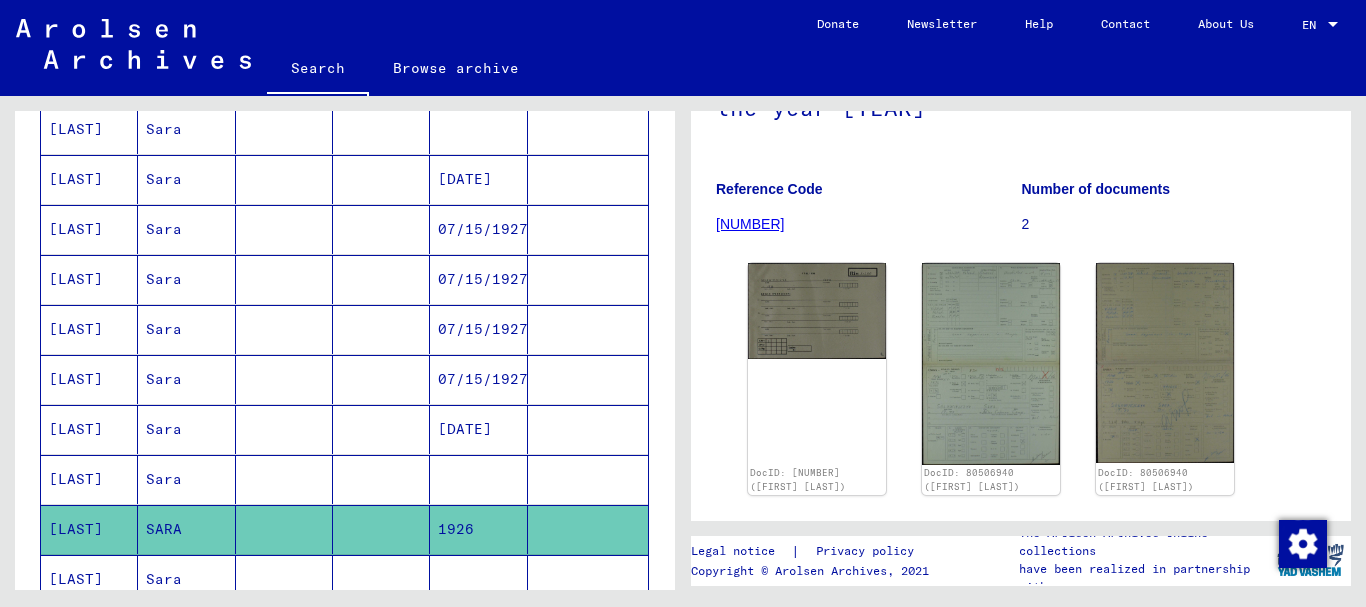 scroll, scrollTop: 345, scrollLeft: 0, axis: vertical 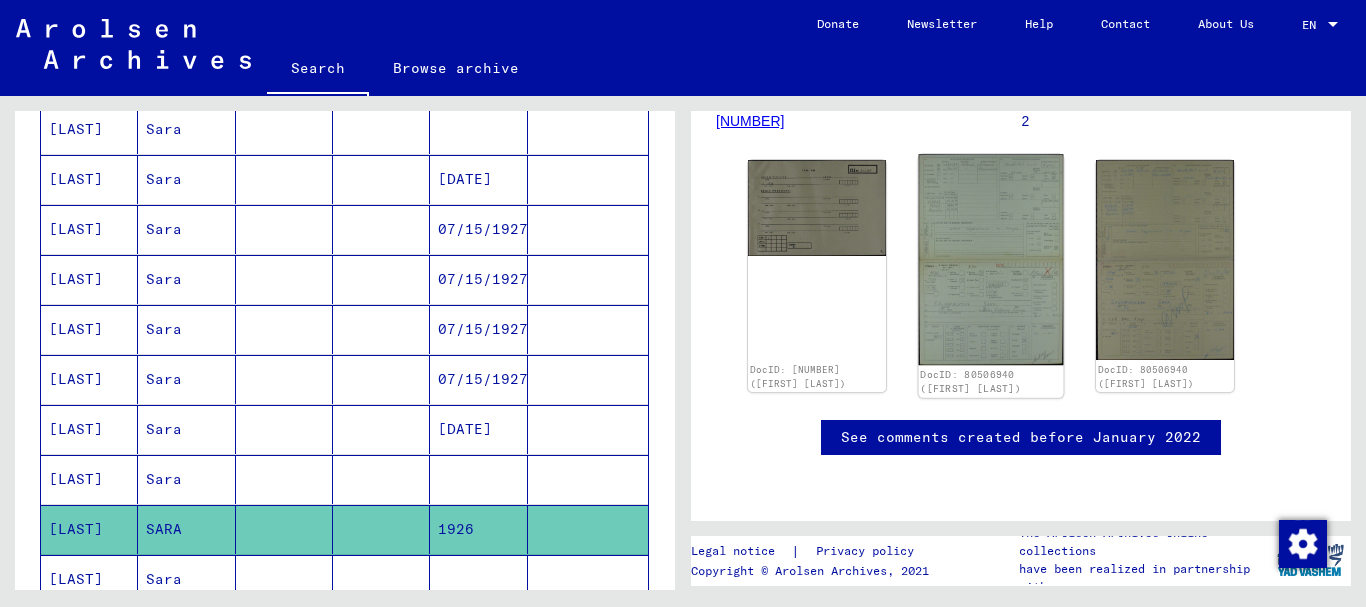 click 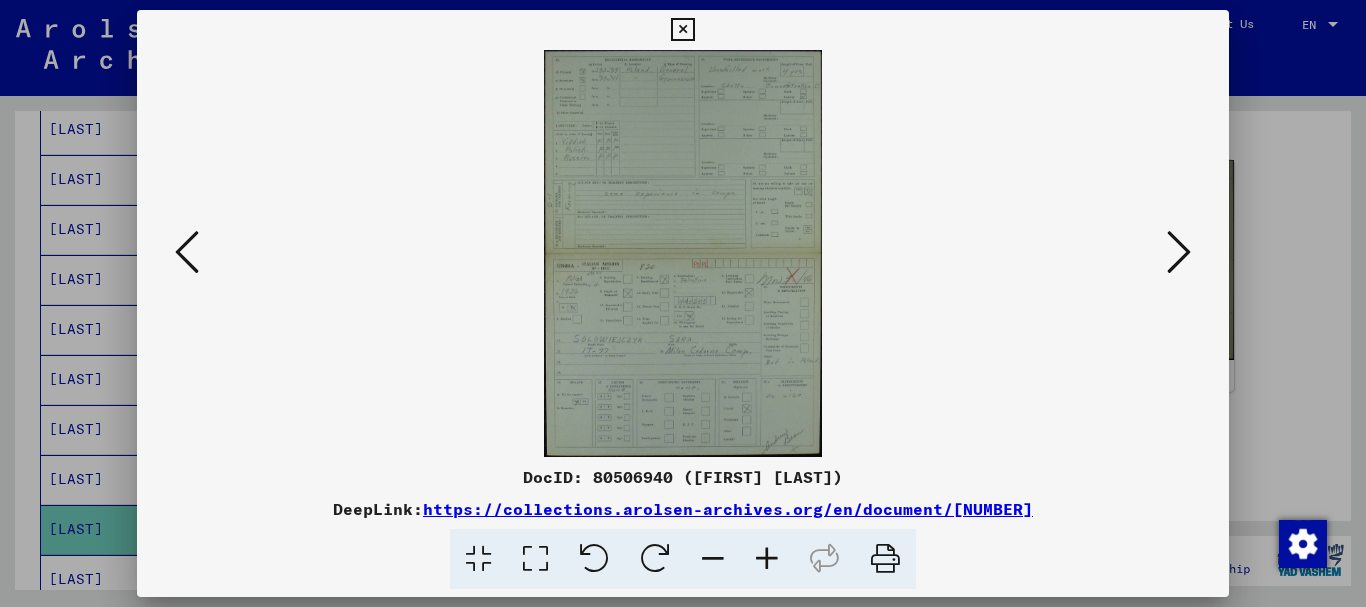 click at bounding box center [535, 559] 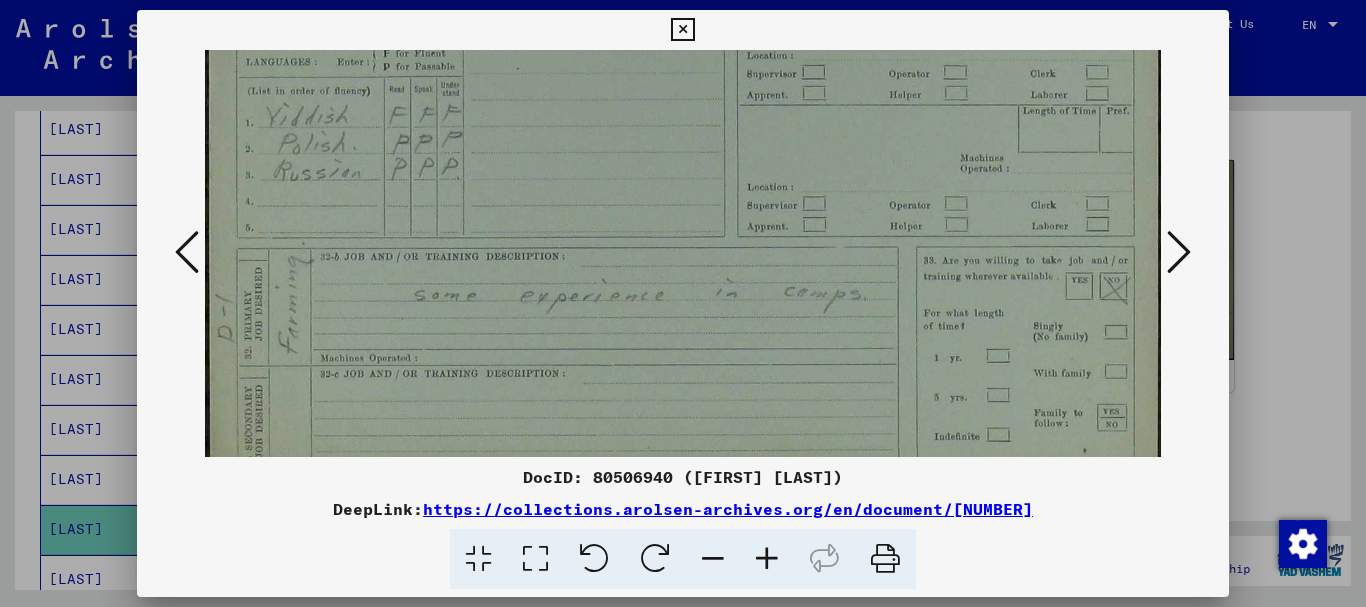 drag, startPoint x: 798, startPoint y: 419, endPoint x: 800, endPoint y: 171, distance: 248.00807 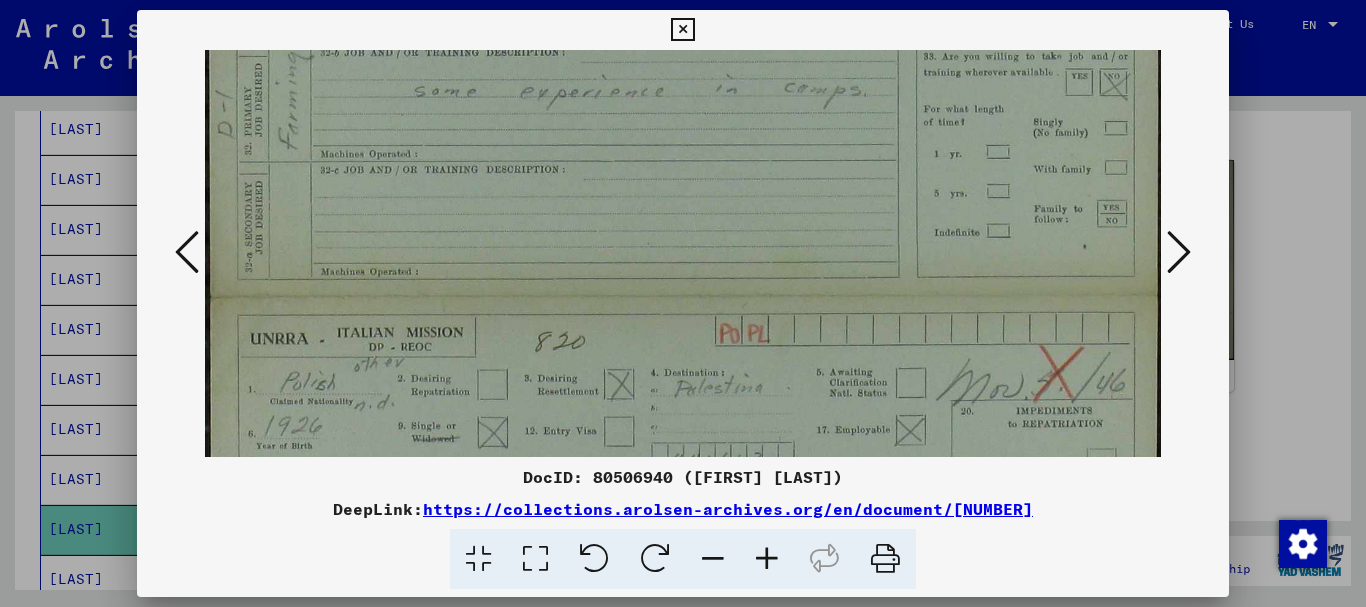 drag, startPoint x: 828, startPoint y: 217, endPoint x: 838, endPoint y: 134, distance: 83.60024 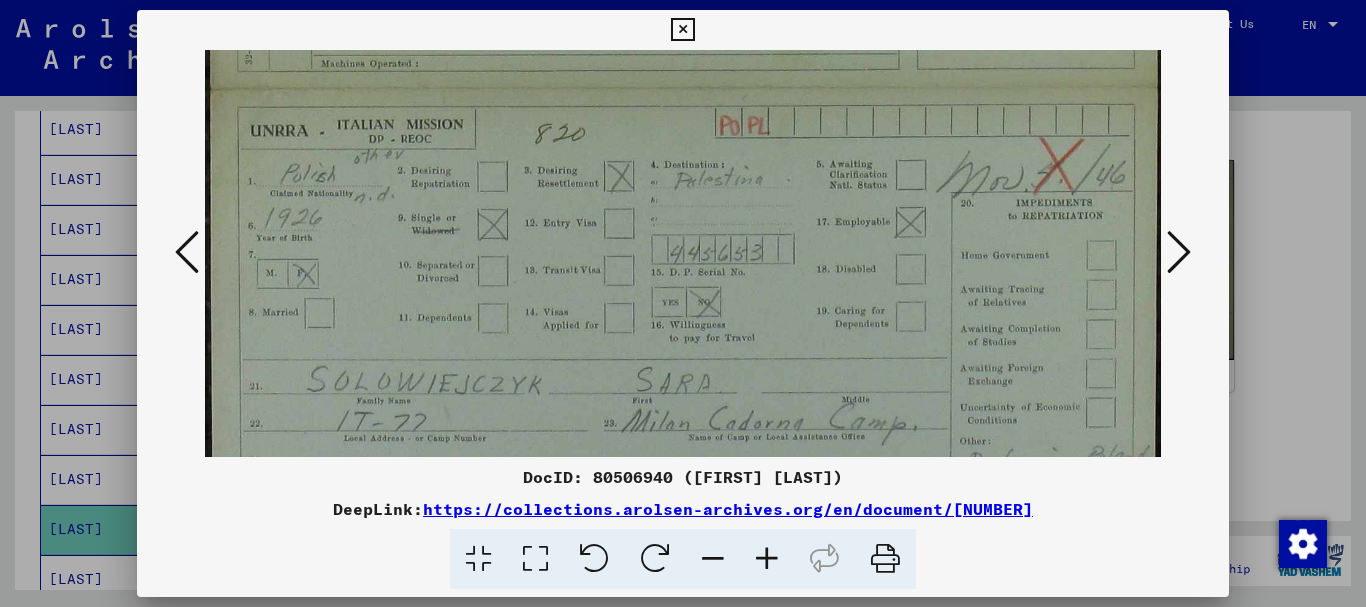 drag, startPoint x: 831, startPoint y: 288, endPoint x: 816, endPoint y: 88, distance: 200.5617 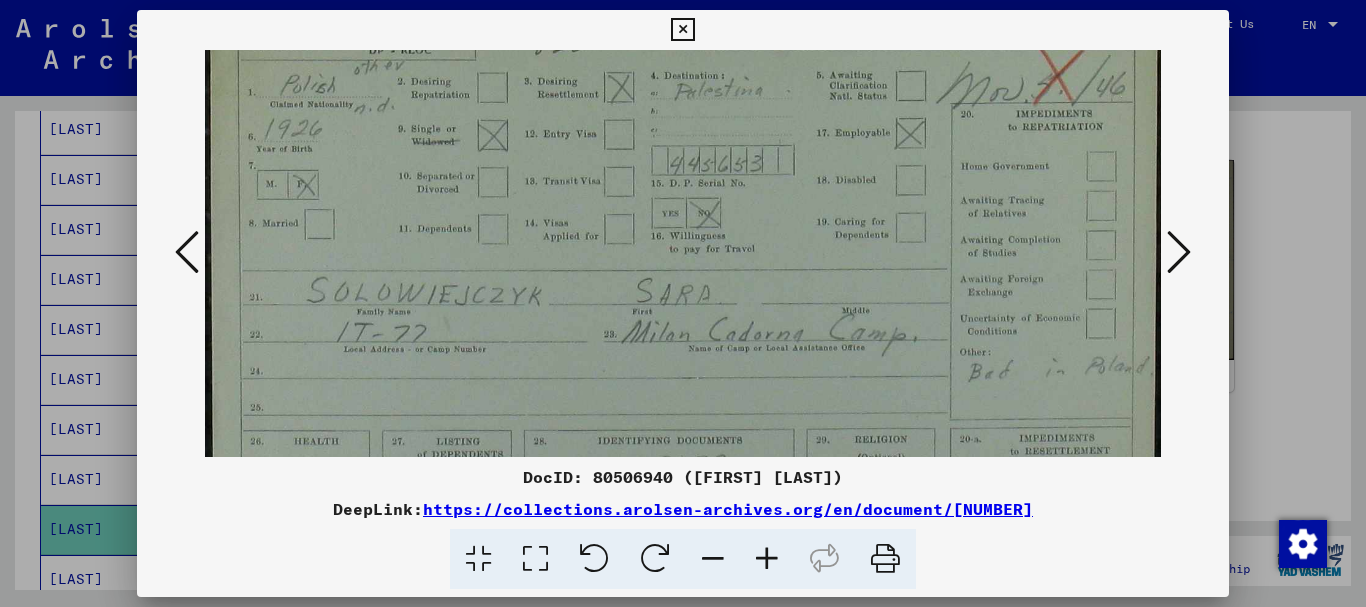 drag, startPoint x: 689, startPoint y: 209, endPoint x: 659, endPoint y: 103, distance: 110.16351 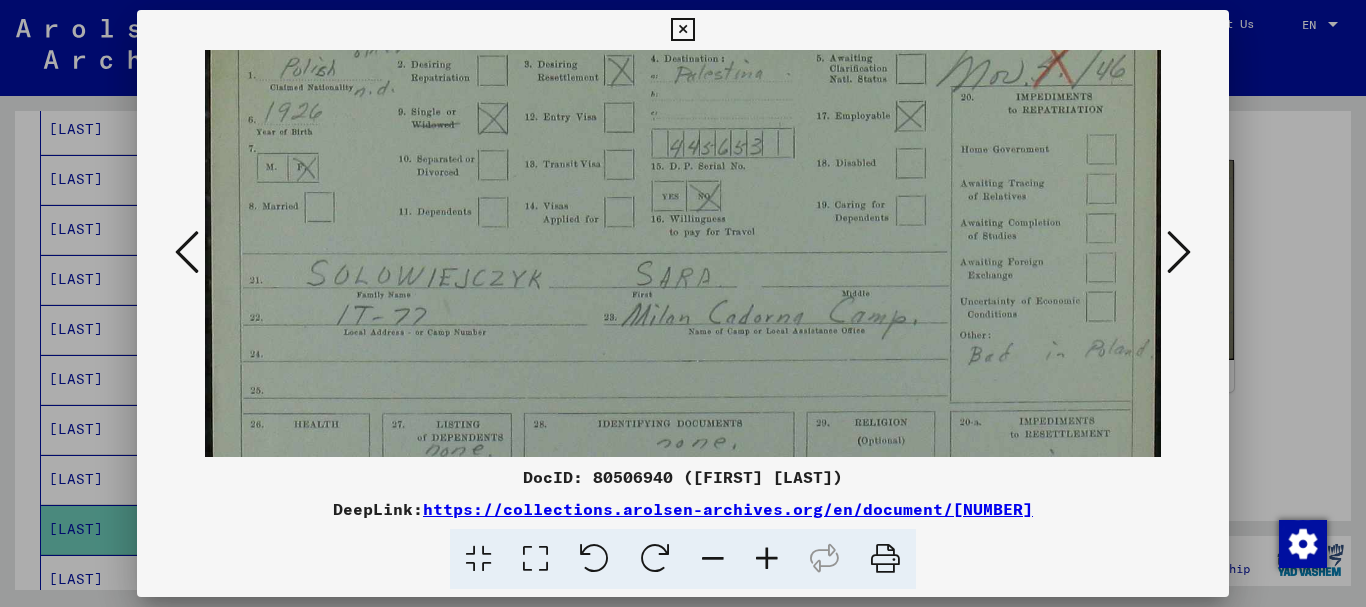 click at bounding box center (682, 30) 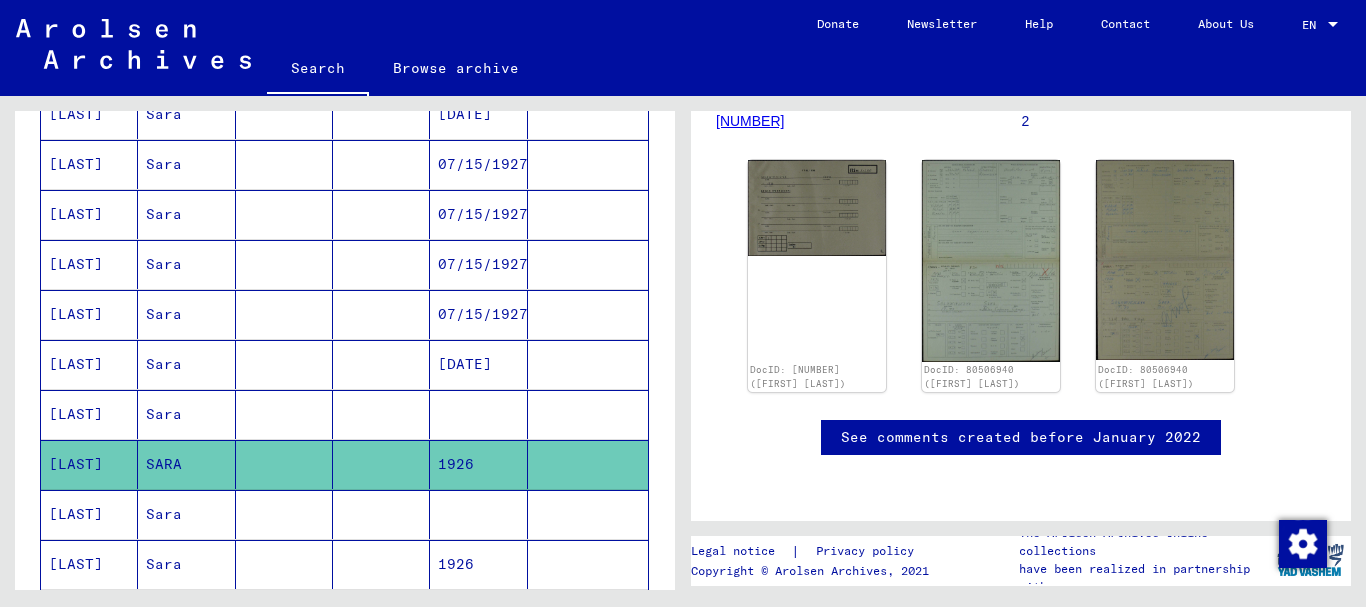 scroll, scrollTop: 500, scrollLeft: 0, axis: vertical 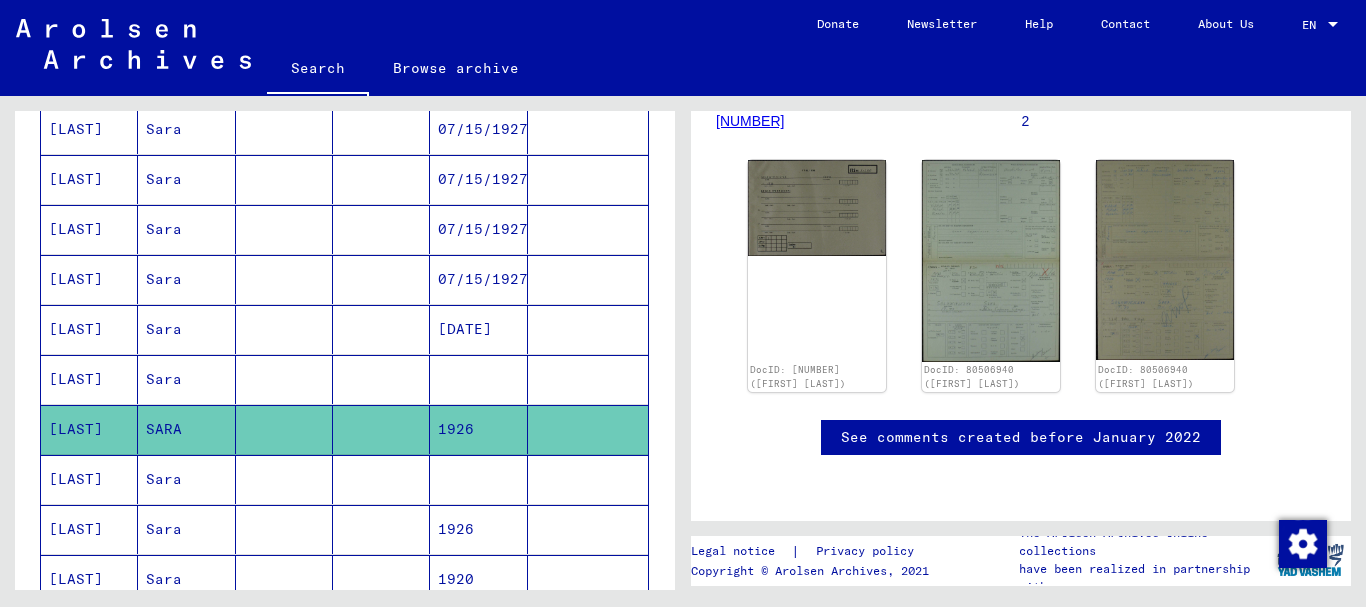 click at bounding box center [478, 529] 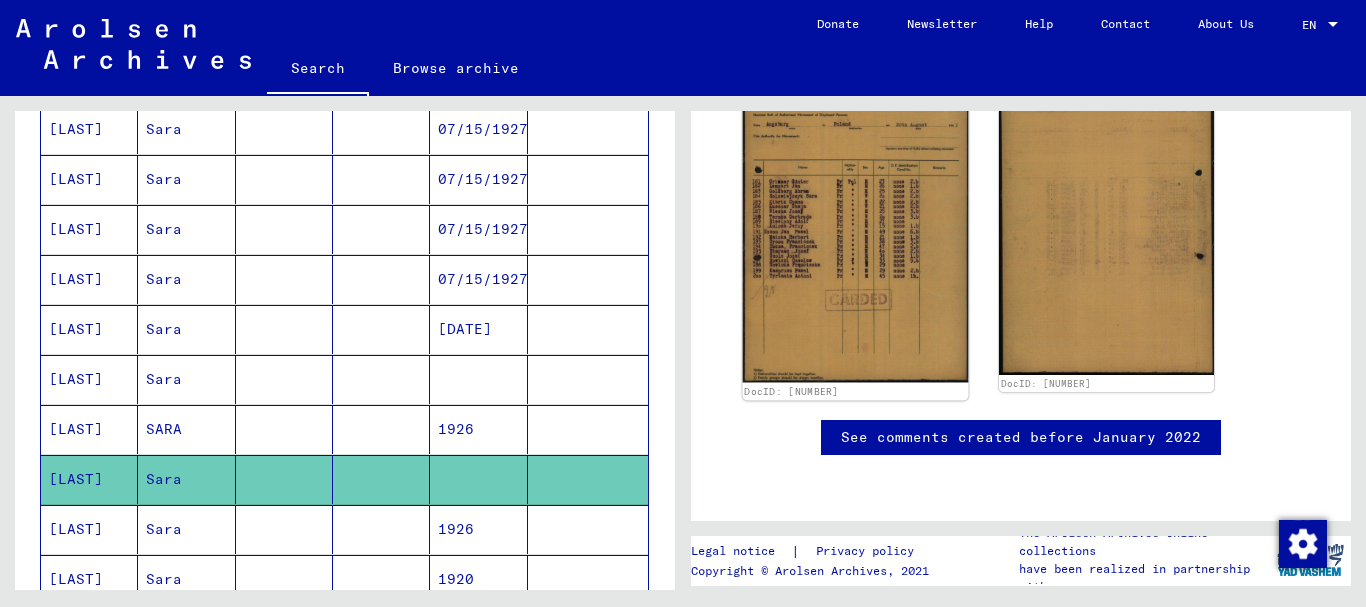 scroll, scrollTop: 210, scrollLeft: 0, axis: vertical 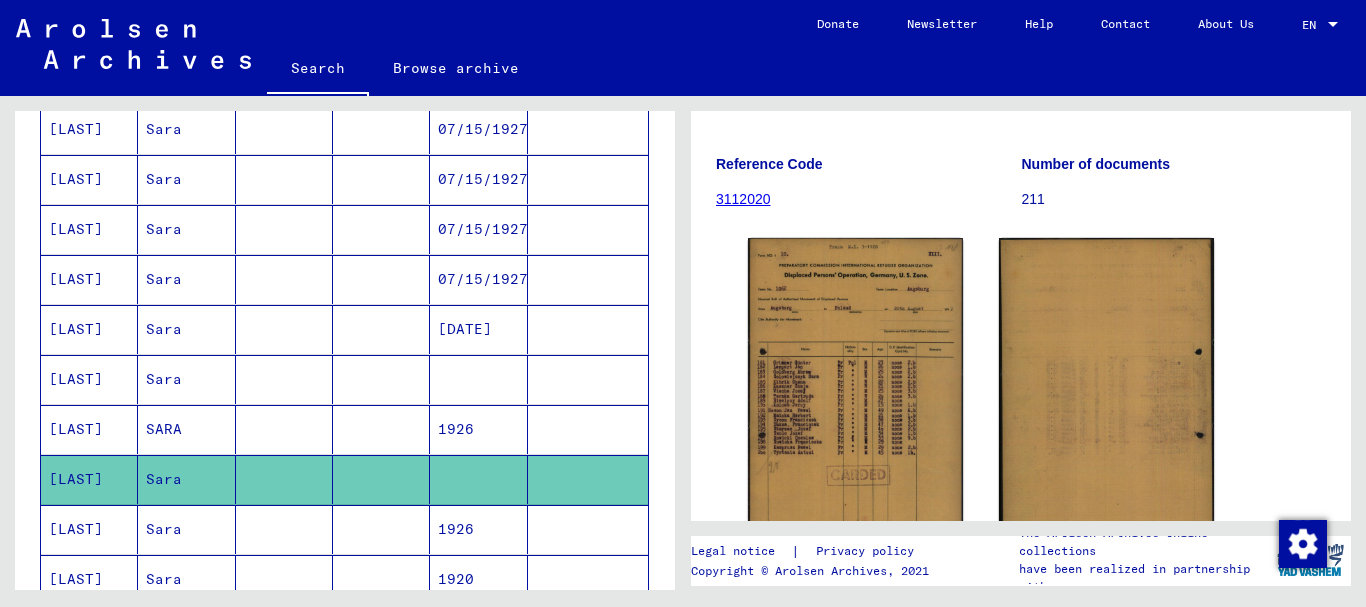 click on "1926" at bounding box center (478, 579) 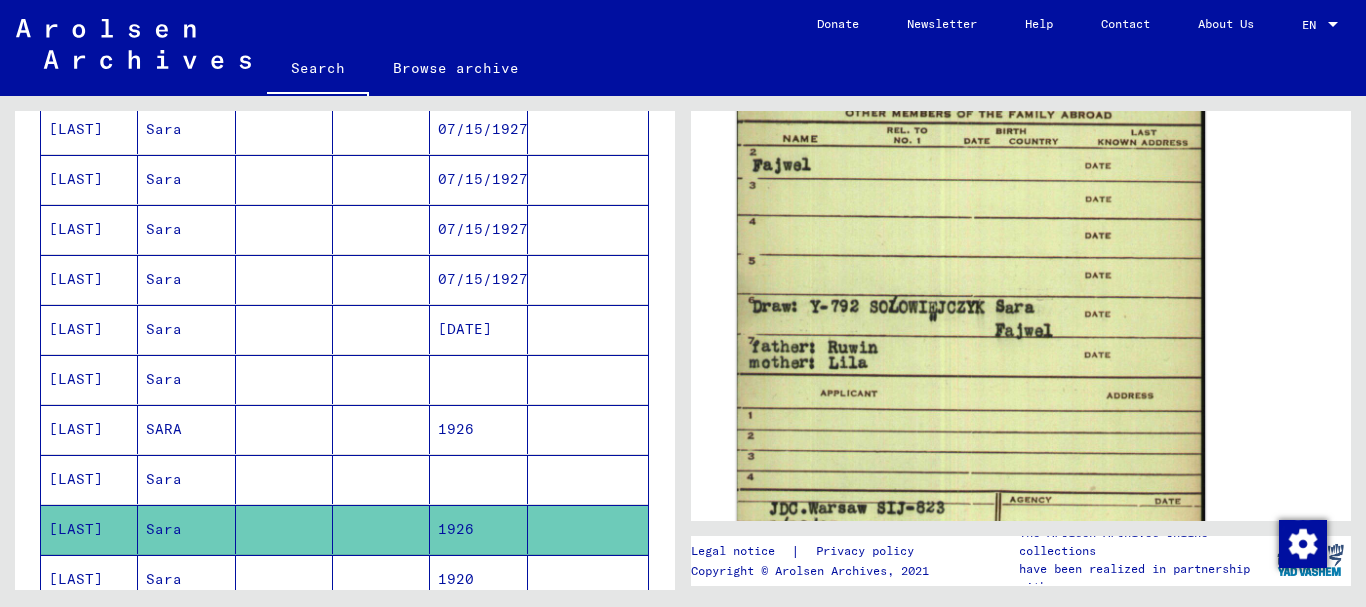 scroll, scrollTop: 1300, scrollLeft: 0, axis: vertical 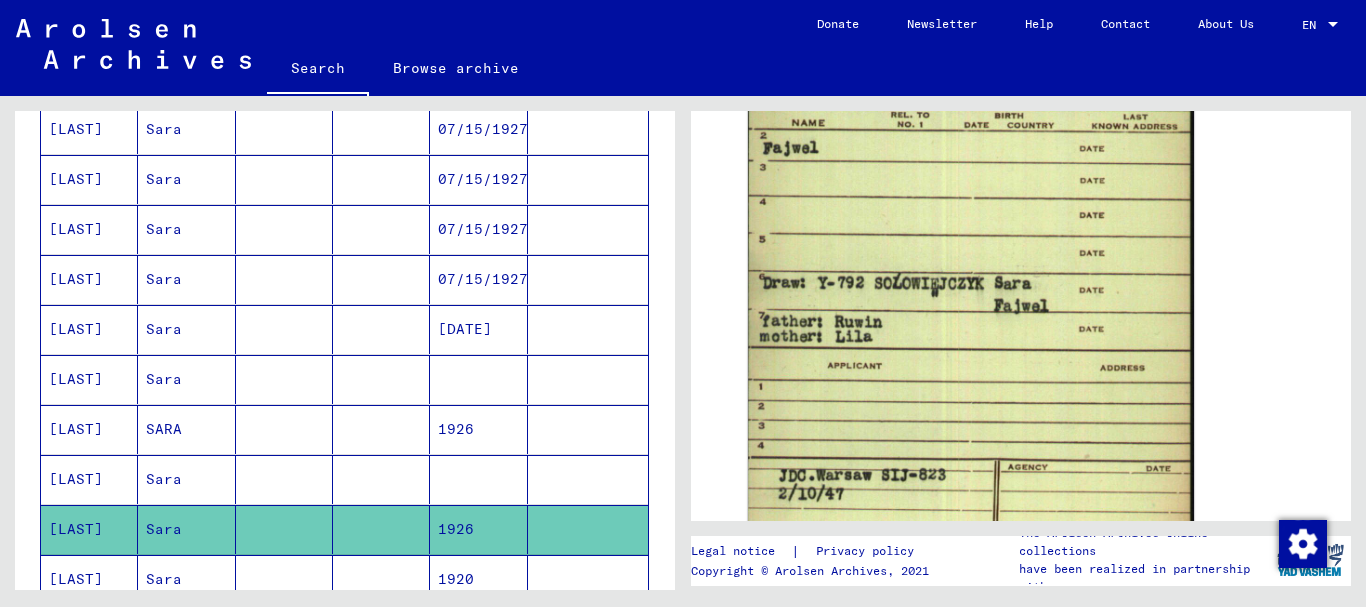 click at bounding box center [588, 629] 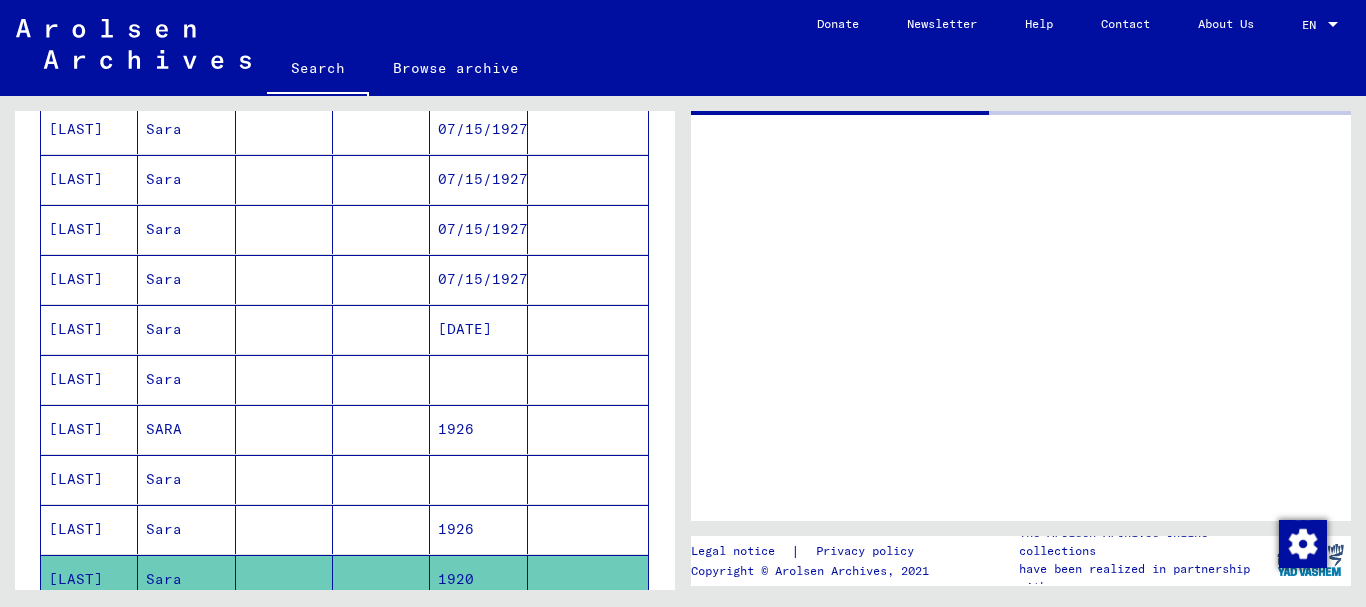 scroll 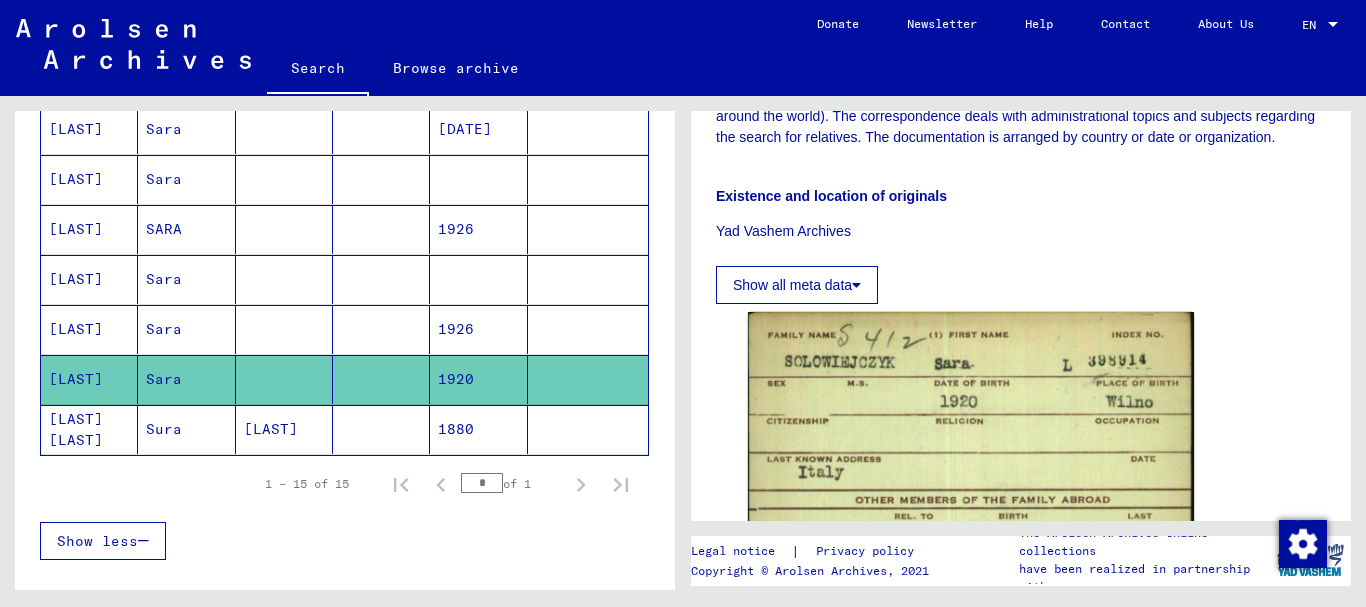 click 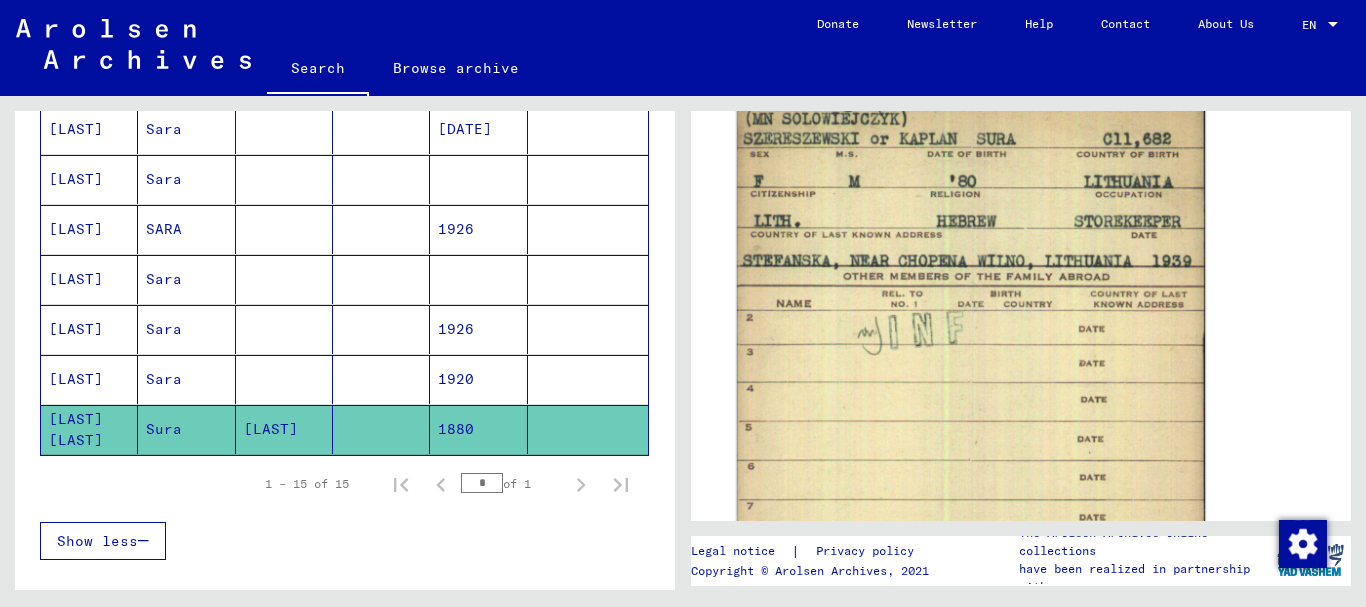 scroll, scrollTop: 1100, scrollLeft: 0, axis: vertical 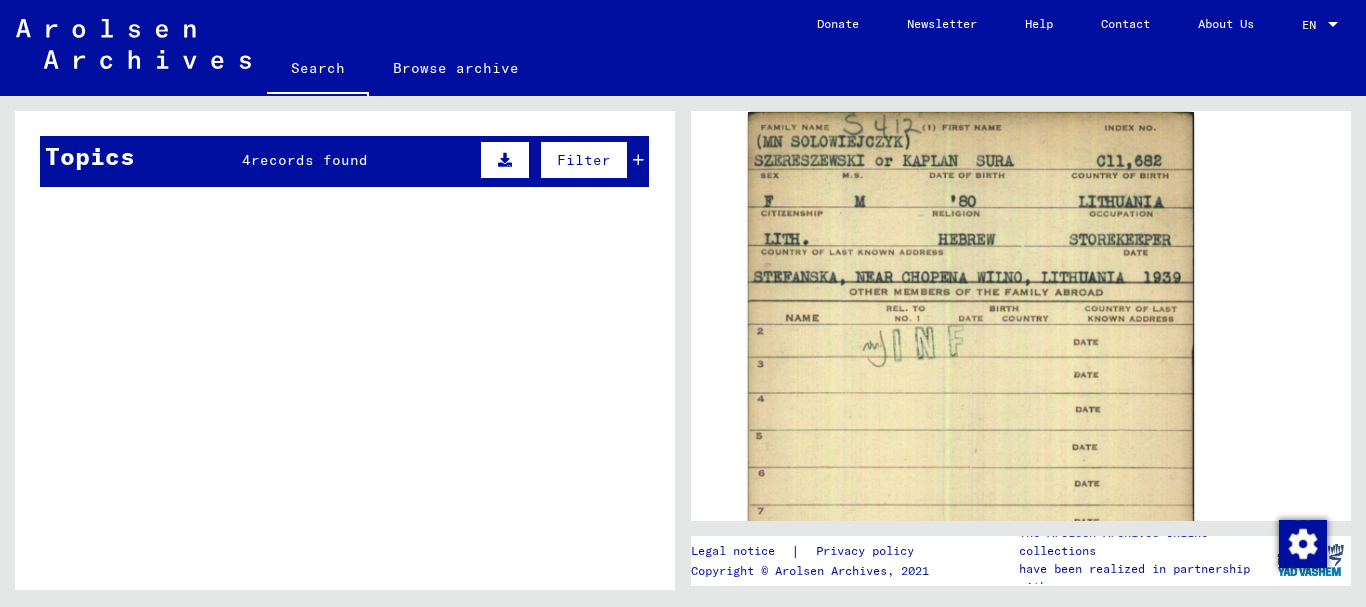 click on "Topics 4  records found  Filter" at bounding box center (344, 161) 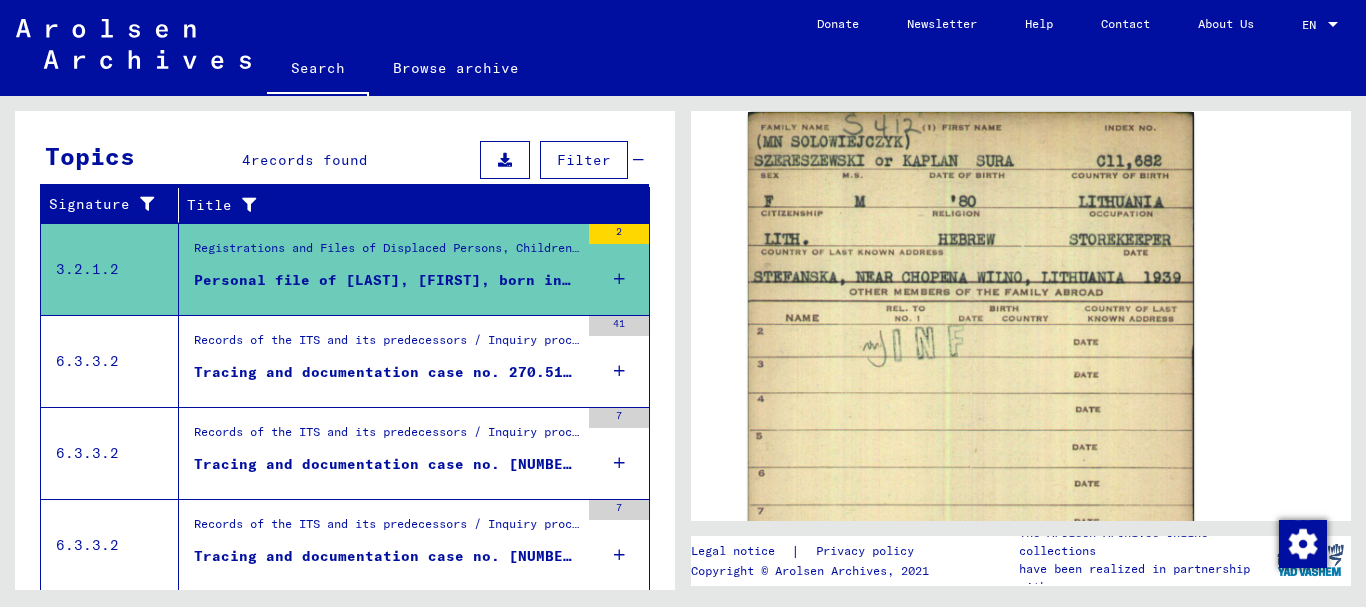 click on "Records of the ITS and its predecessors / Inquiry processing / ITS case files as of 1947 / Repository of T/D cases / Tracing and documentation cases with (T/D) numbers between 250.000 and 499.999 / Tracing and documentation cases with (T/D) numbers between 270.500 and 270.999" at bounding box center [386, 345] 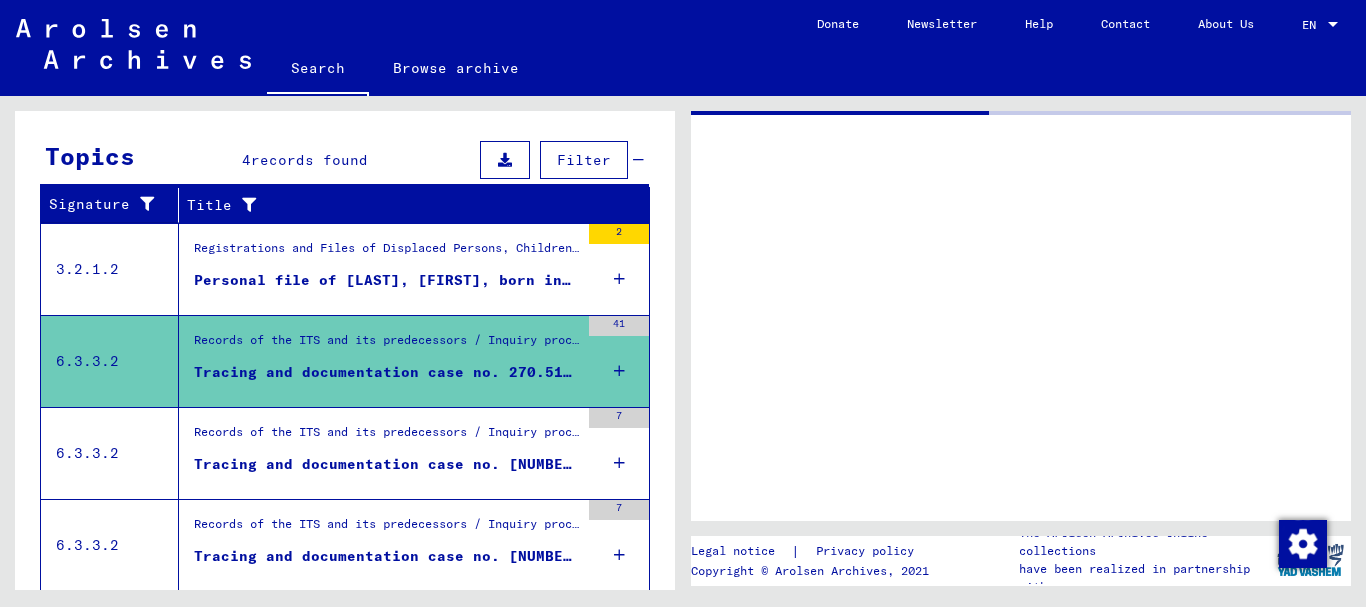 scroll, scrollTop: 0, scrollLeft: 0, axis: both 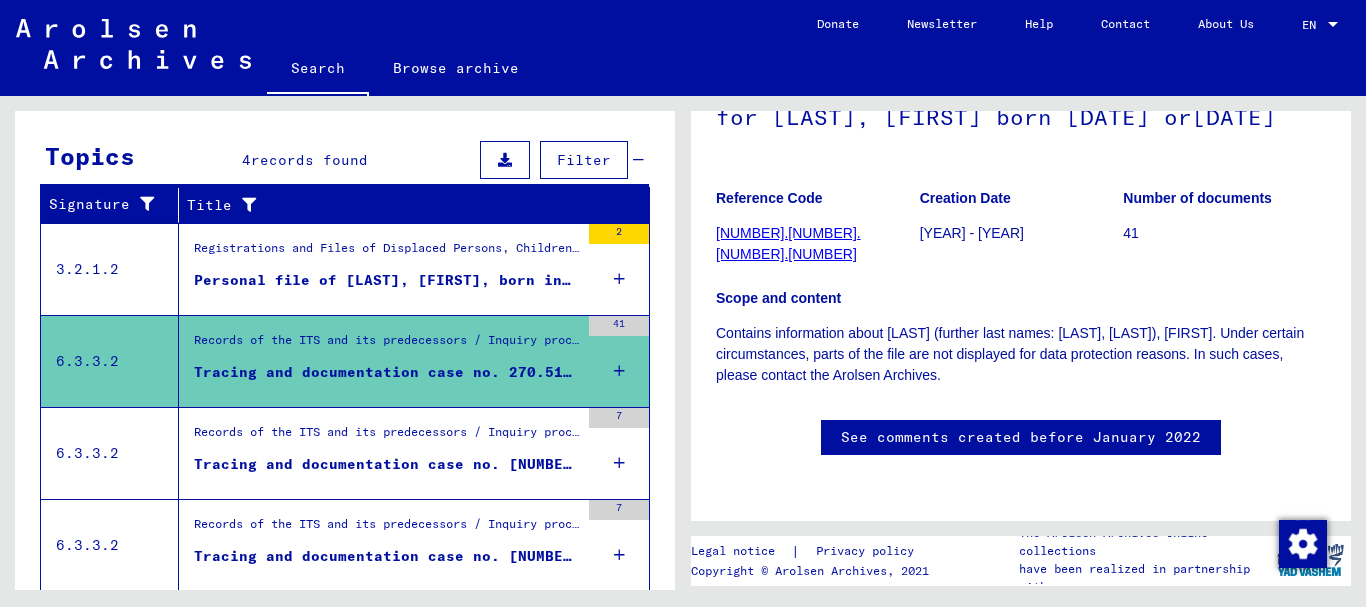 click on "Records of the ITS and its predecessors / Inquiry processing / ITS case files as of 1947 / Repository of T/D cases / Tracing and documentation cases with (T/D) numbers between 500.000 and 749.999 / Tracing and documentation cases with (T/D) numbers between 642.000 and 642.499" at bounding box center (386, 437) 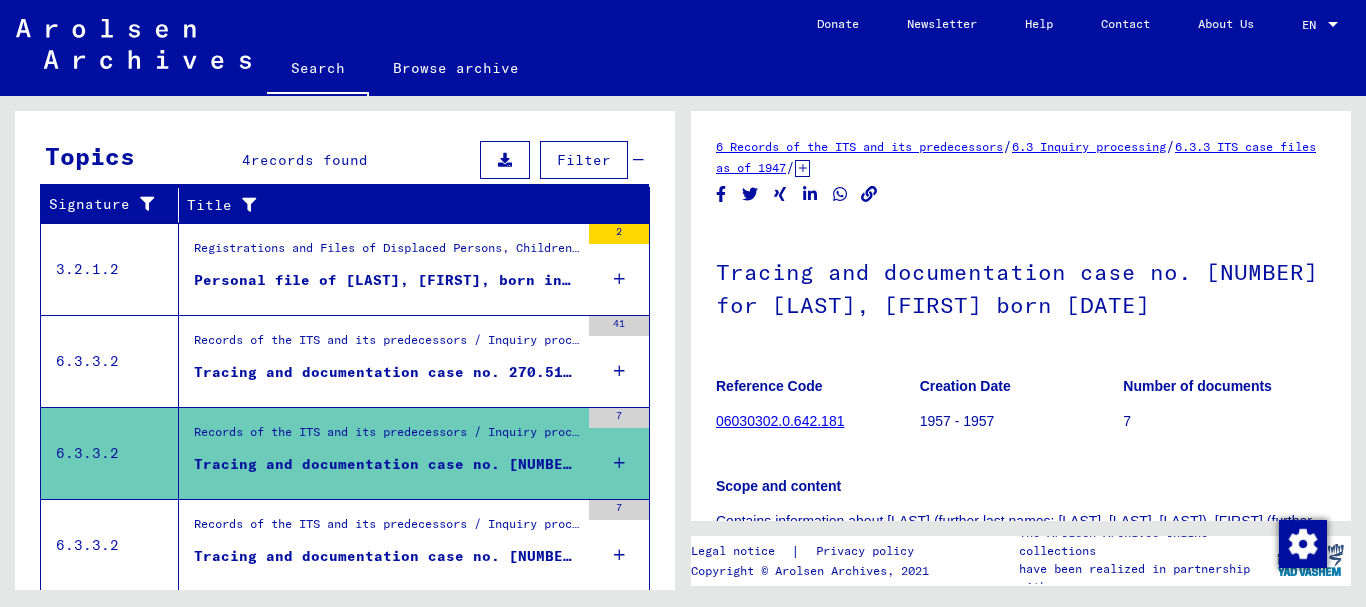 scroll, scrollTop: 242, scrollLeft: 0, axis: vertical 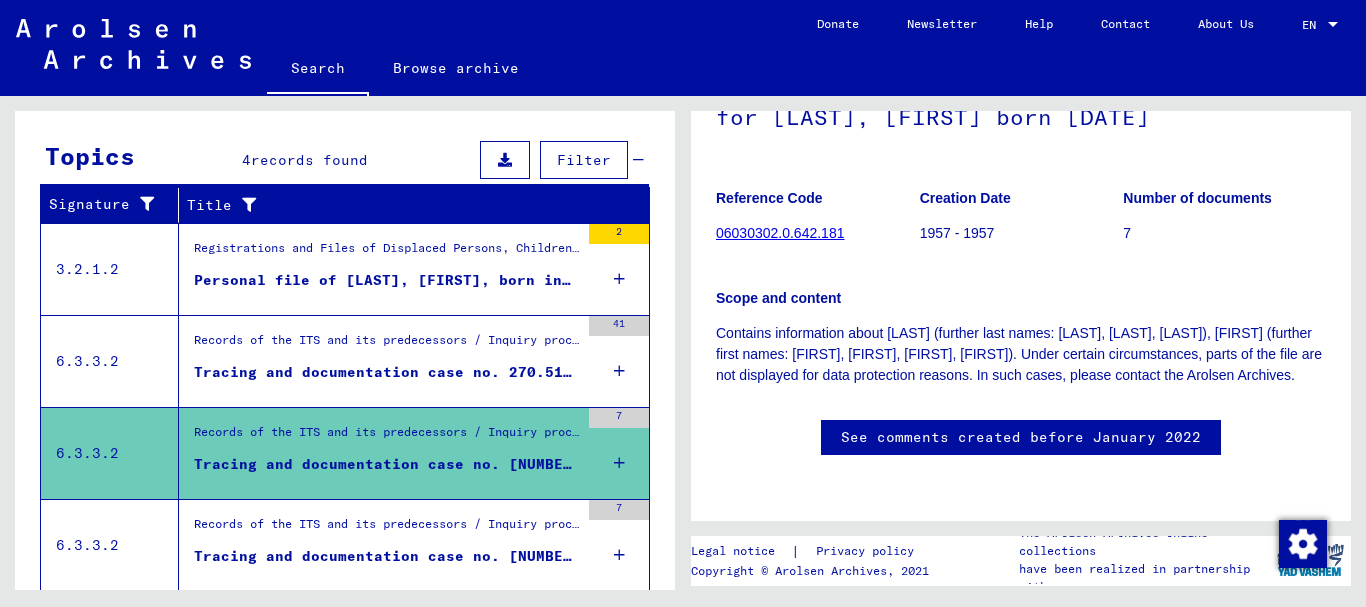 click on "Records of the ITS and its predecessors / Inquiry processing / ITS case files as of 1947 / Repository of T/D cases / Tracing and documentation cases with (T/D) numbers between 500.000 and 749.999 / Tracing and documentation cases with (T/D) numbers between 721.500 and 721.999" at bounding box center [386, 529] 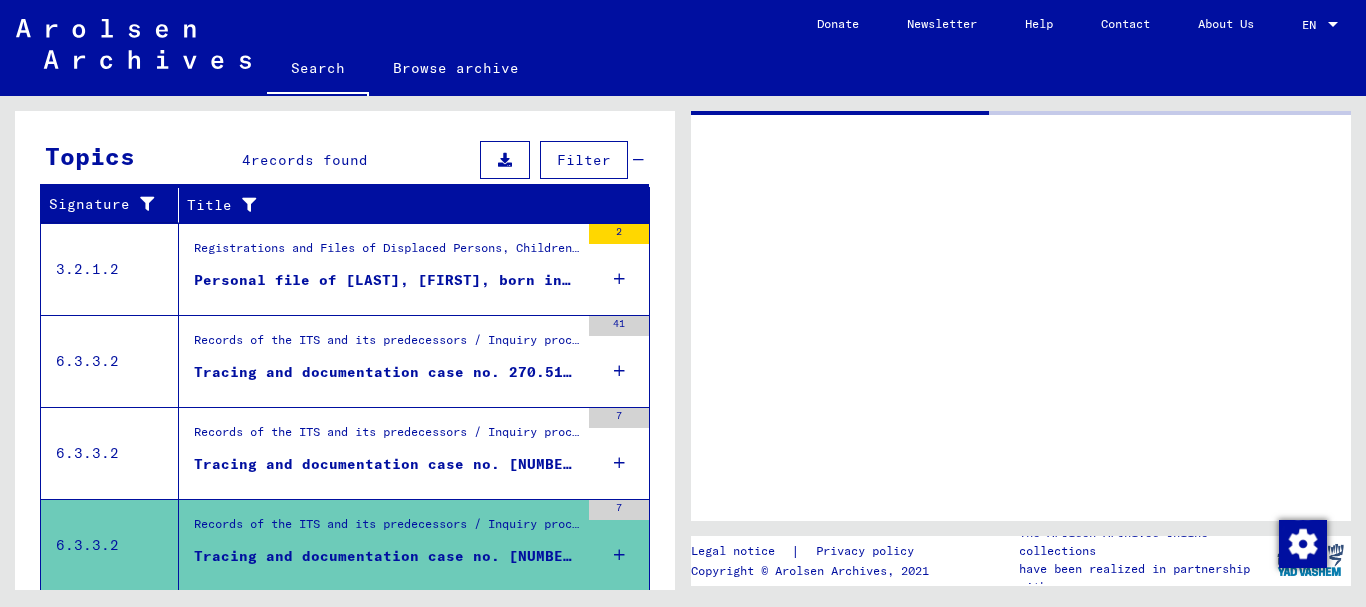 scroll, scrollTop: 0, scrollLeft: 0, axis: both 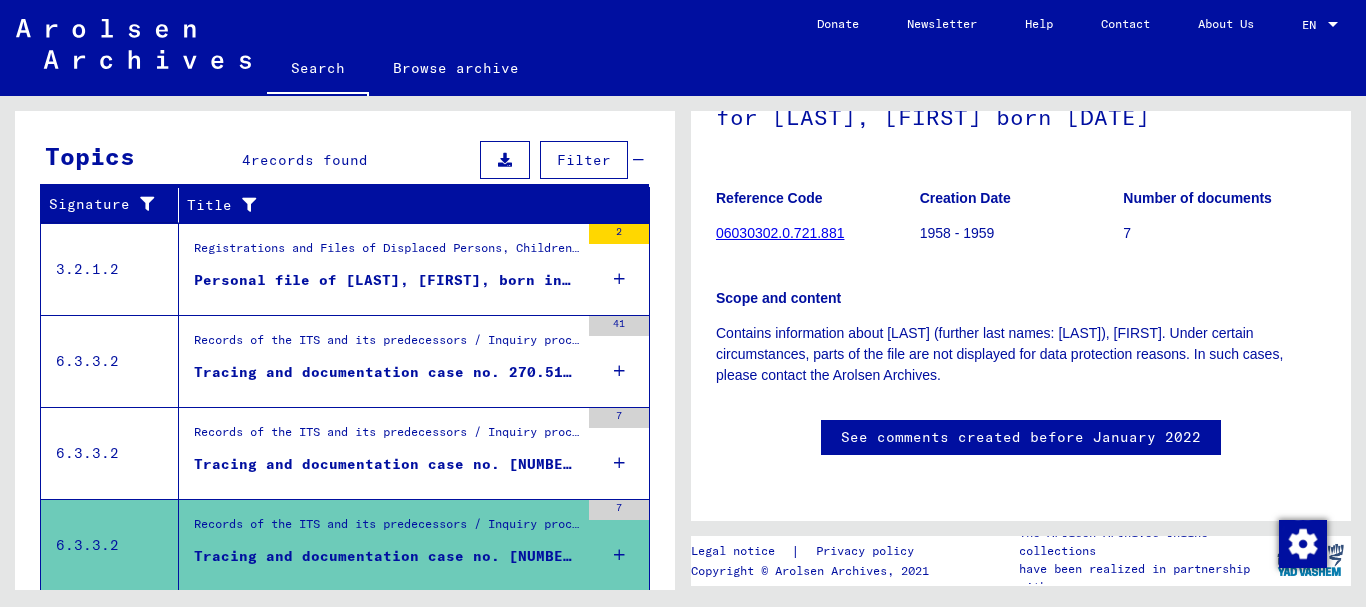 click on "Personal file of [LAST], [FIRST], born in the year [YEAR]" at bounding box center (386, 280) 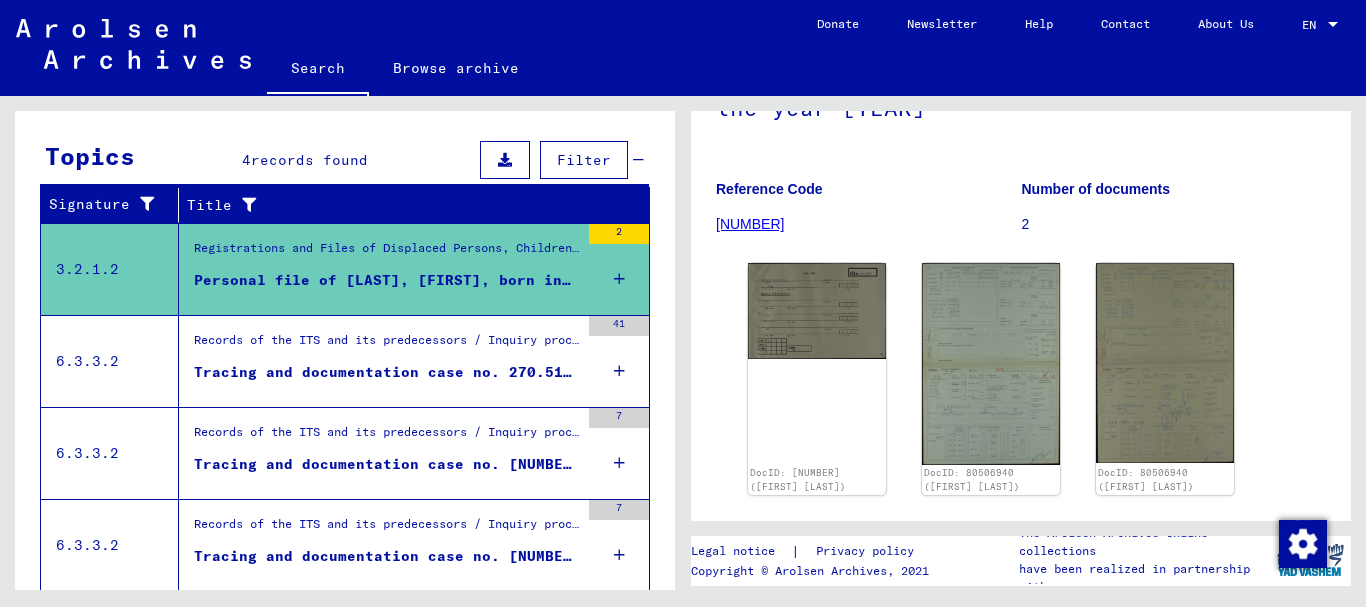 scroll, scrollTop: 300, scrollLeft: 0, axis: vertical 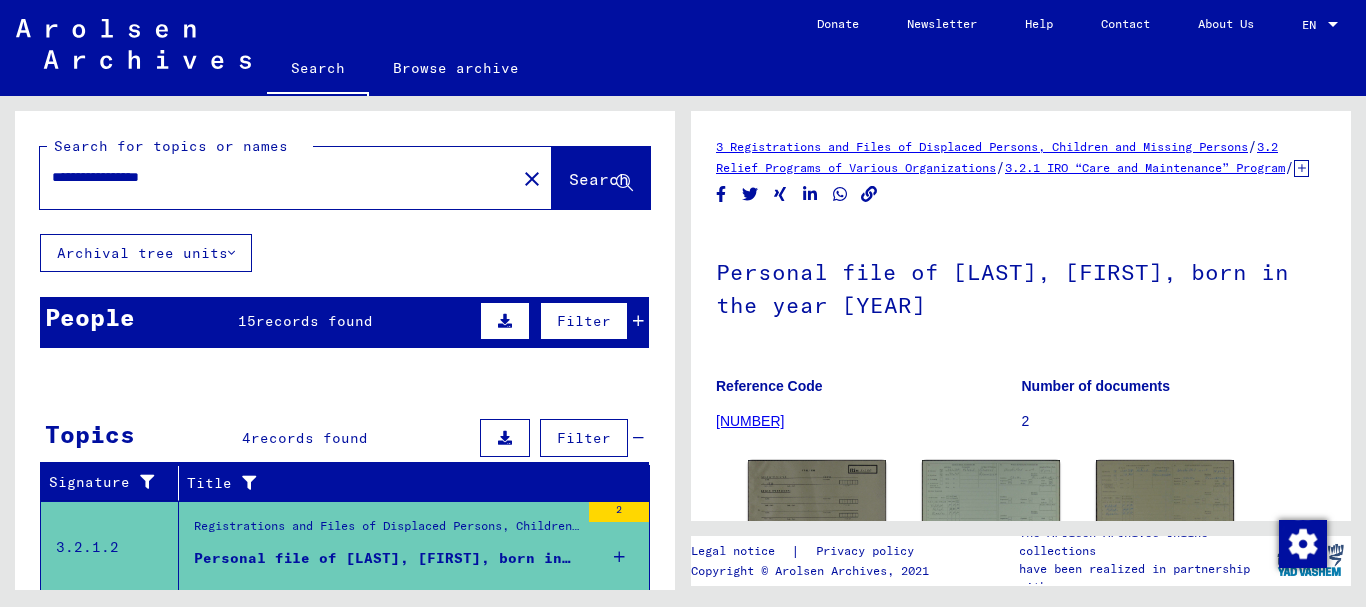 drag, startPoint x: 119, startPoint y: 173, endPoint x: 0, endPoint y: 146, distance: 122.02459 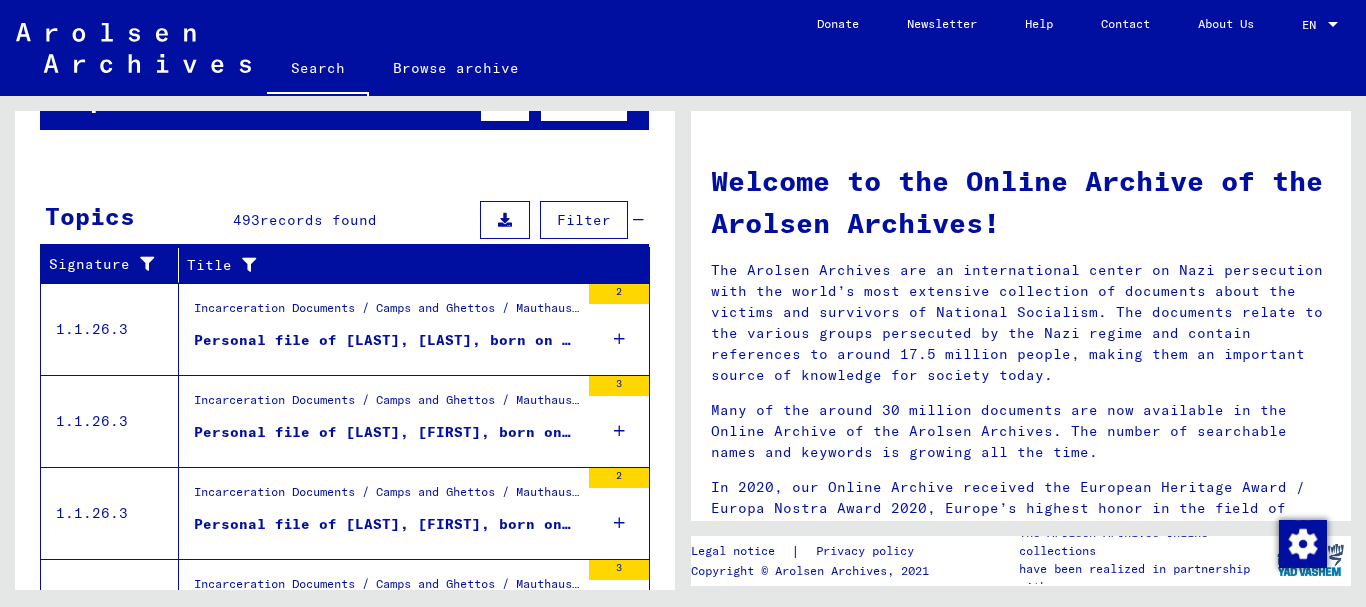 scroll, scrollTop: 0, scrollLeft: 0, axis: both 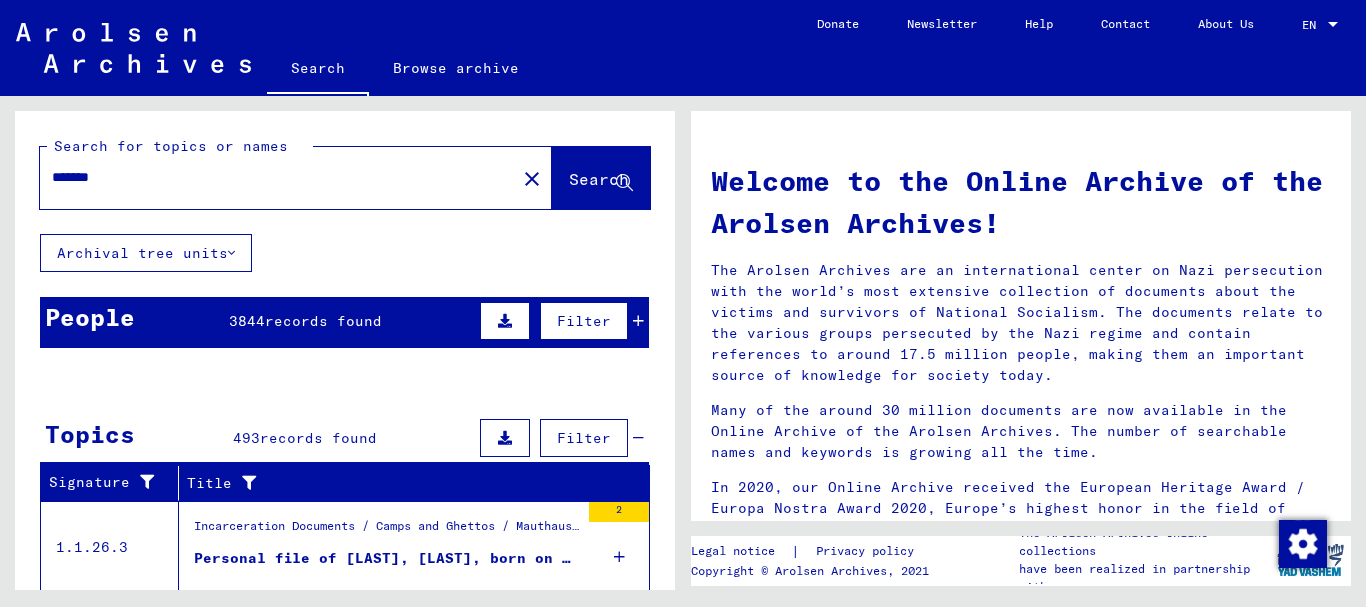 click on "records found" at bounding box center [323, 321] 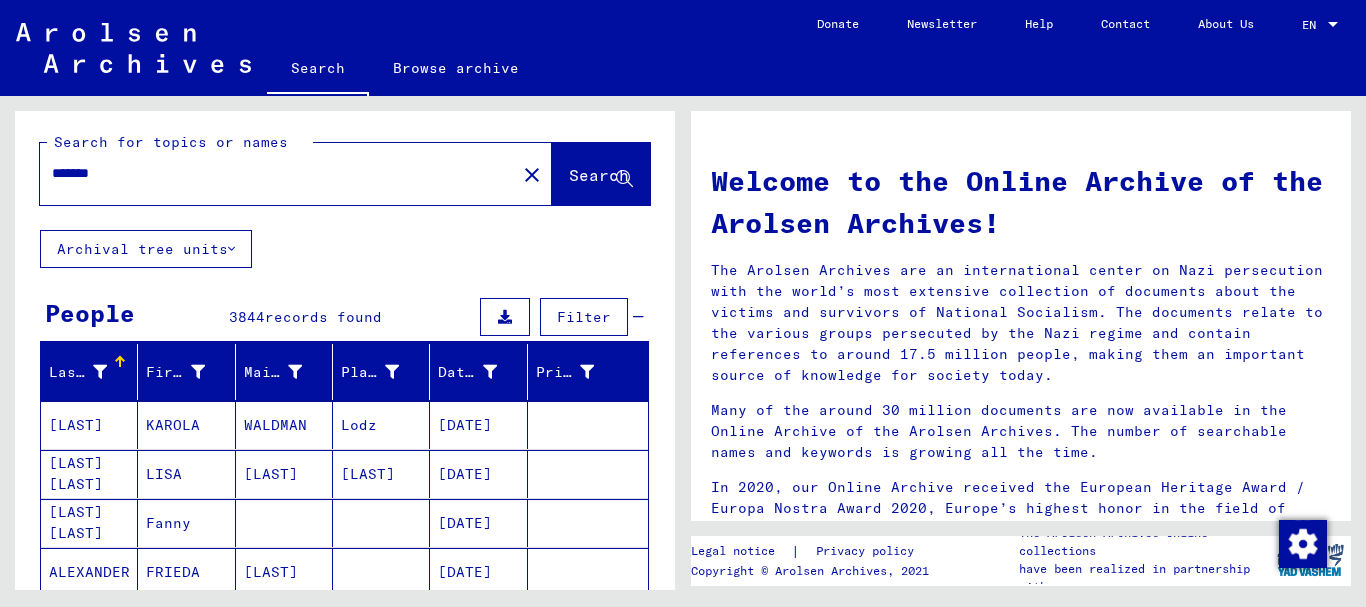 scroll, scrollTop: 0, scrollLeft: 0, axis: both 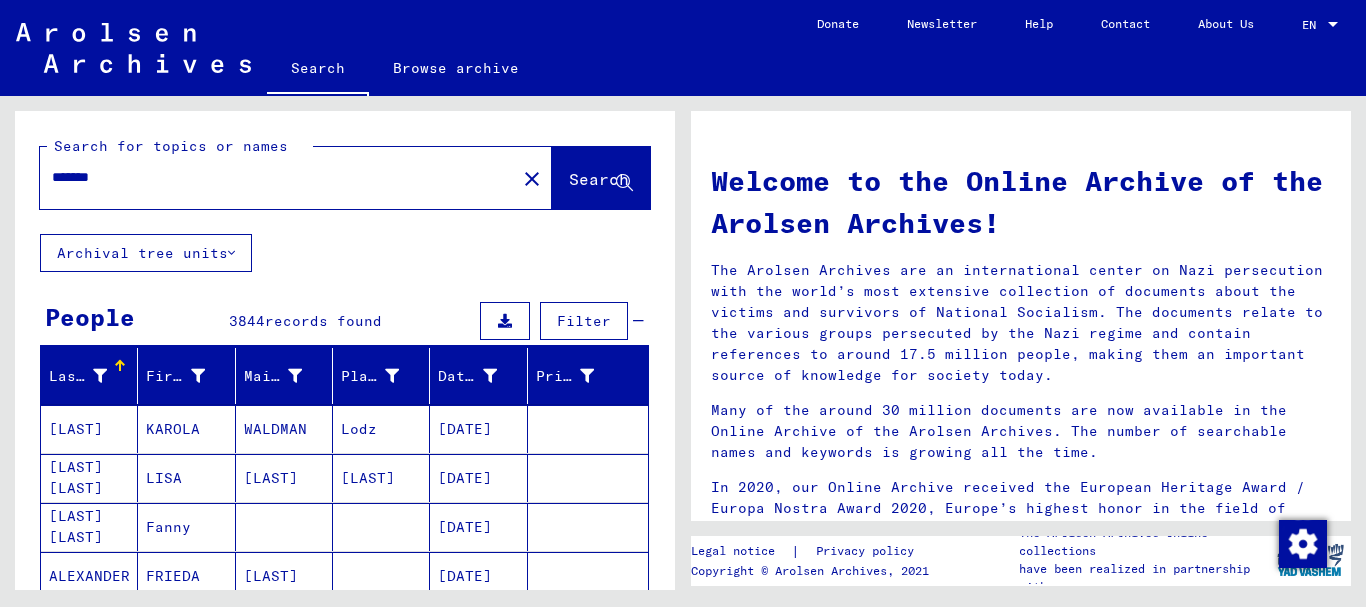click on "*******" at bounding box center [272, 177] 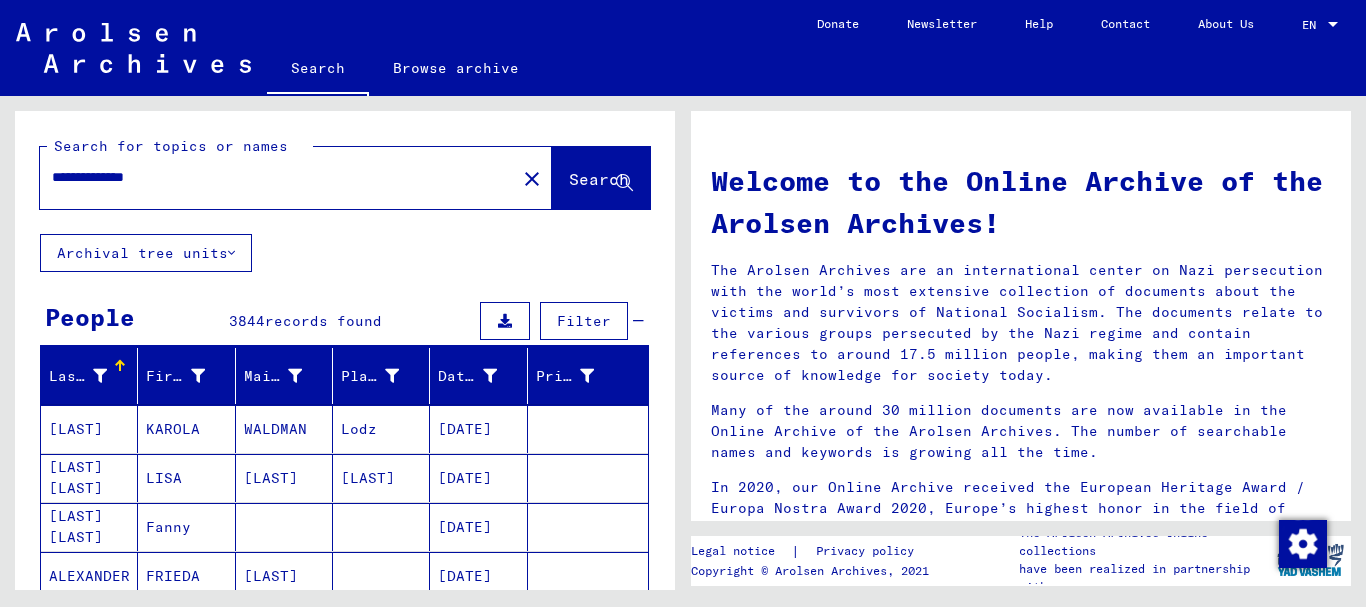 type on "**********" 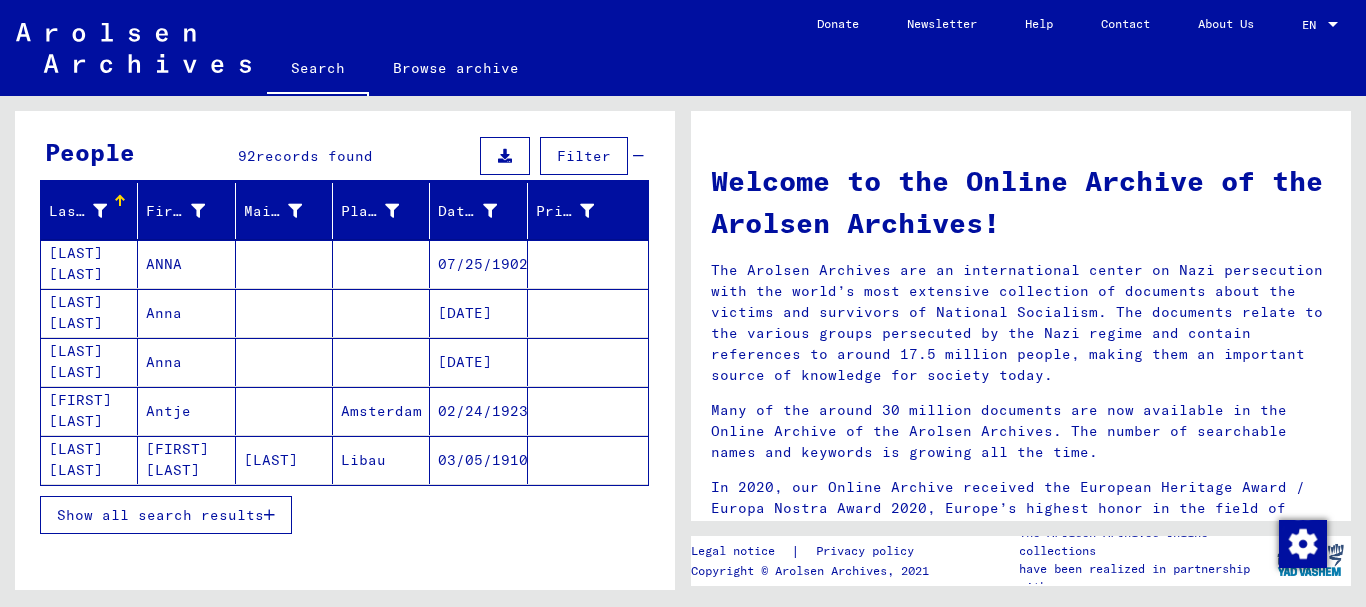 scroll, scrollTop: 200, scrollLeft: 0, axis: vertical 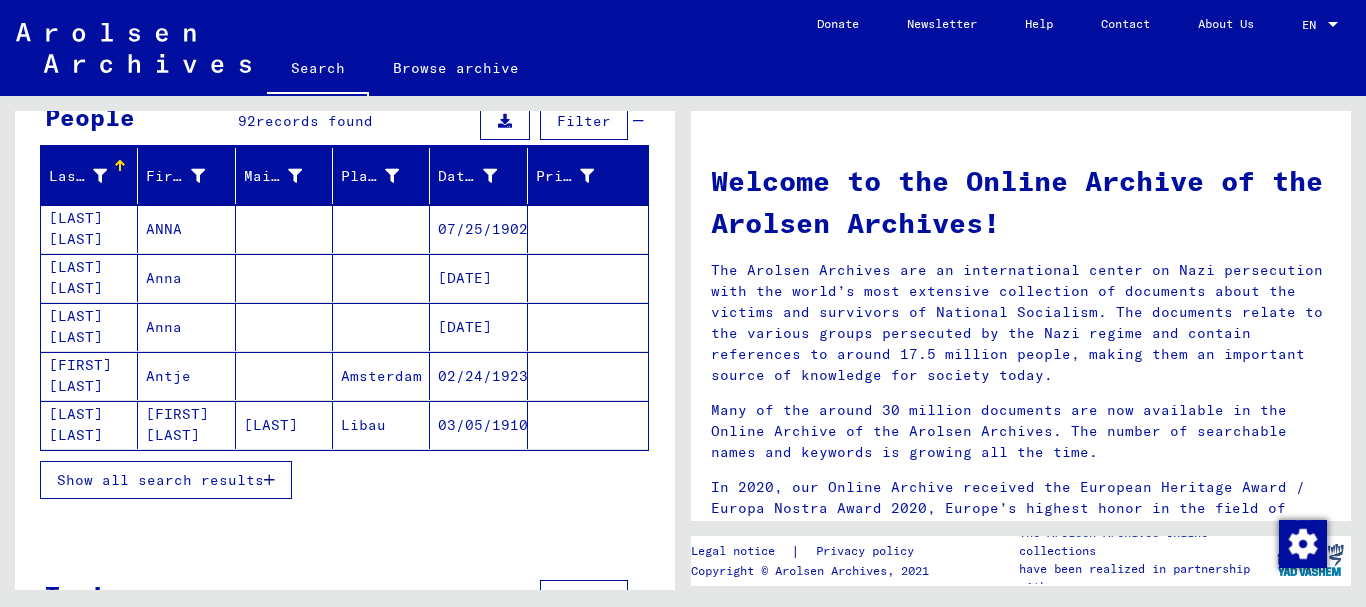 click on "Show all search results" at bounding box center (160, 480) 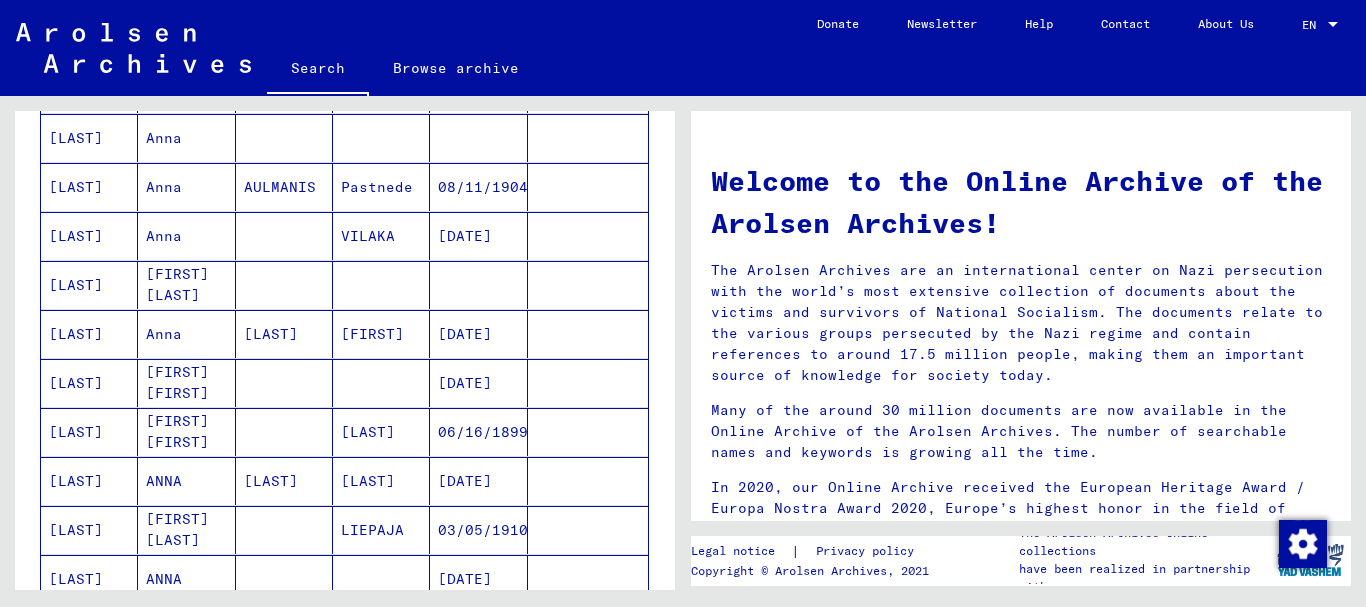 scroll, scrollTop: 1294, scrollLeft: 0, axis: vertical 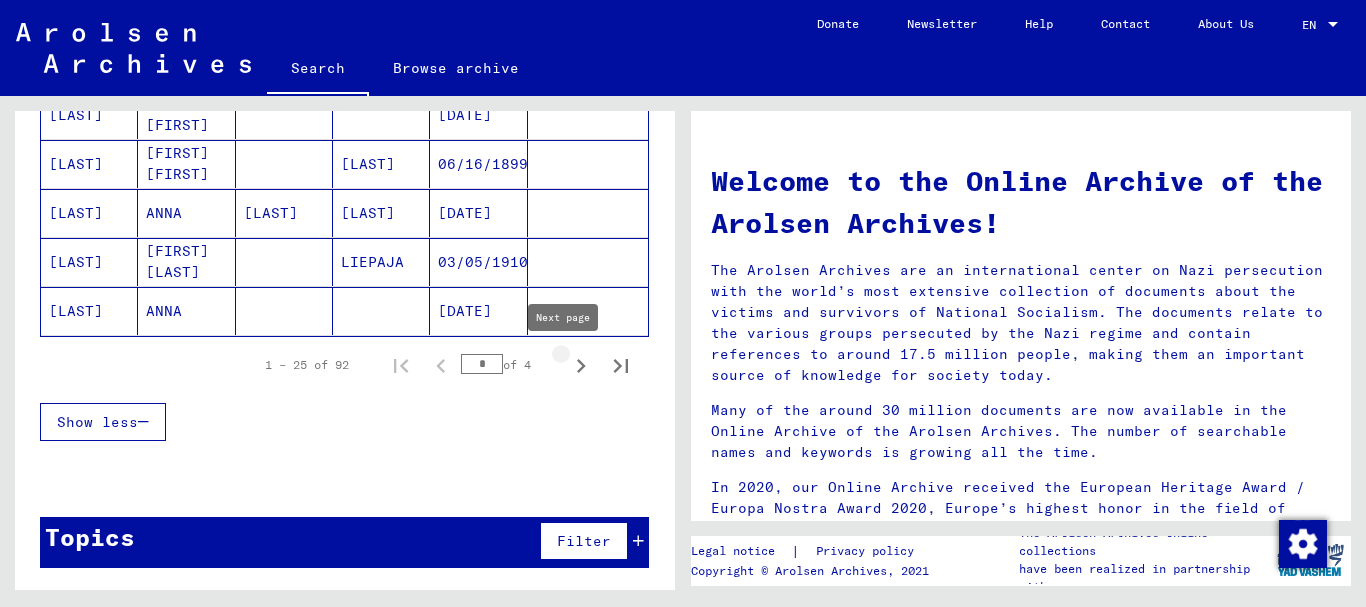 click 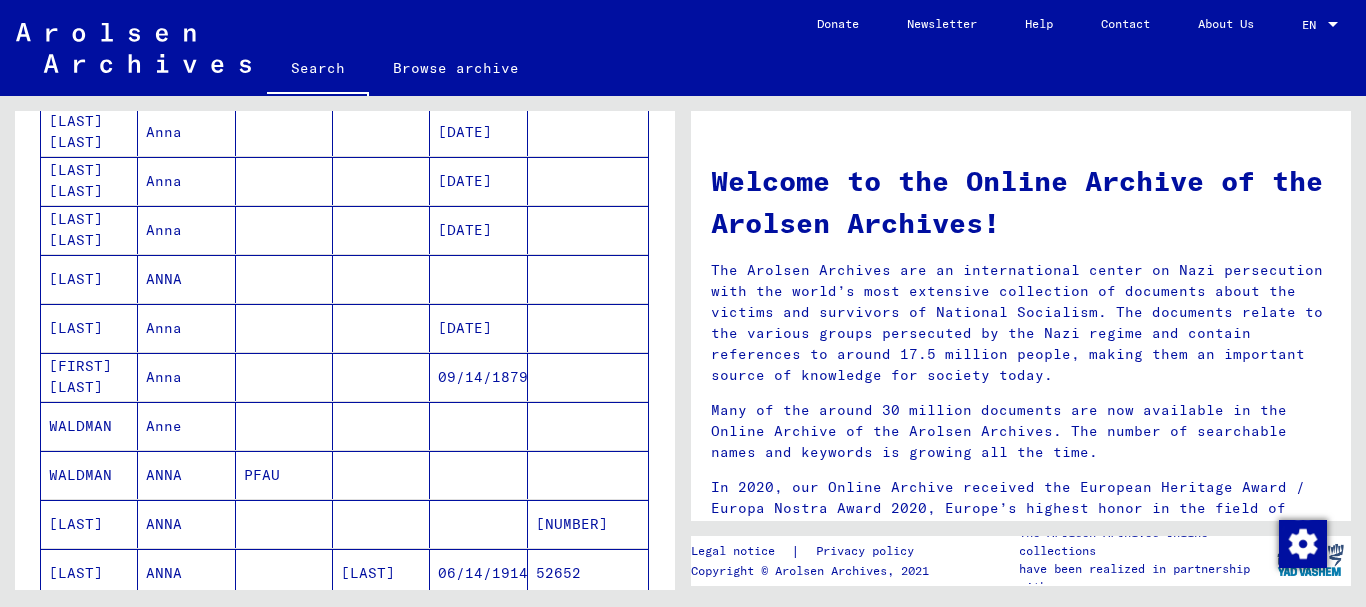 scroll, scrollTop: 594, scrollLeft: 0, axis: vertical 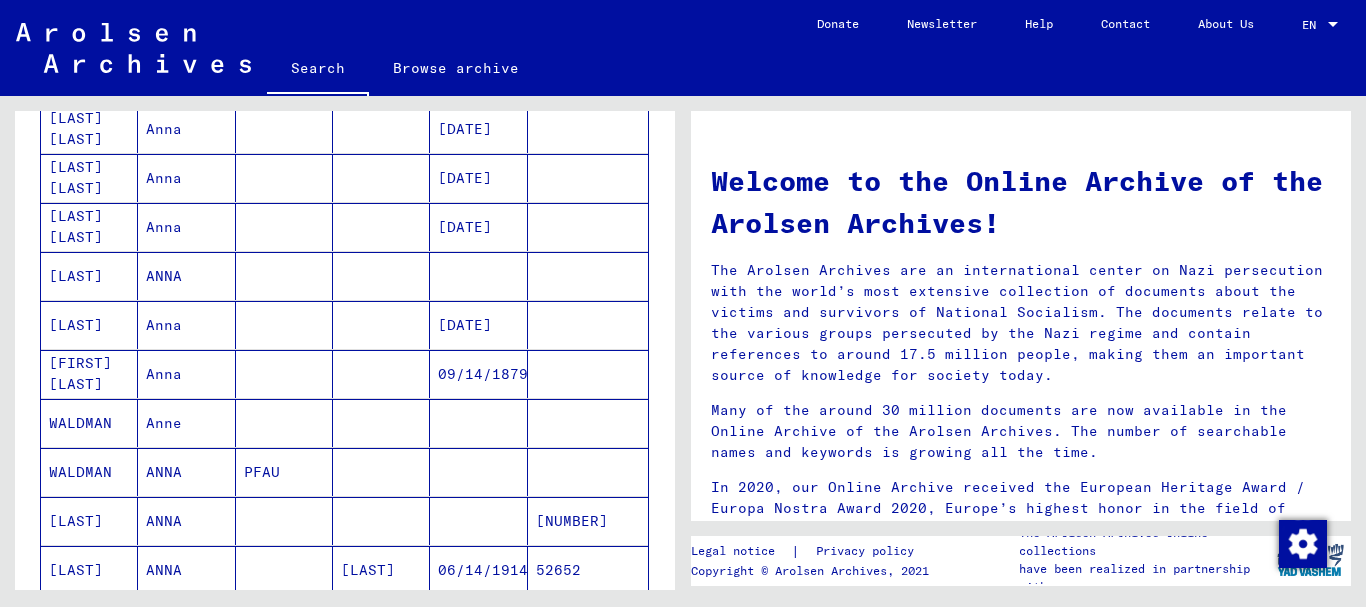 click at bounding box center (381, 472) 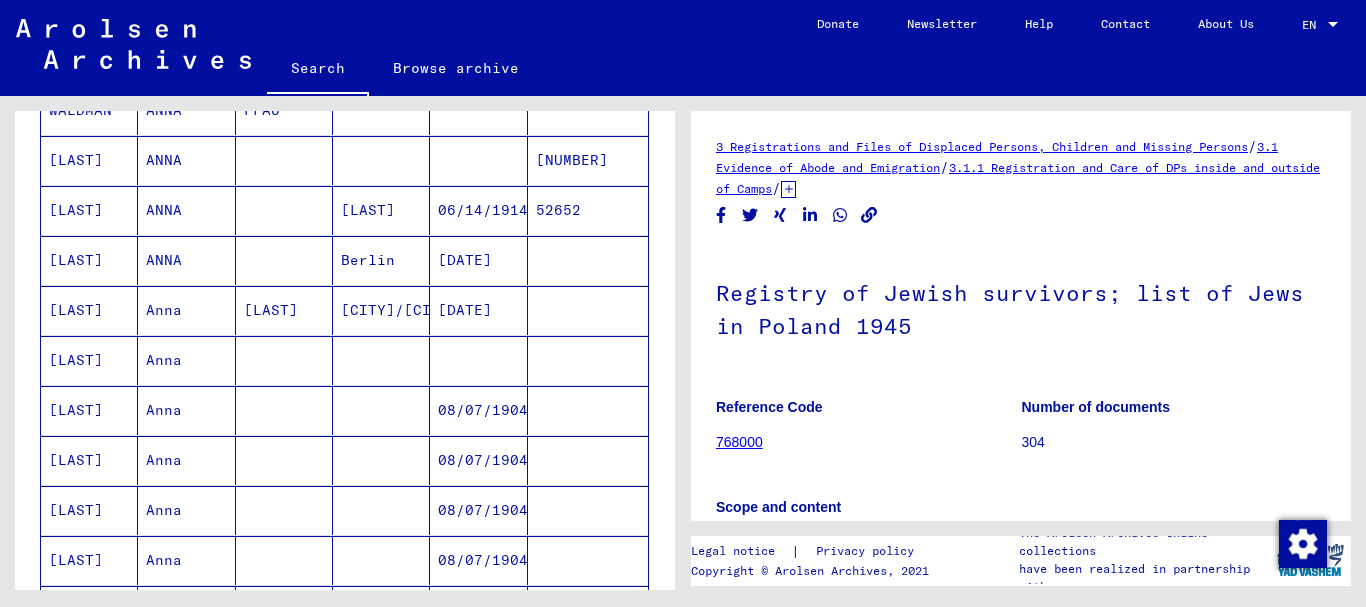 scroll, scrollTop: 1001, scrollLeft: 0, axis: vertical 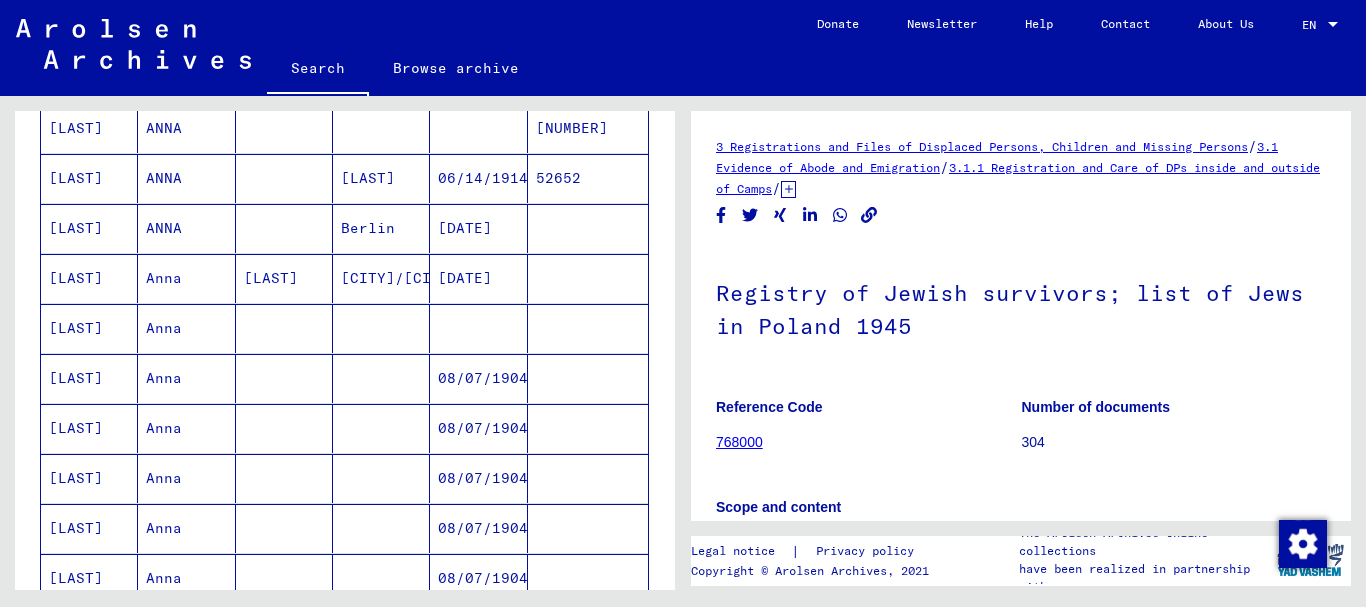 click at bounding box center [478, 378] 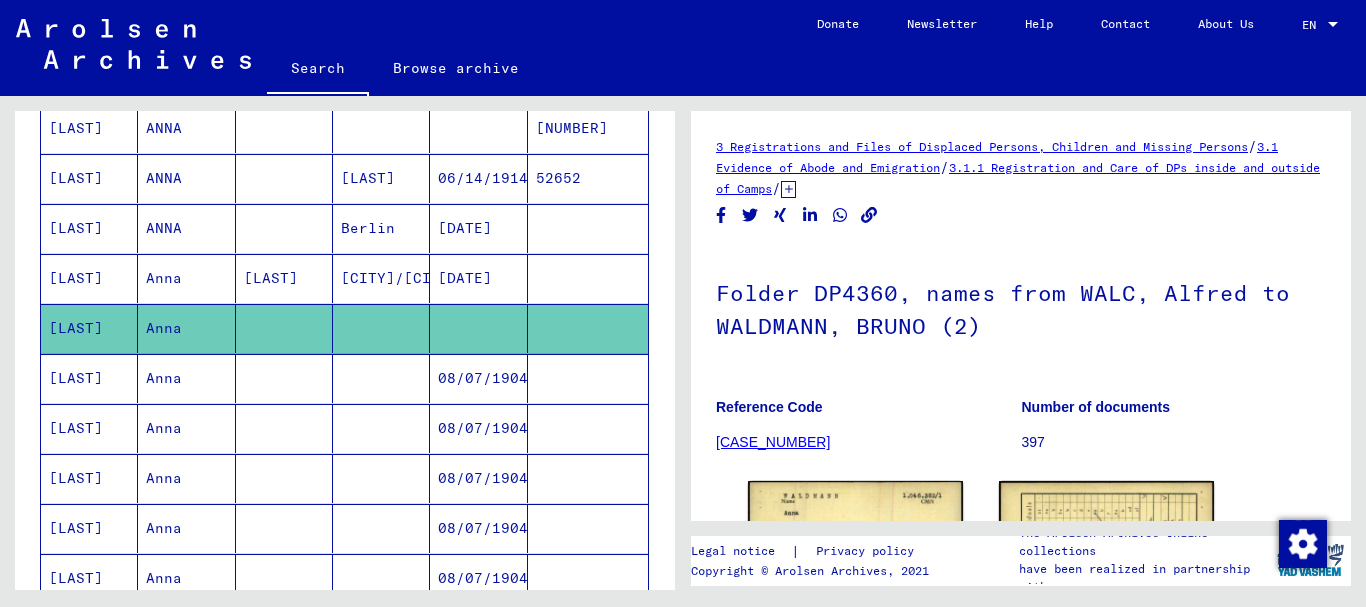 scroll, scrollTop: 139, scrollLeft: 0, axis: vertical 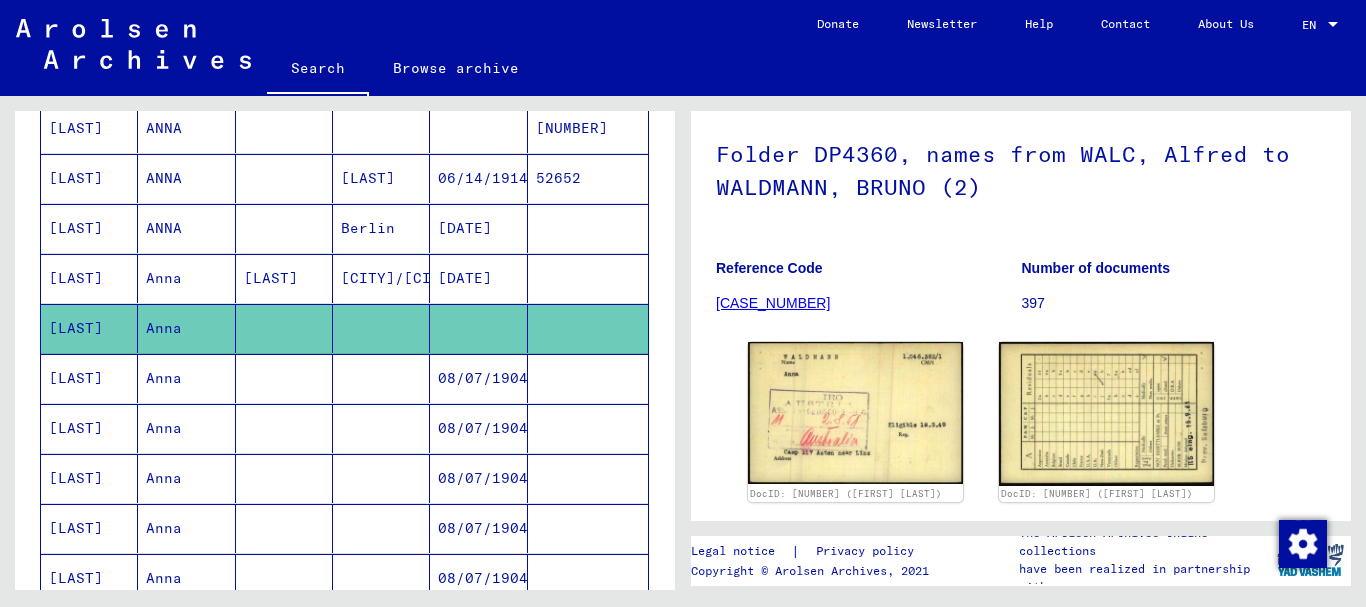 click on "08/07/1904" at bounding box center [478, 428] 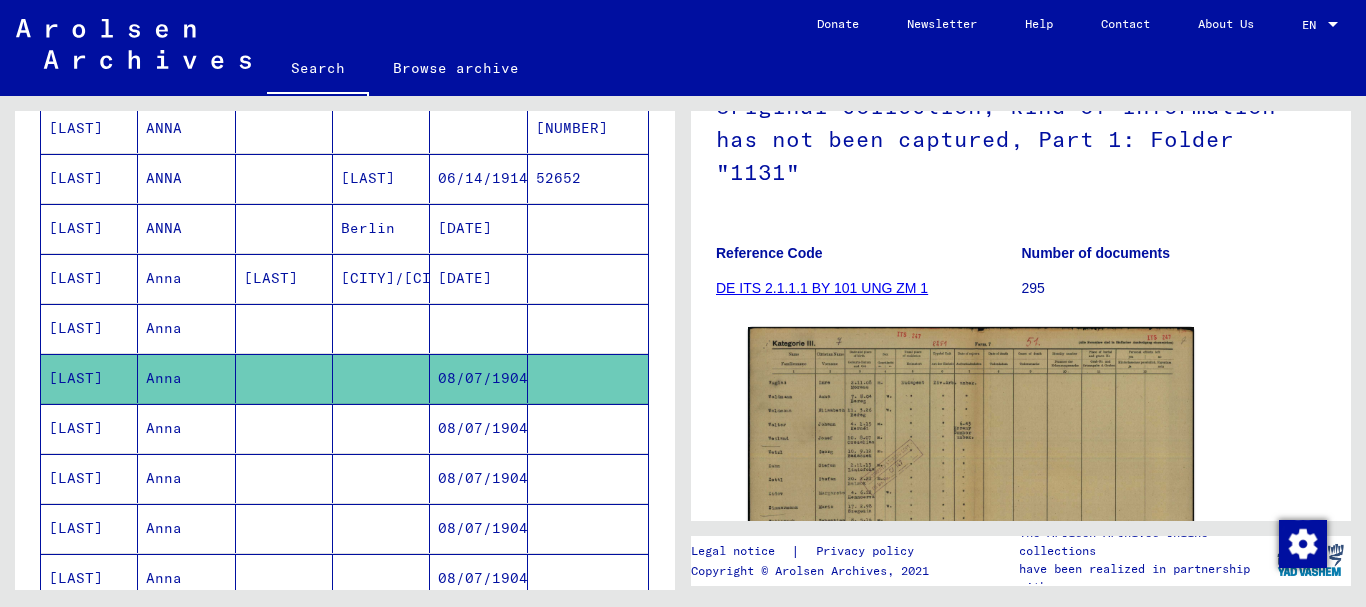 scroll, scrollTop: 499, scrollLeft: 0, axis: vertical 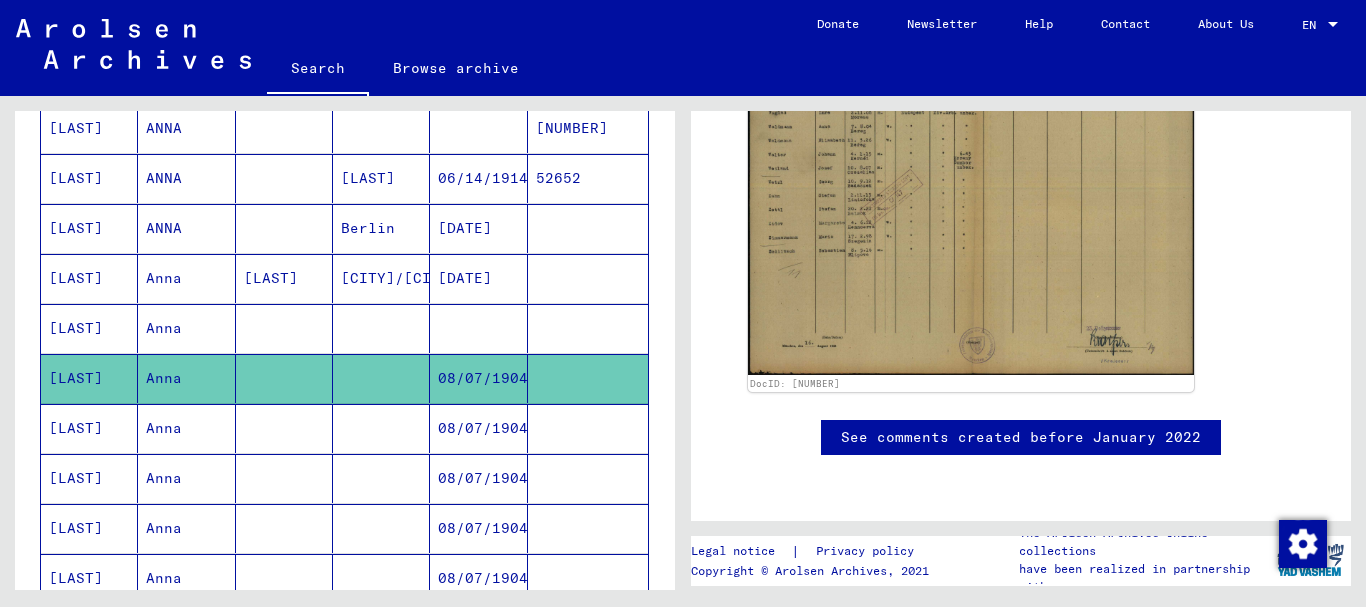 click at bounding box center (588, 478) 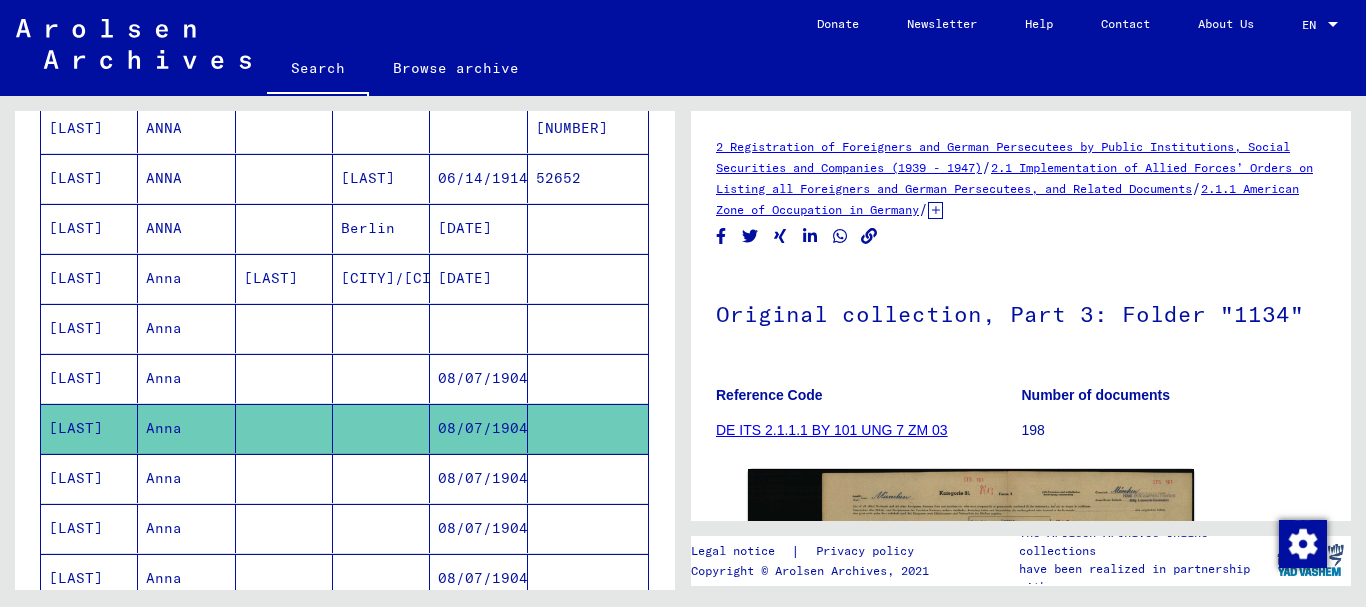 scroll, scrollTop: 384, scrollLeft: 0, axis: vertical 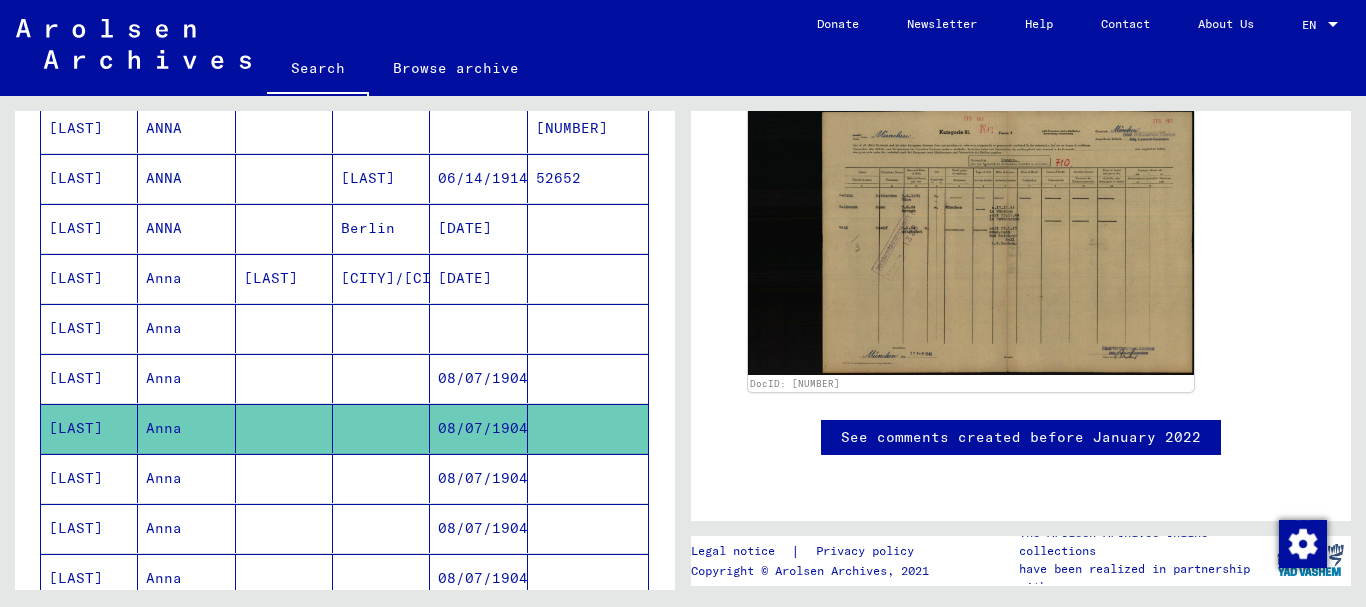 click at bounding box center (588, 528) 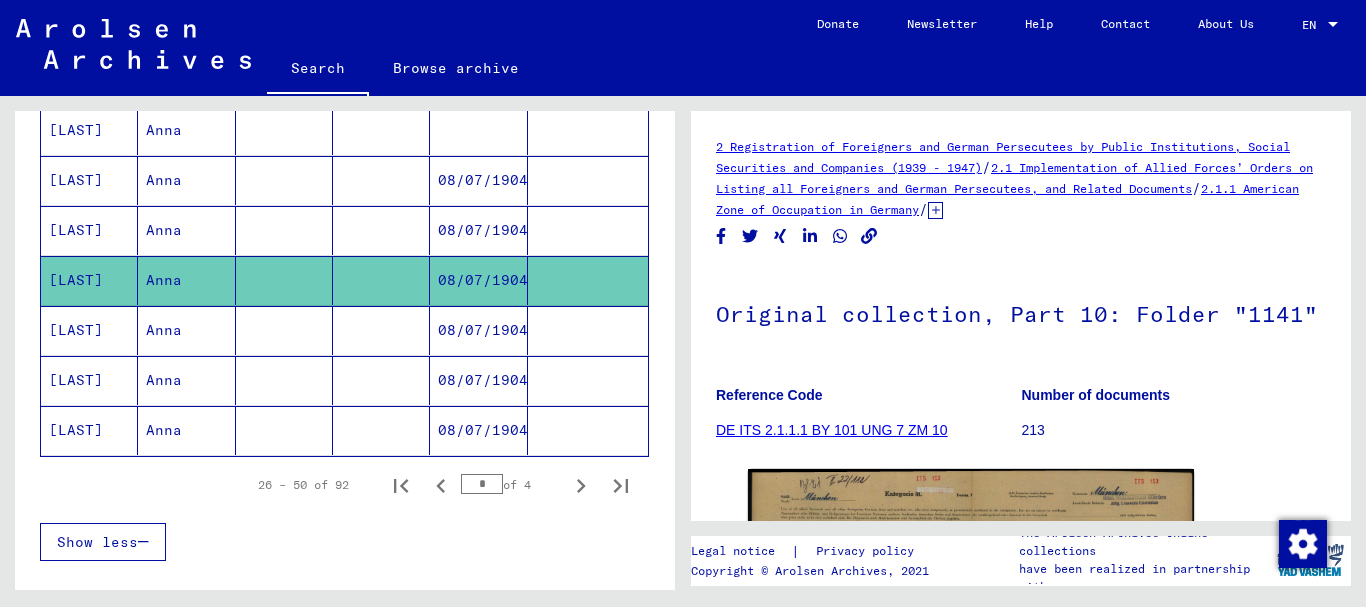 scroll, scrollTop: 1201, scrollLeft: 0, axis: vertical 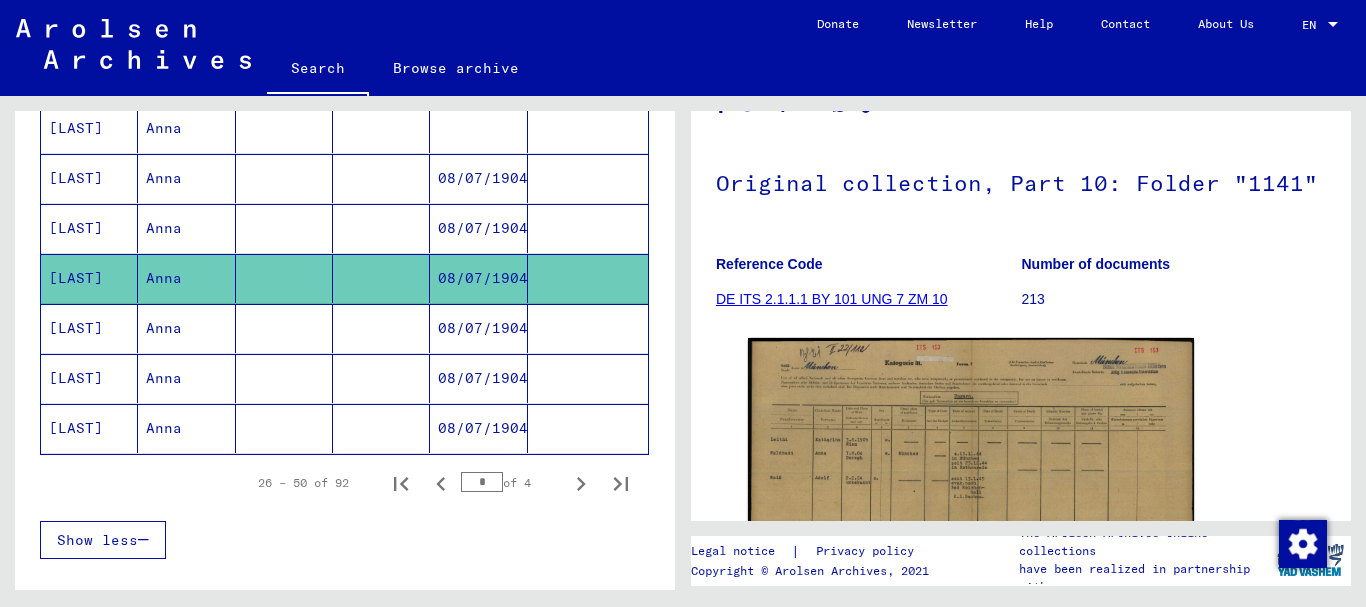 click at bounding box center [381, 378] 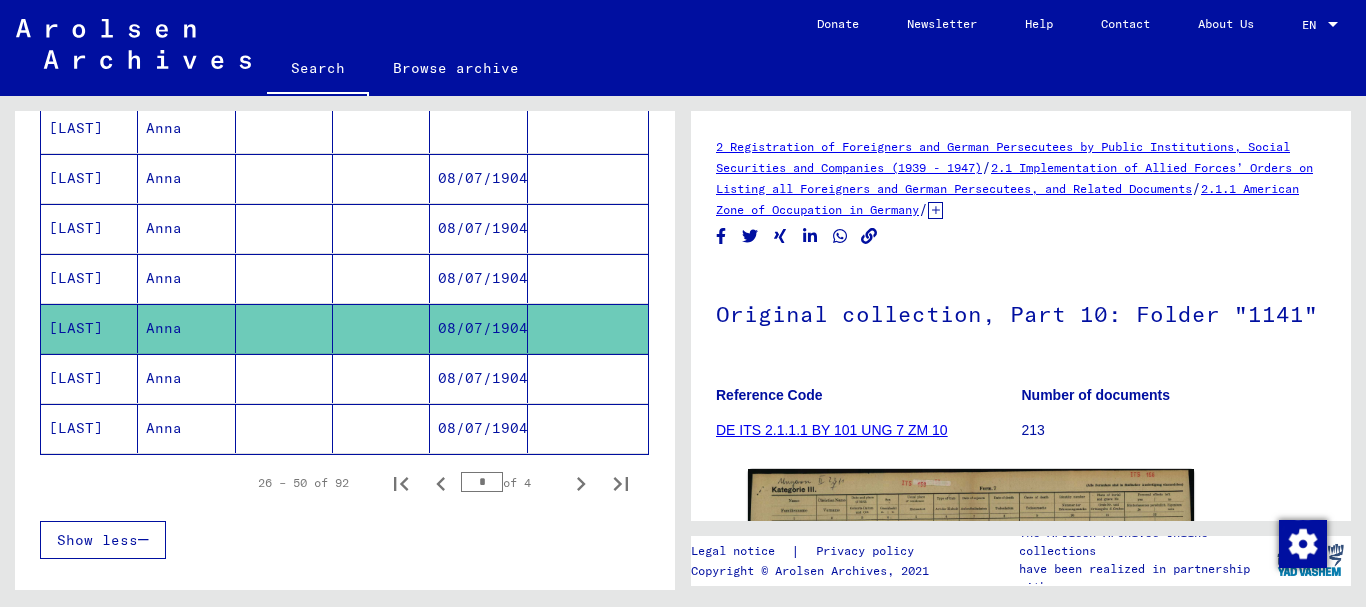 scroll, scrollTop: 127, scrollLeft: 0, axis: vertical 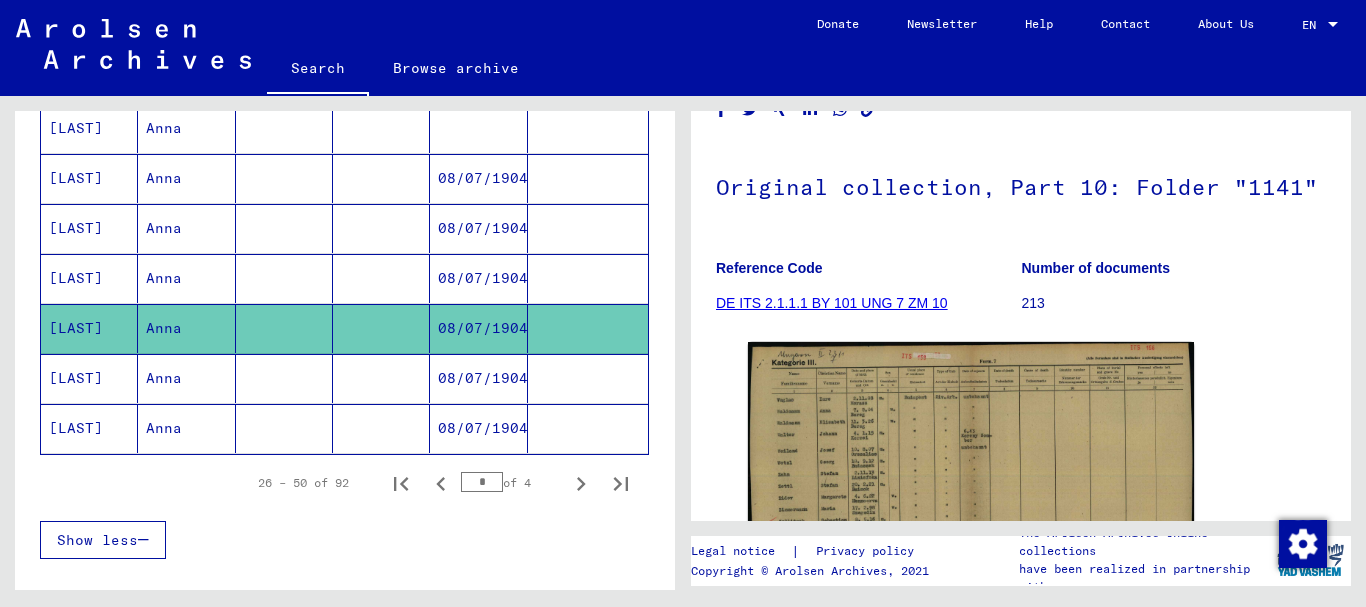 click at bounding box center (588, 428) 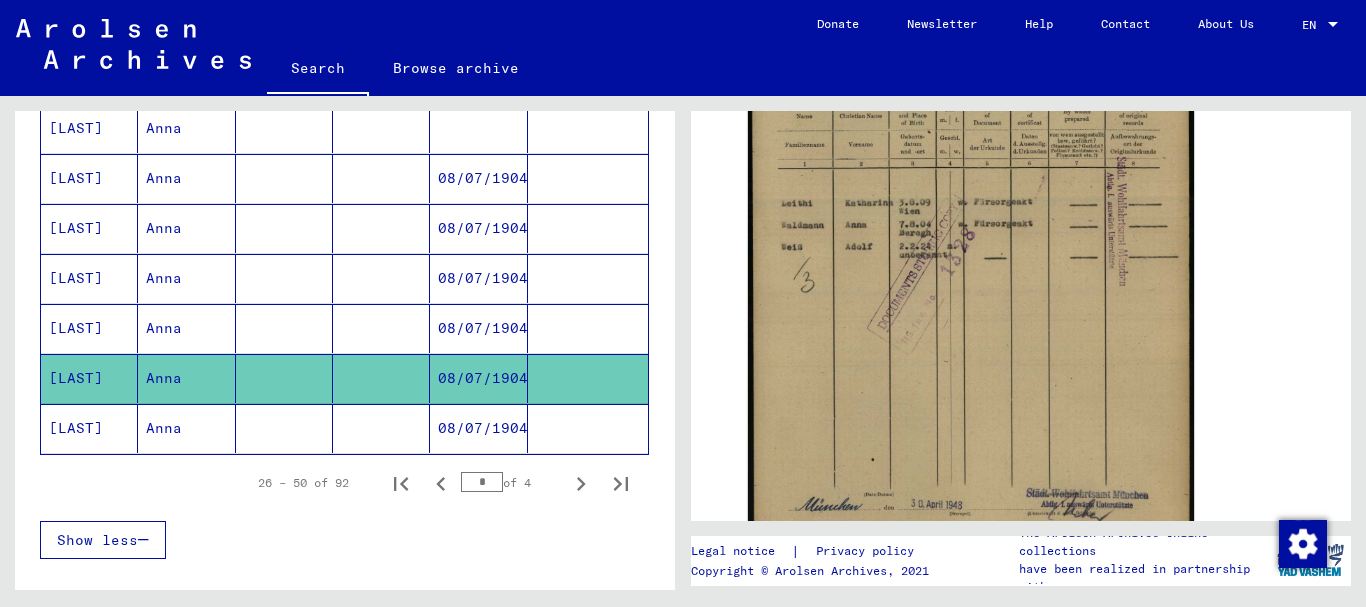 scroll, scrollTop: 600, scrollLeft: 0, axis: vertical 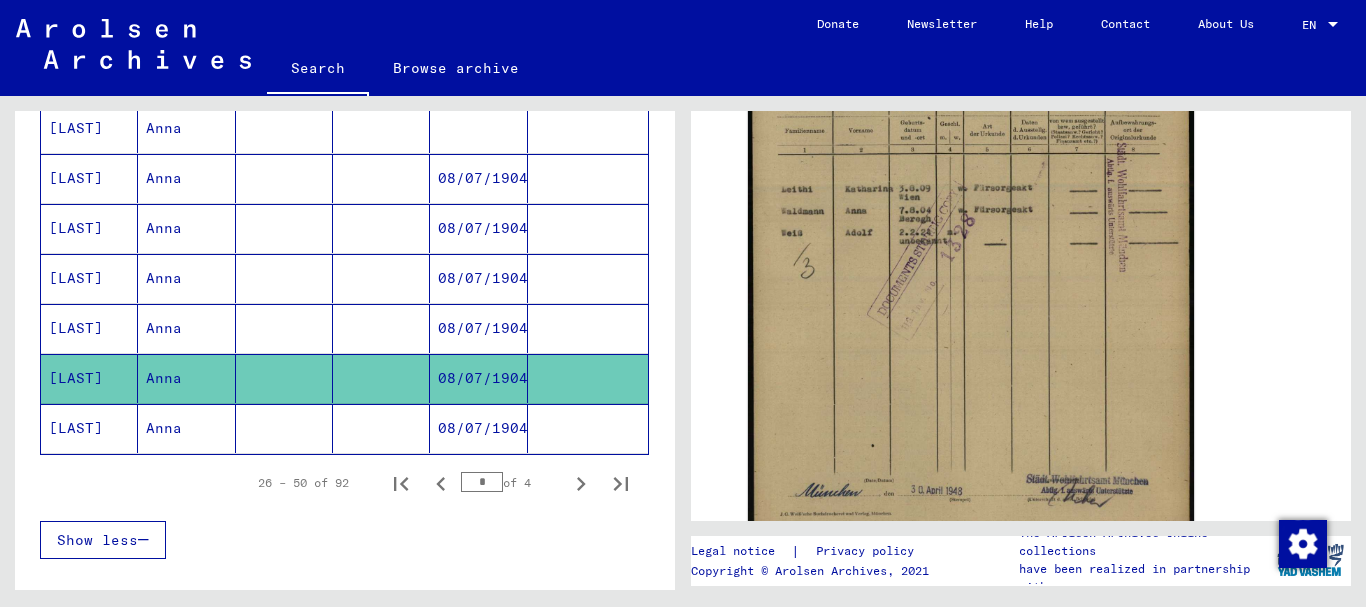 click on "08/07/1904" 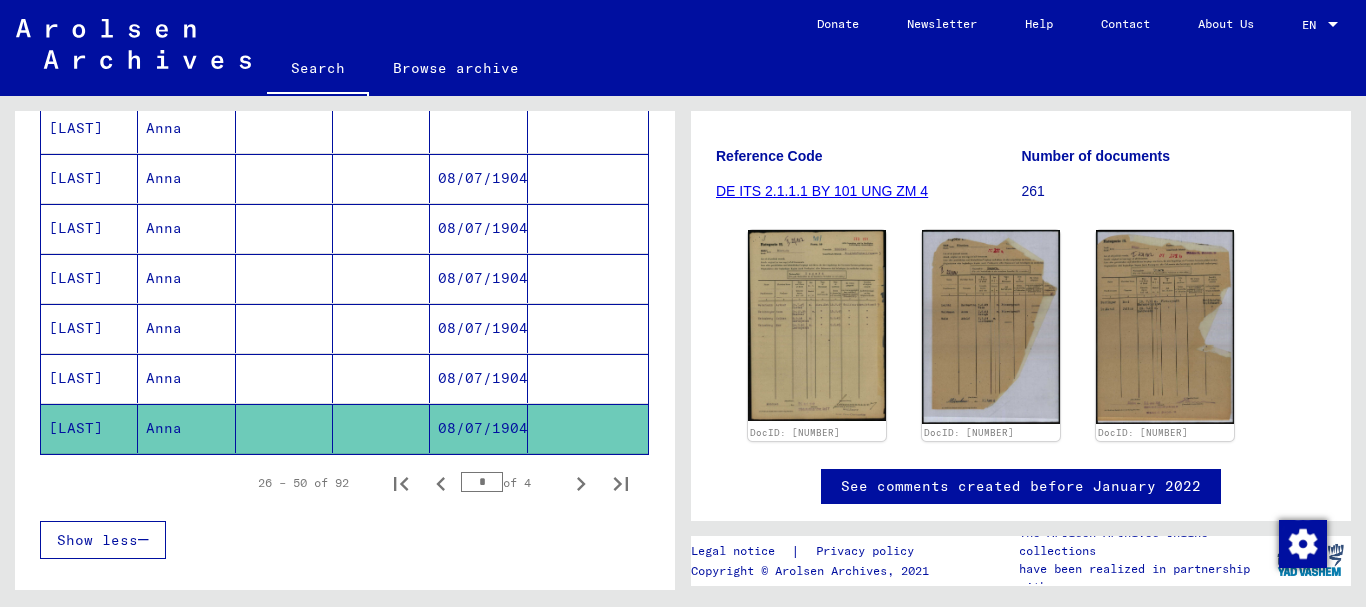 scroll, scrollTop: 379, scrollLeft: 0, axis: vertical 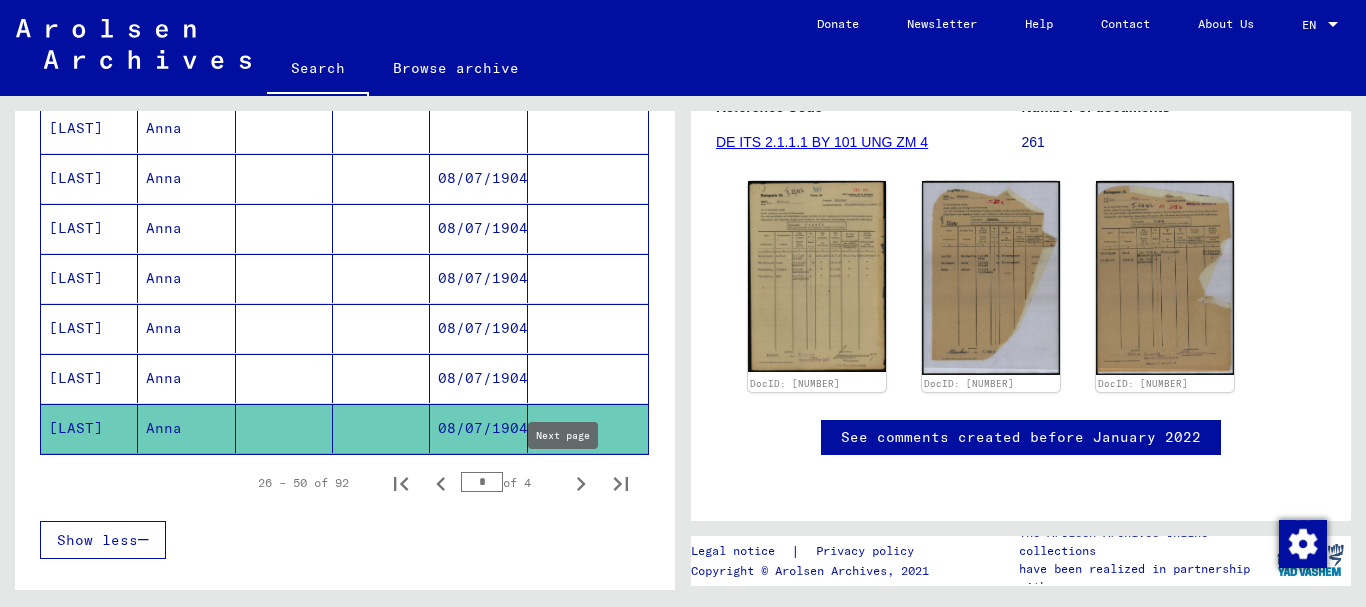 click 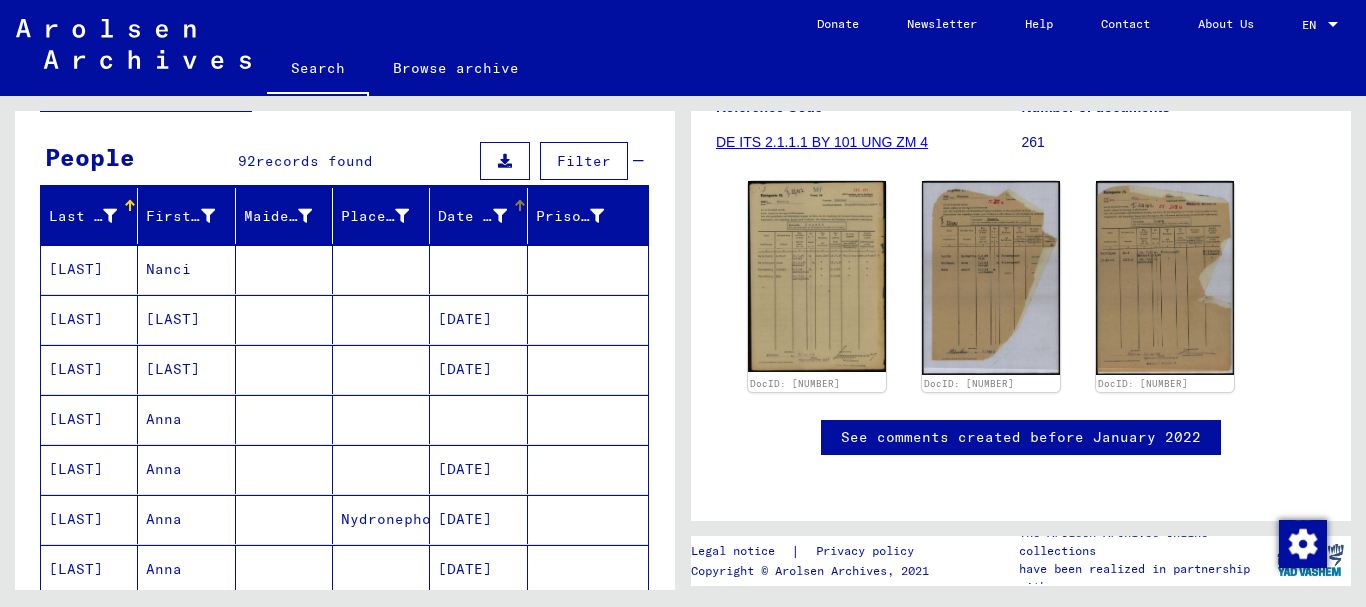 scroll, scrollTop: 200, scrollLeft: 0, axis: vertical 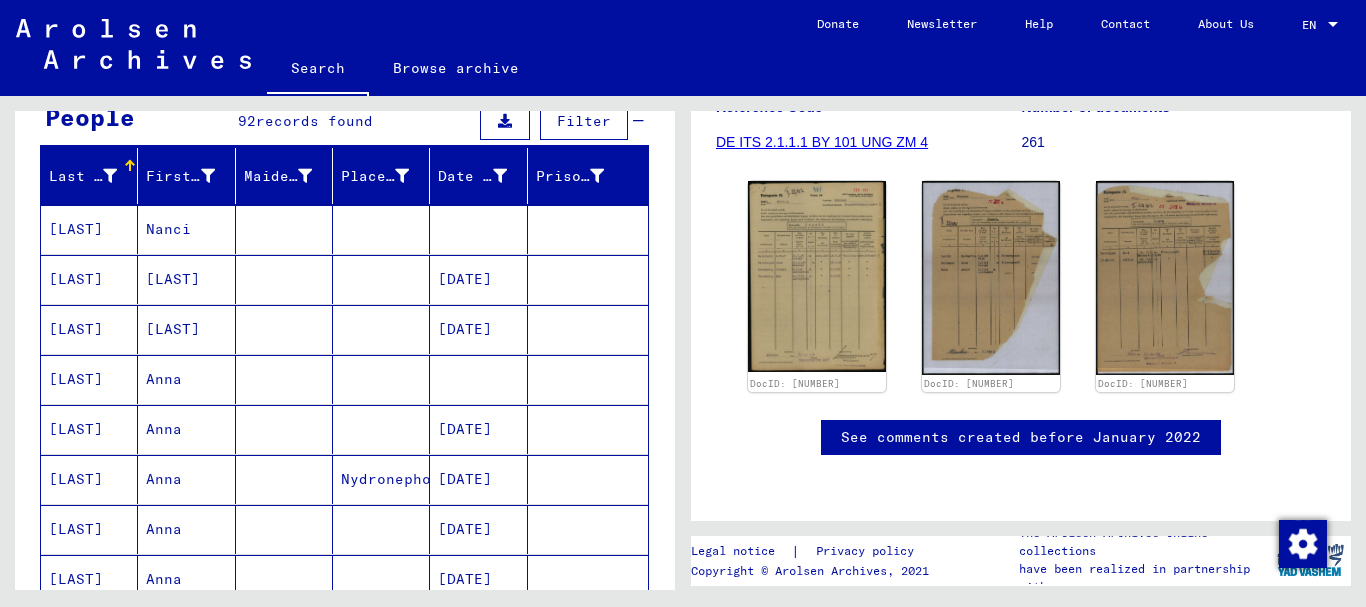 click at bounding box center [381, 429] 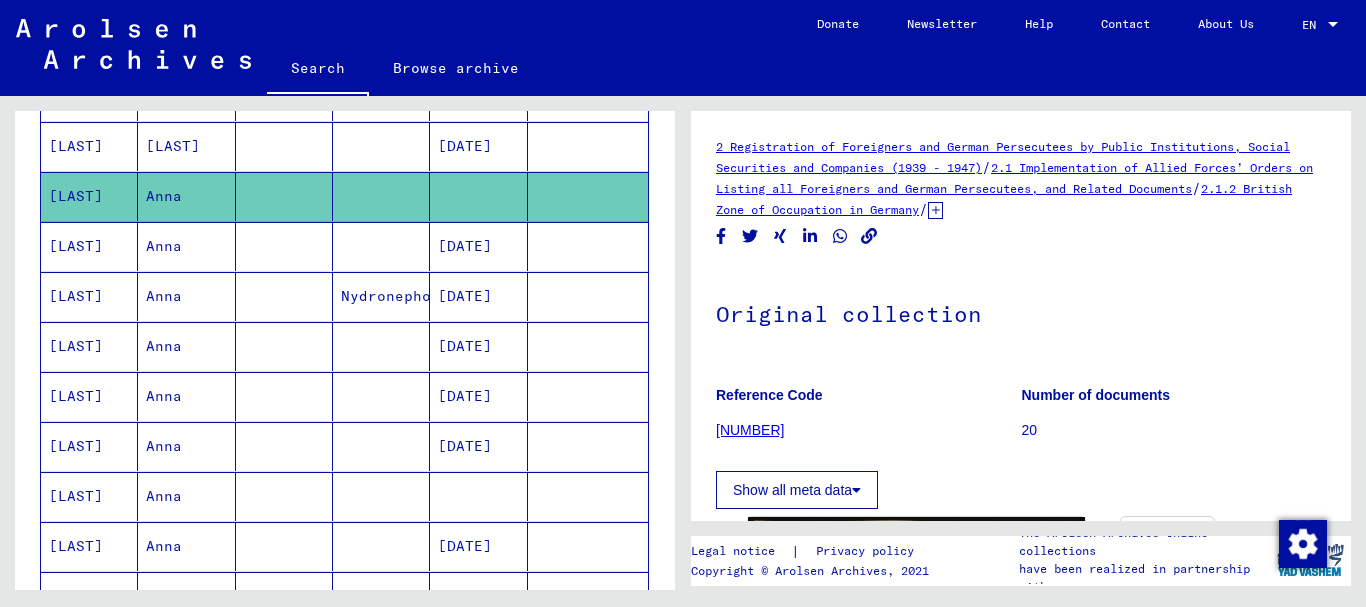 scroll, scrollTop: 400, scrollLeft: 0, axis: vertical 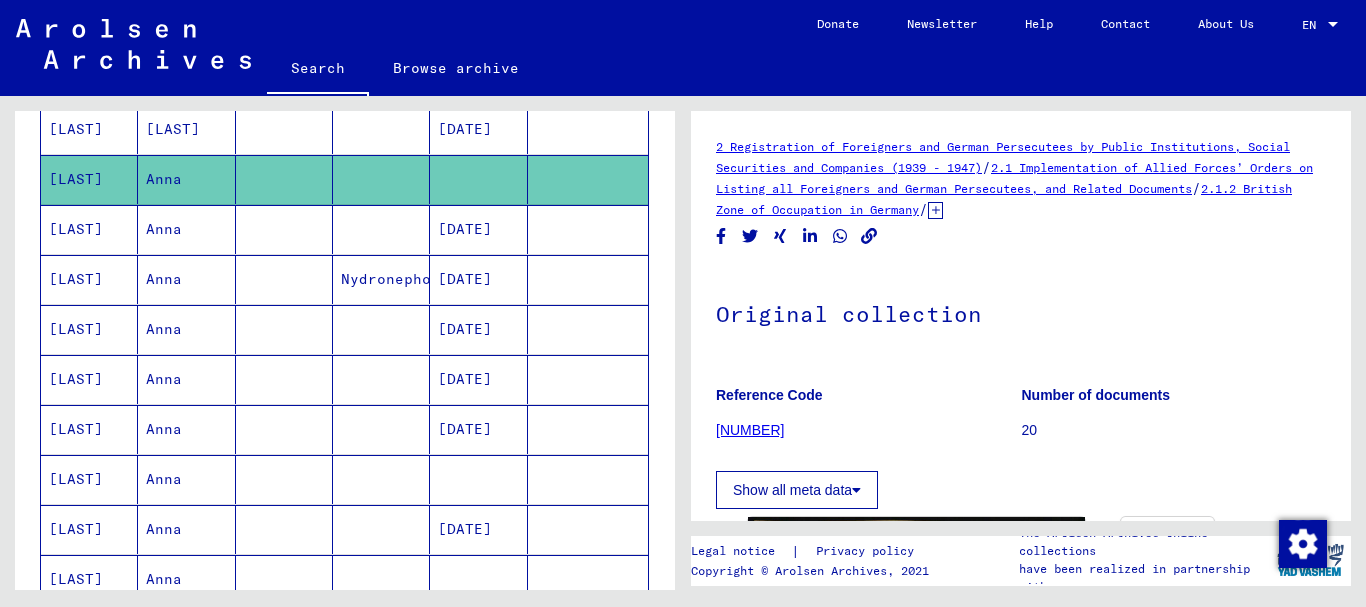 click at bounding box center [478, 529] 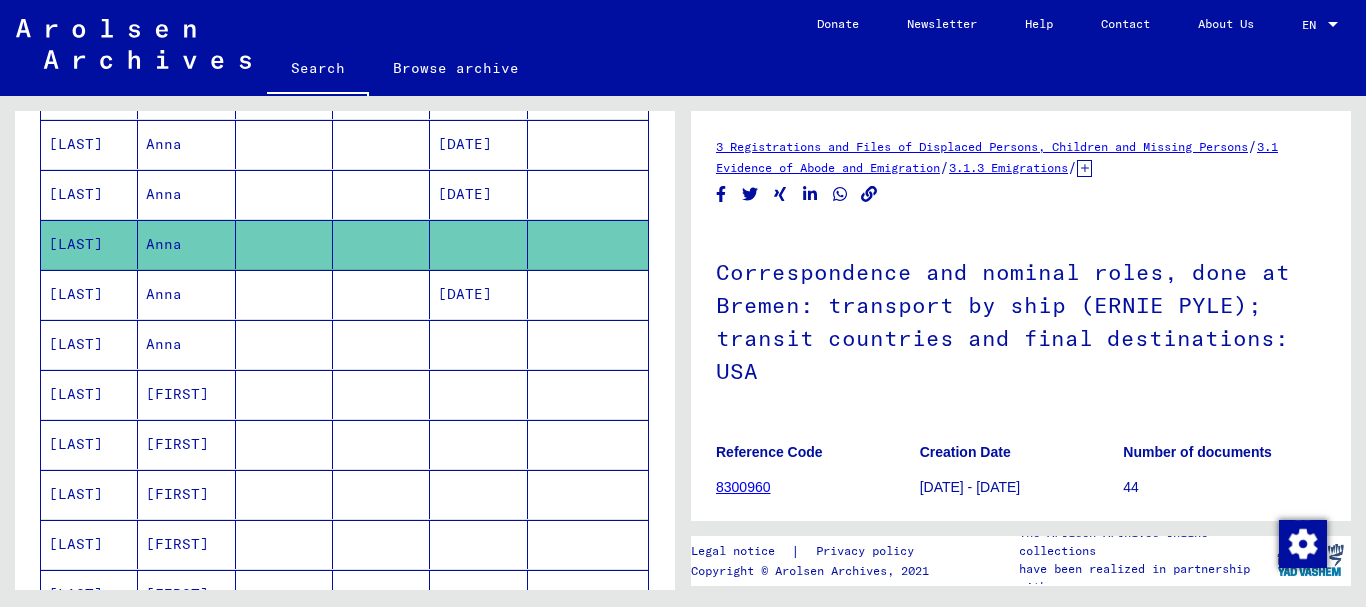 scroll, scrollTop: 700, scrollLeft: 0, axis: vertical 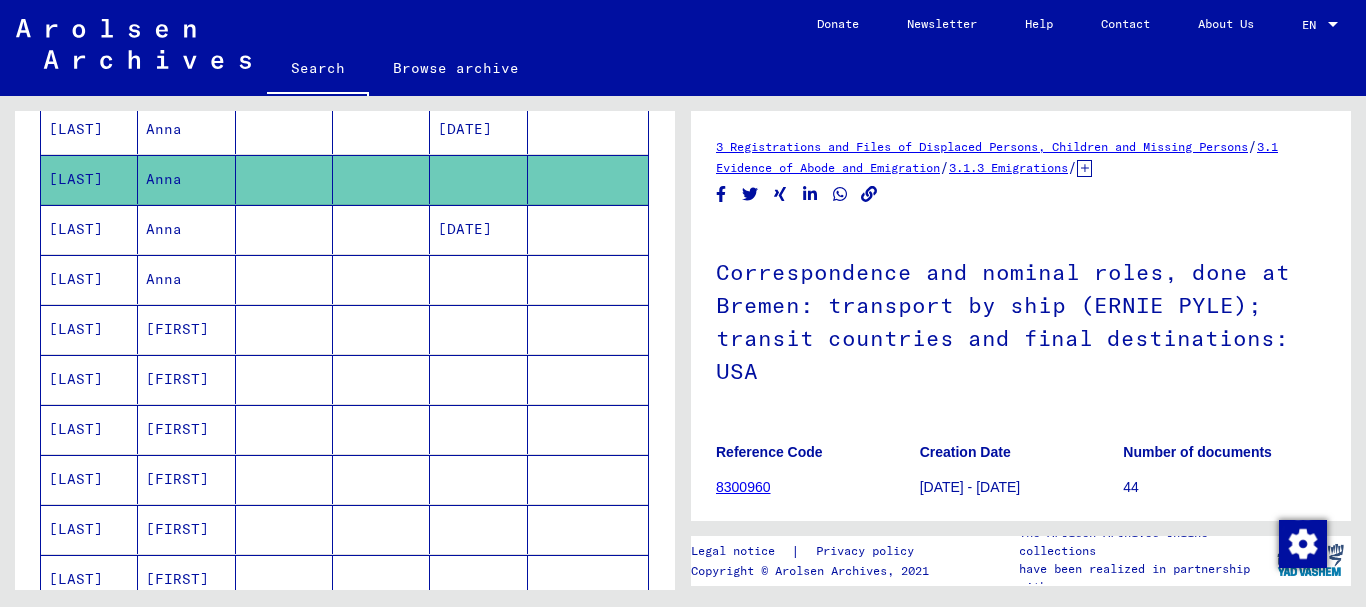 click at bounding box center [478, 329] 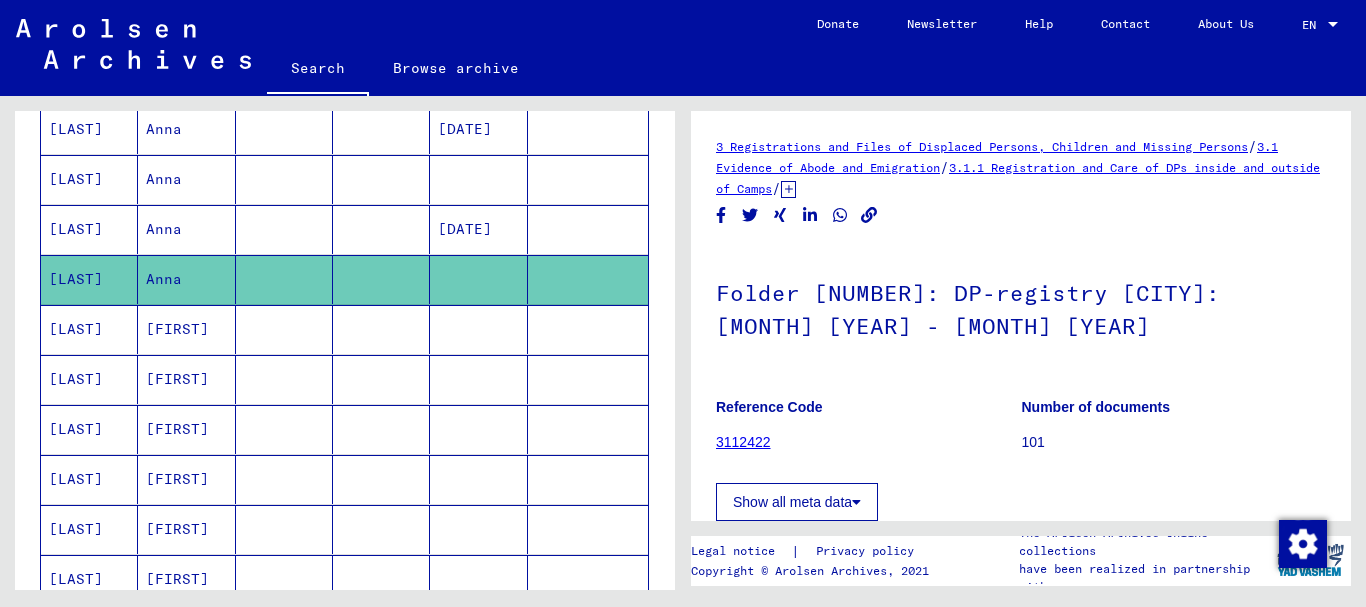 scroll, scrollTop: 472, scrollLeft: 0, axis: vertical 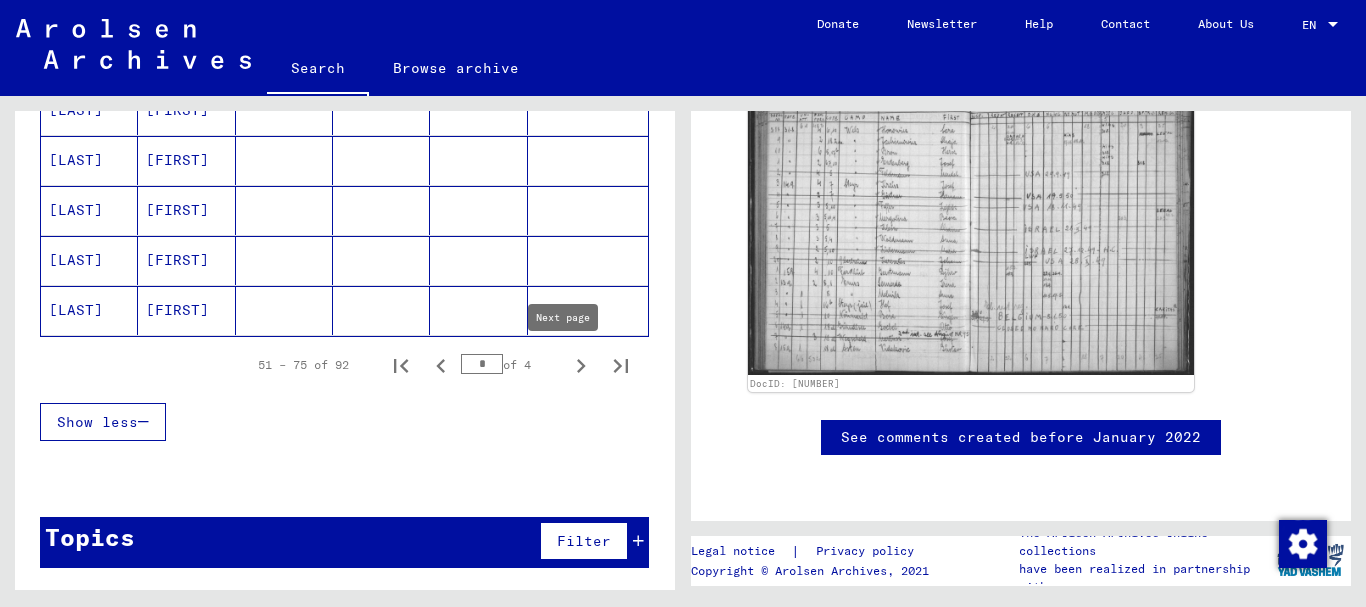 click 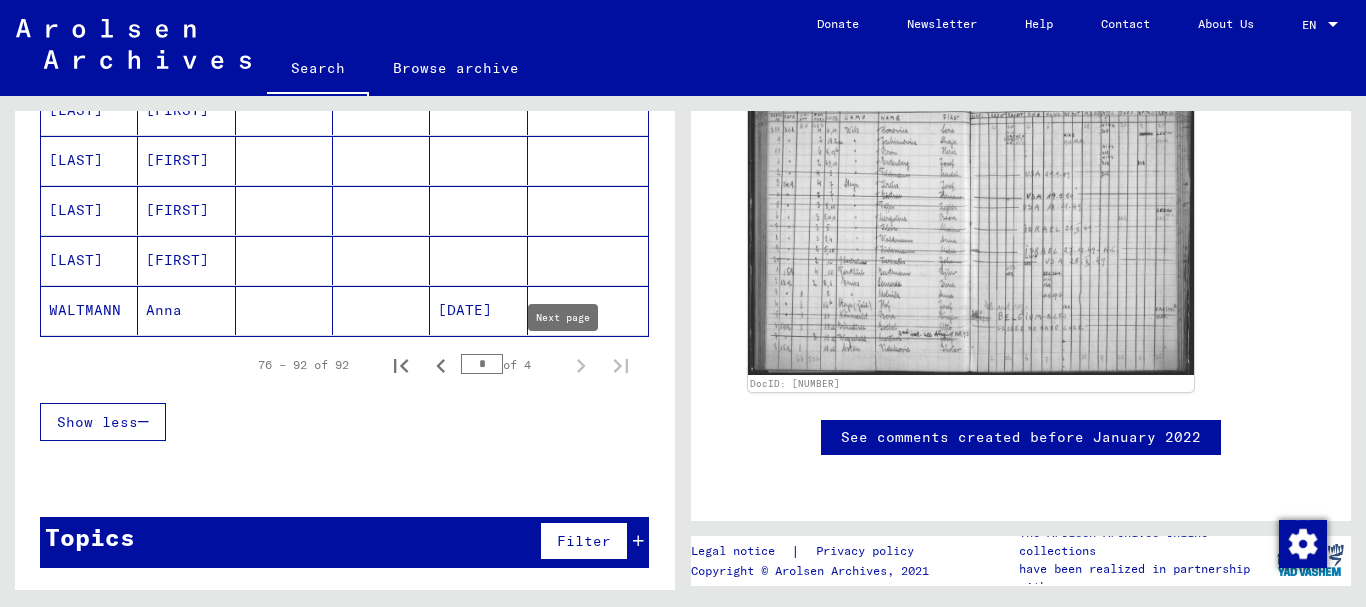 scroll, scrollTop: 919, scrollLeft: 0, axis: vertical 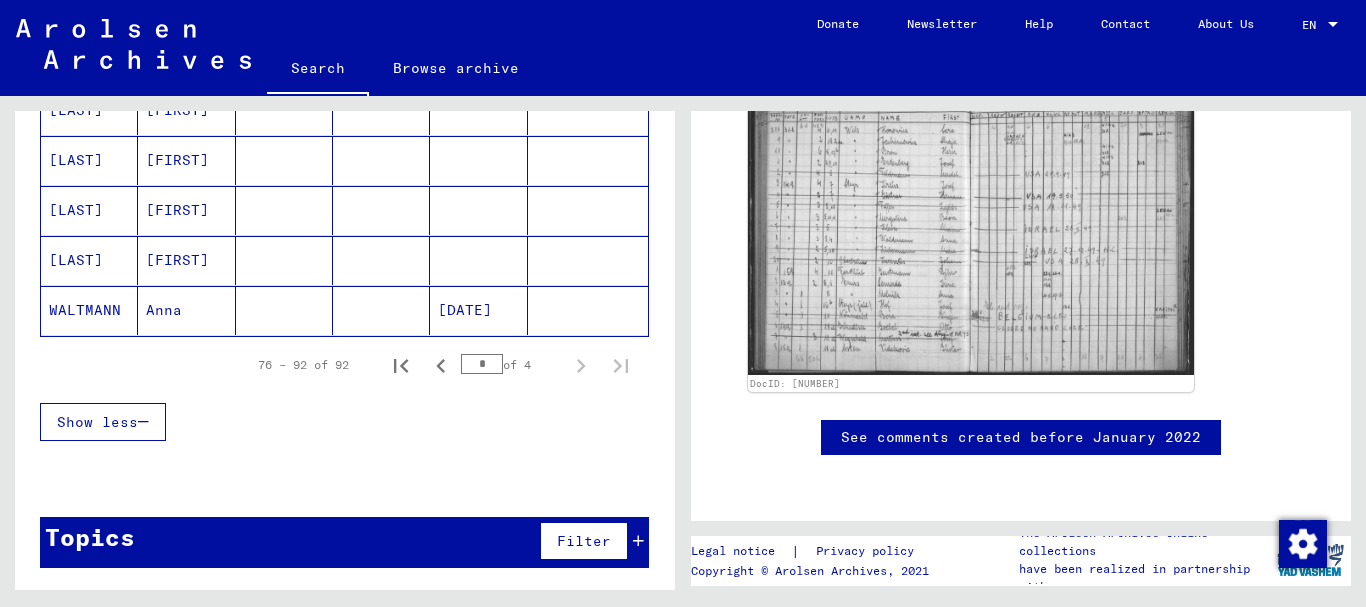 click 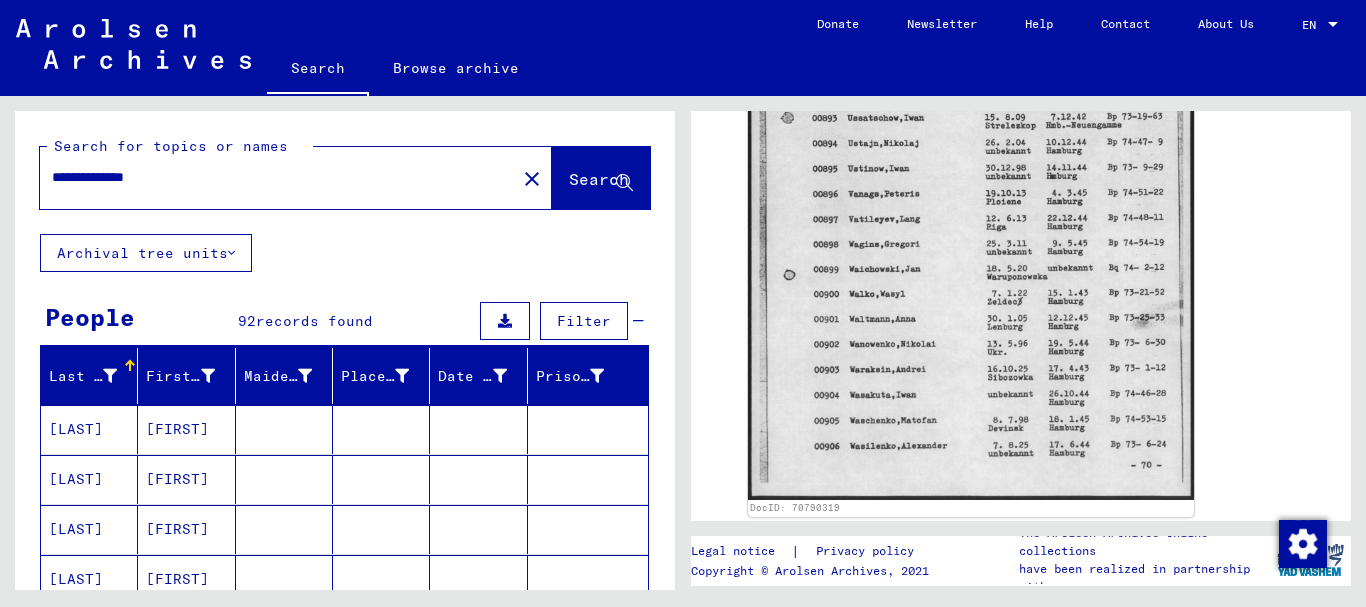 scroll, scrollTop: 734, scrollLeft: 0, axis: vertical 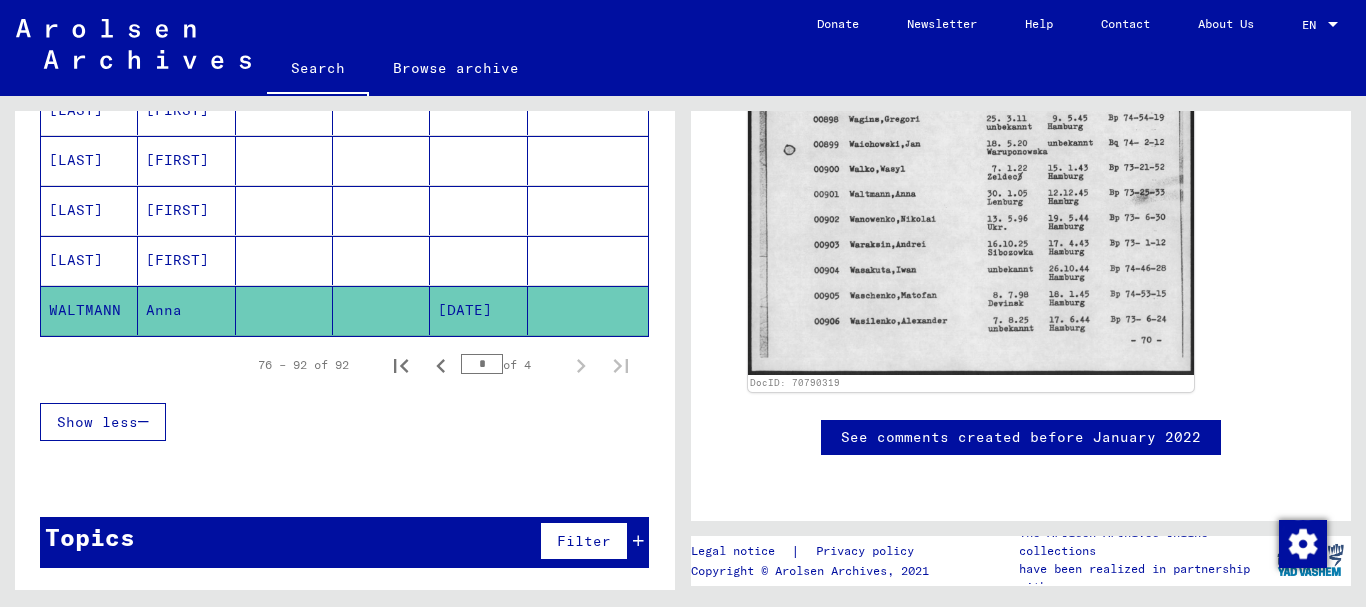 click on "Topics  Filter" at bounding box center (344, 542) 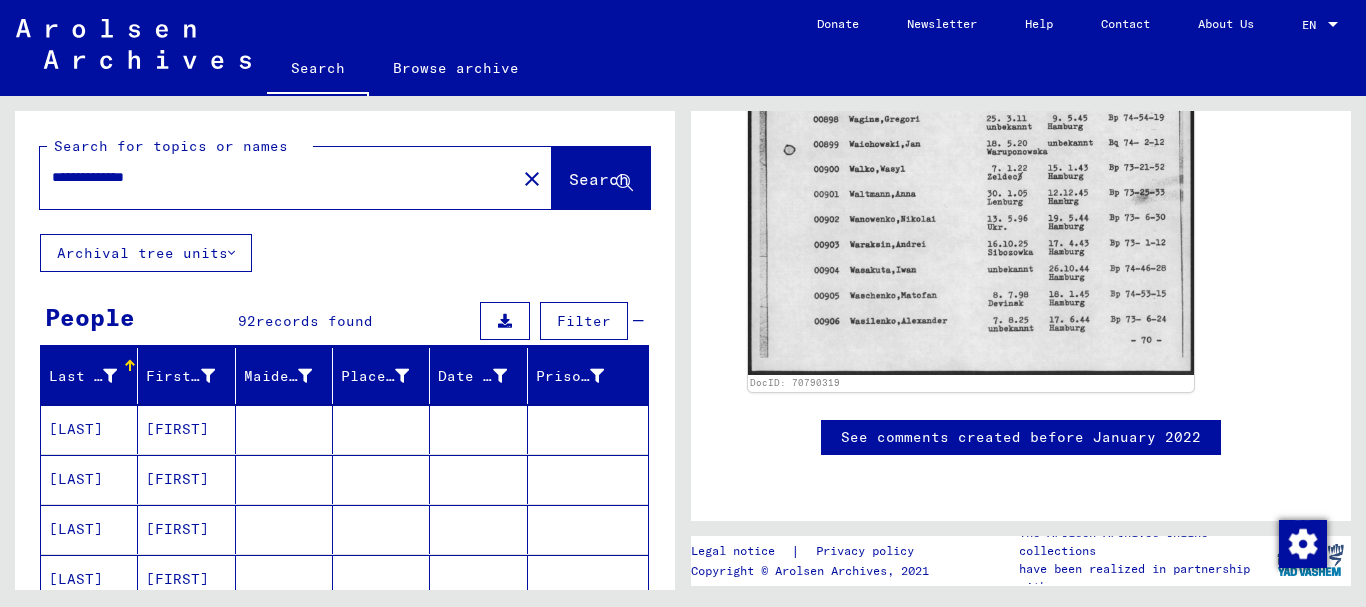 drag, startPoint x: 230, startPoint y: 173, endPoint x: 121, endPoint y: 164, distance: 109.370926 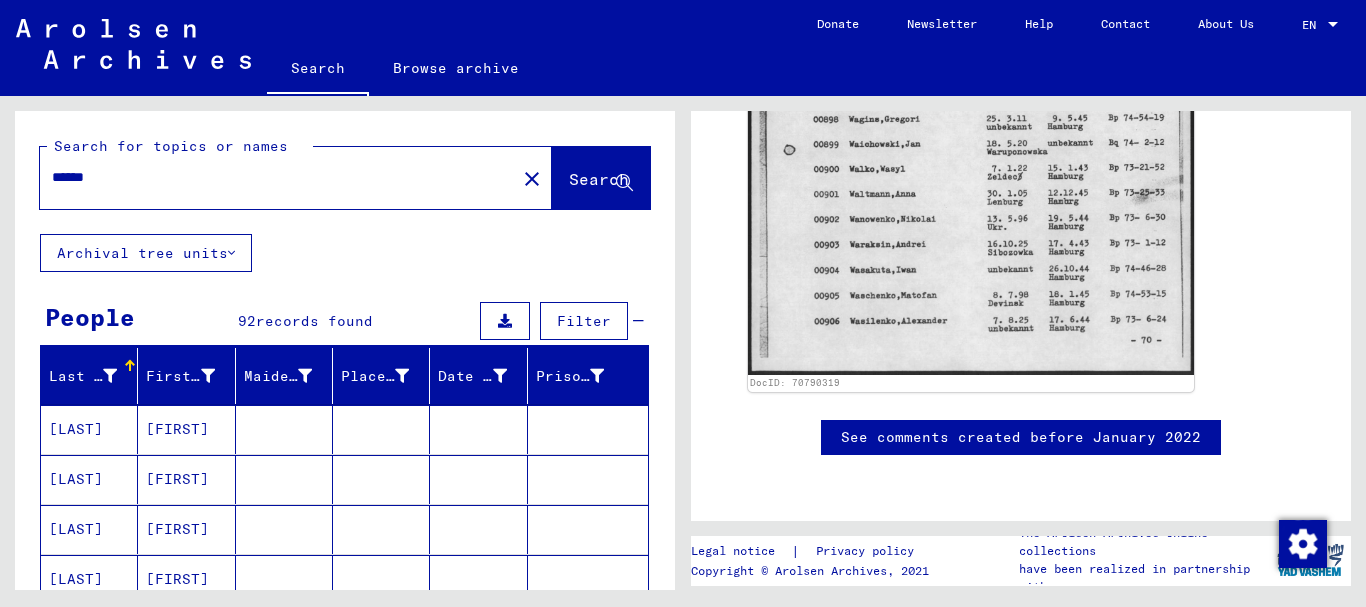 type on "******" 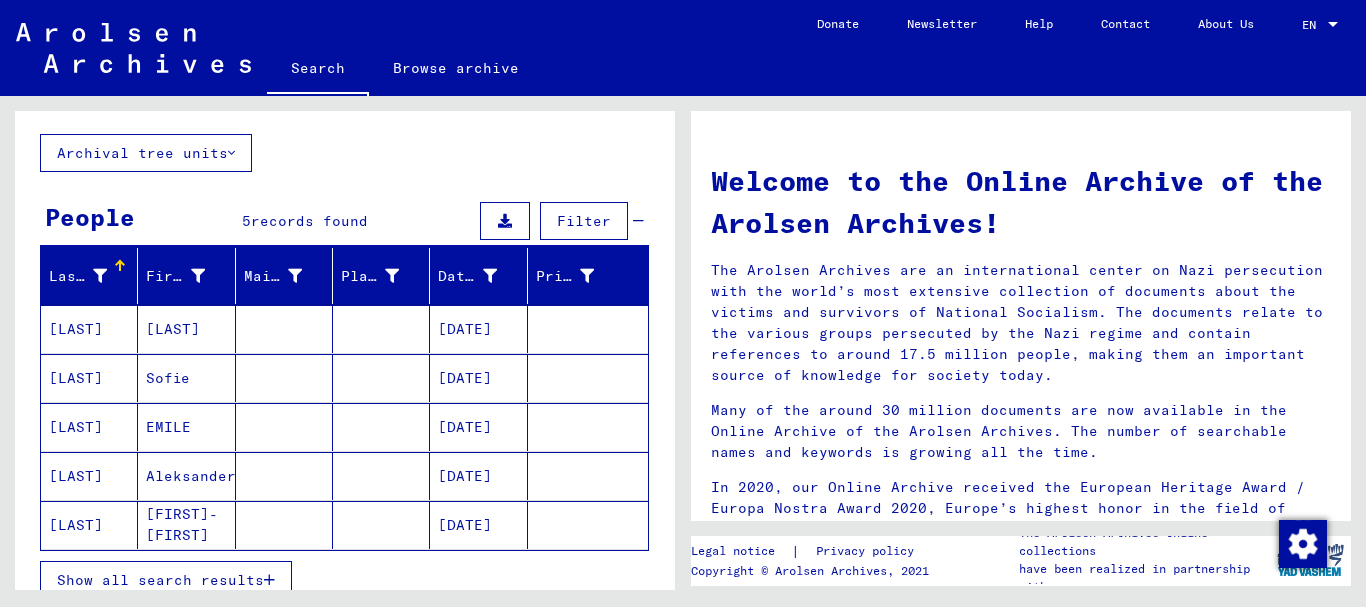 click 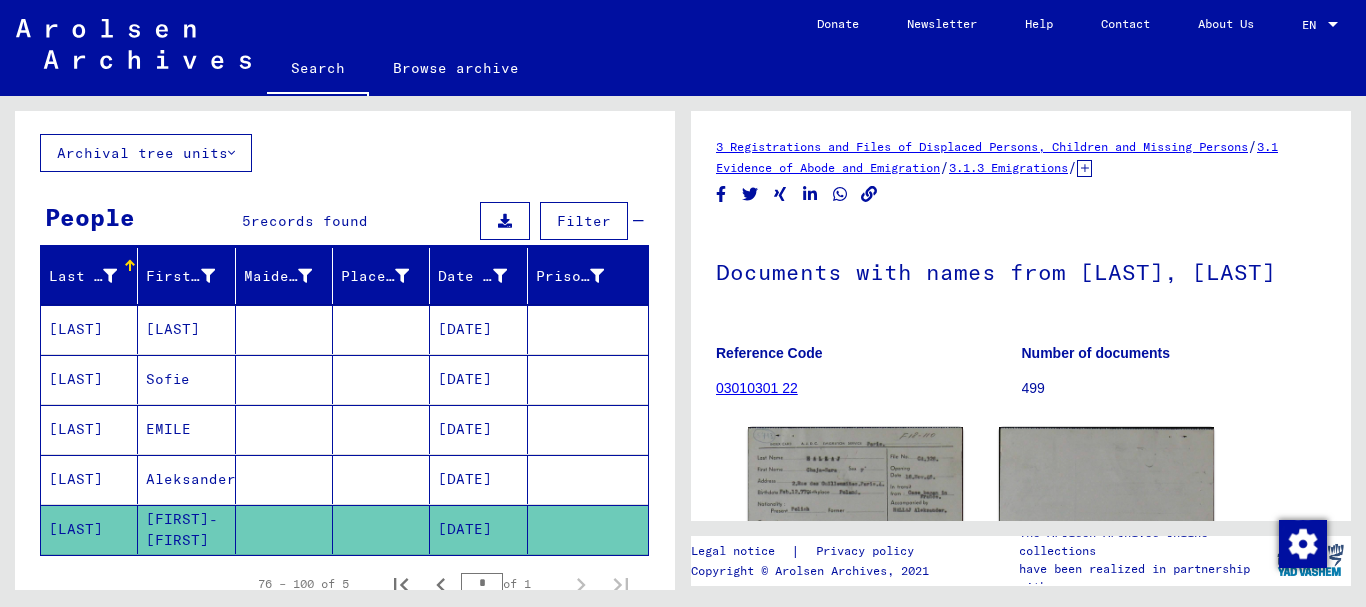 scroll, scrollTop: 200, scrollLeft: 0, axis: vertical 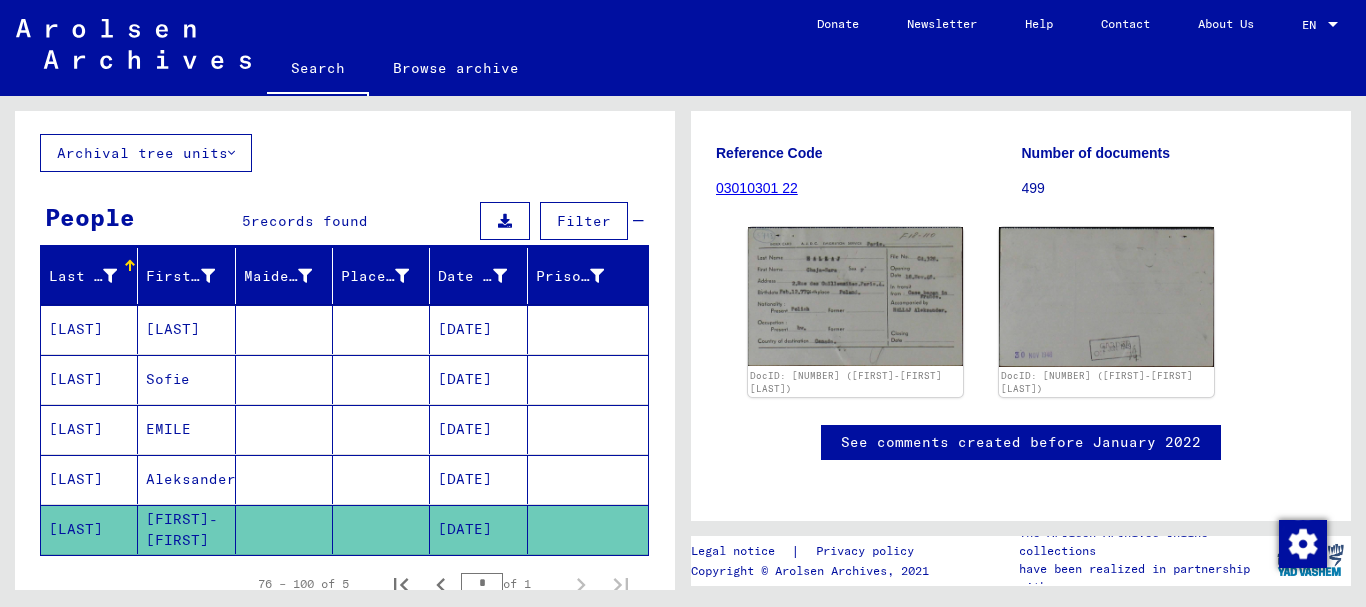 click at bounding box center [381, 379] 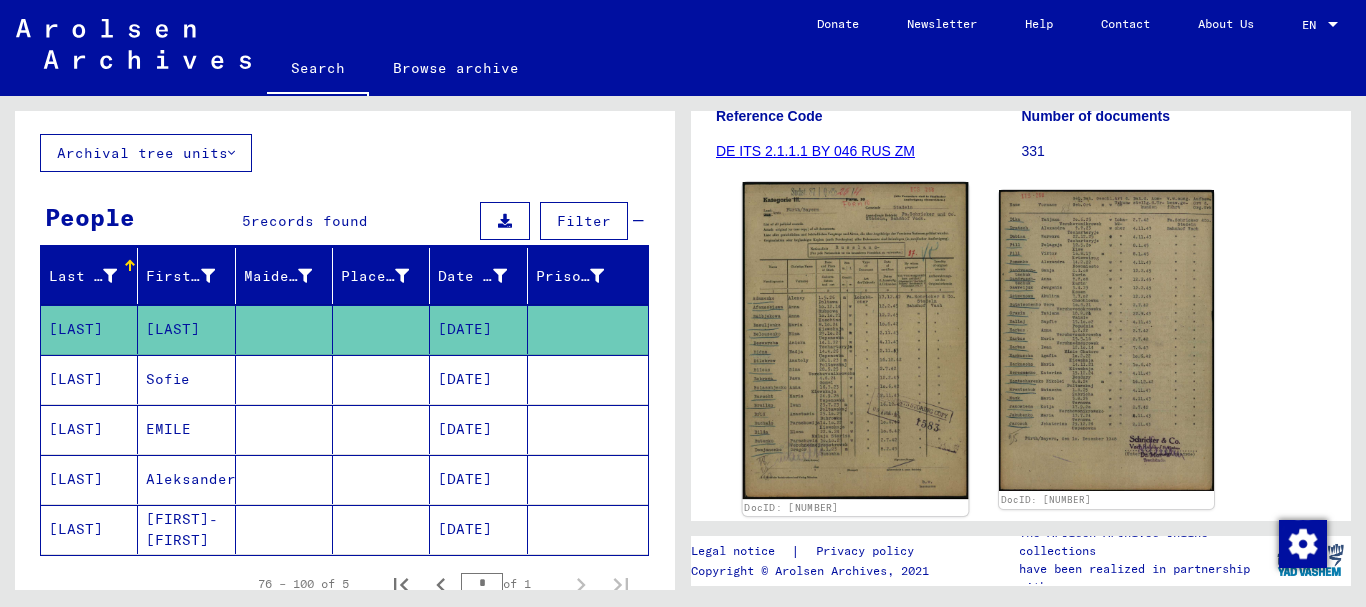 scroll, scrollTop: 200, scrollLeft: 0, axis: vertical 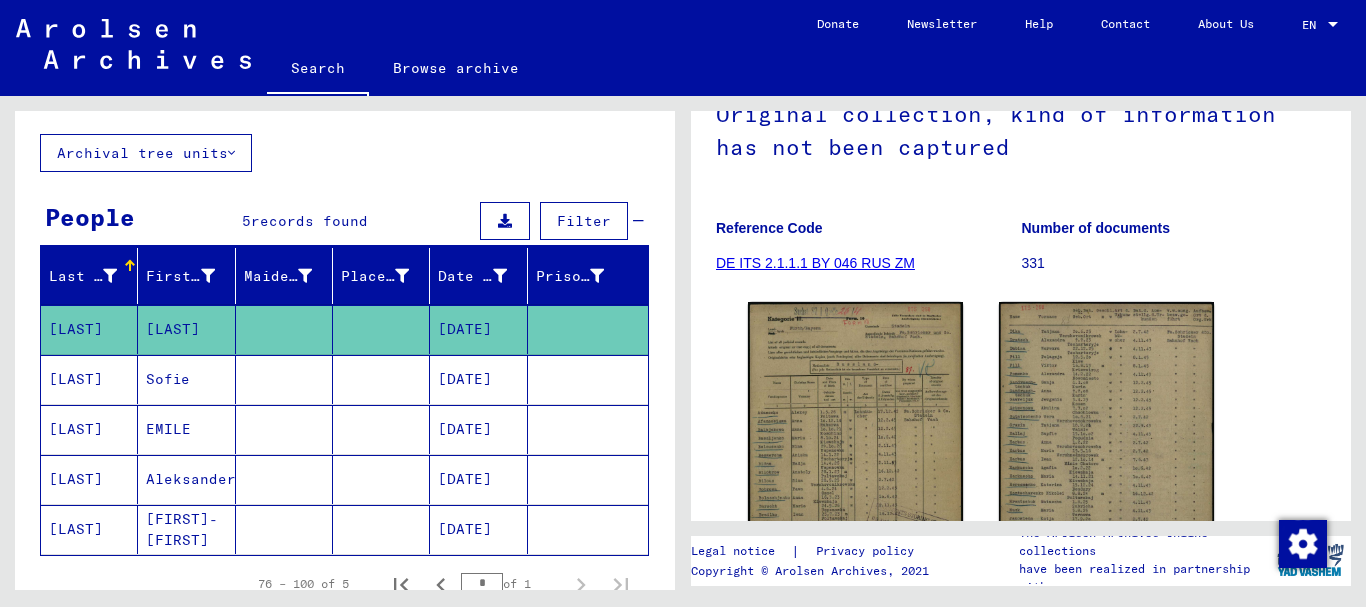 click on "[DATE]" at bounding box center [478, 429] 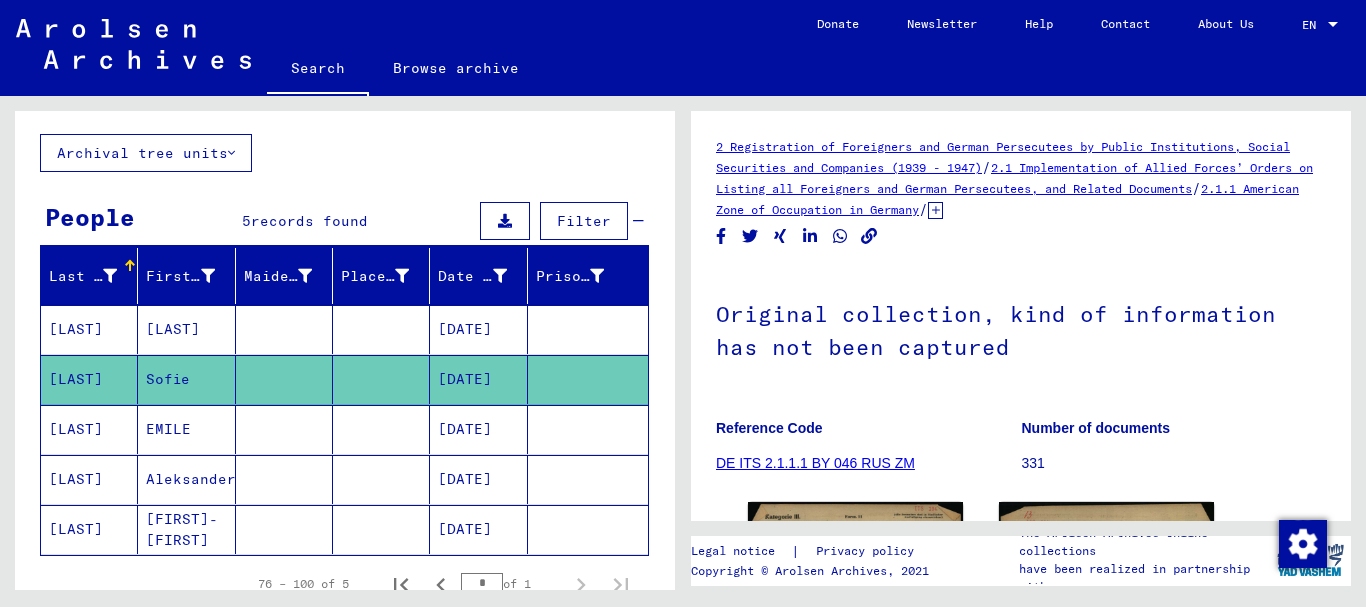 scroll, scrollTop: 300, scrollLeft: 0, axis: vertical 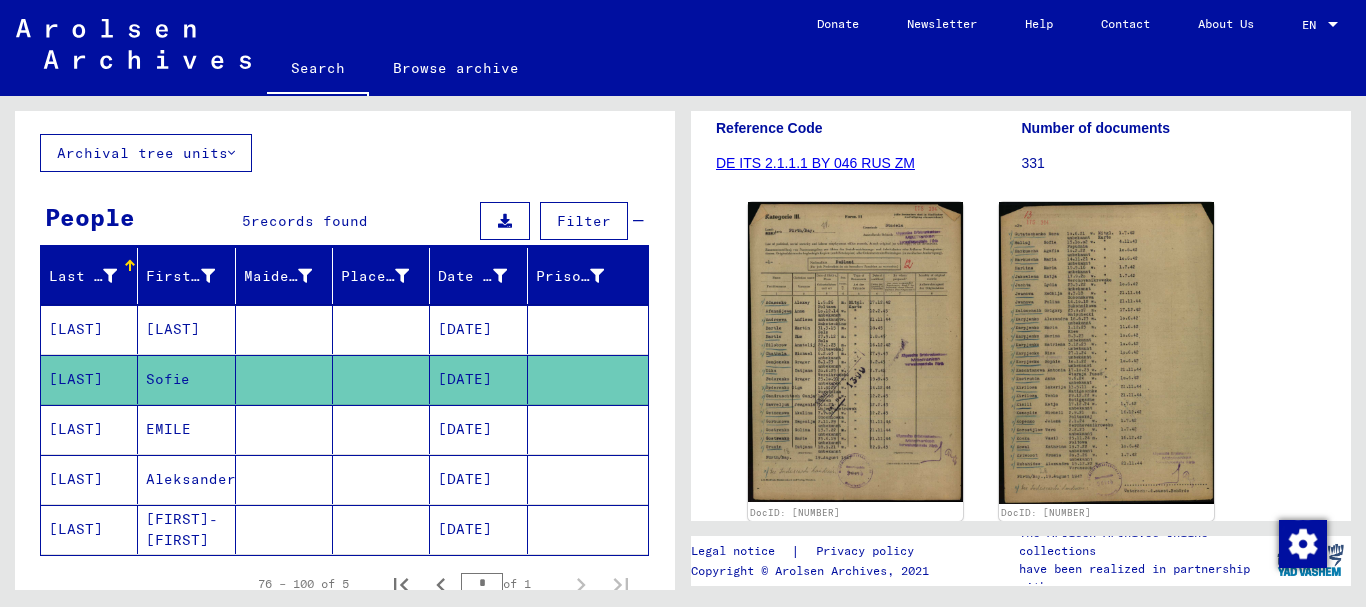 click at bounding box center (588, 479) 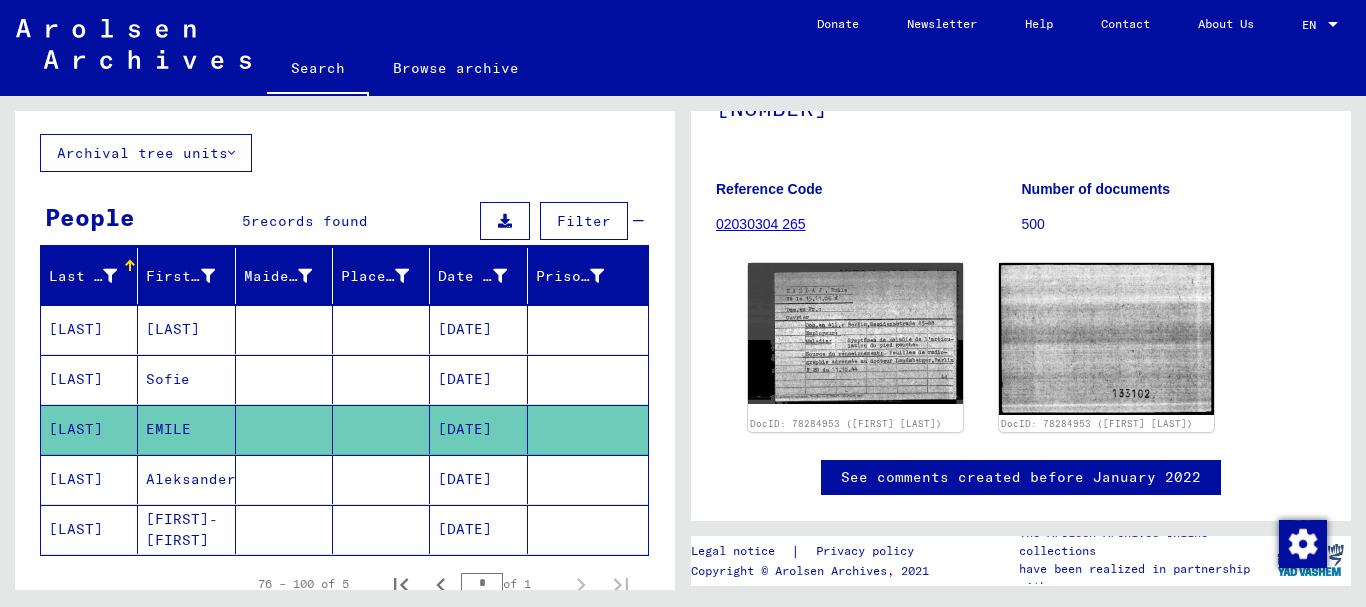 scroll, scrollTop: 273, scrollLeft: 0, axis: vertical 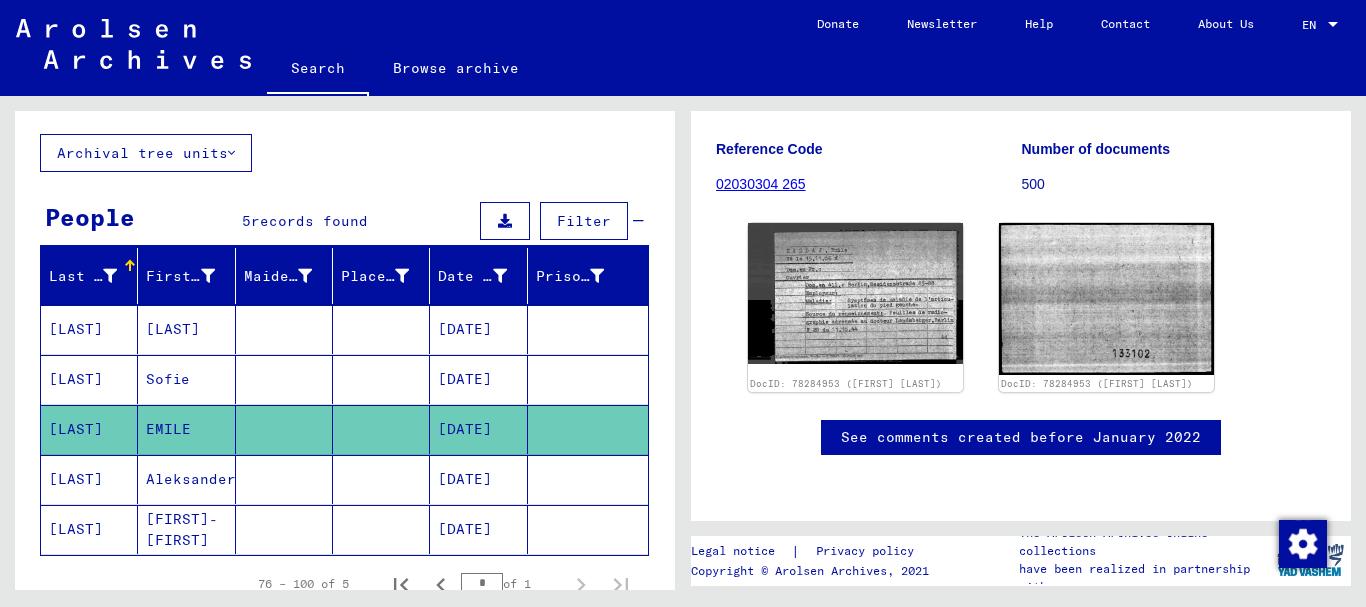 click at bounding box center [588, 529] 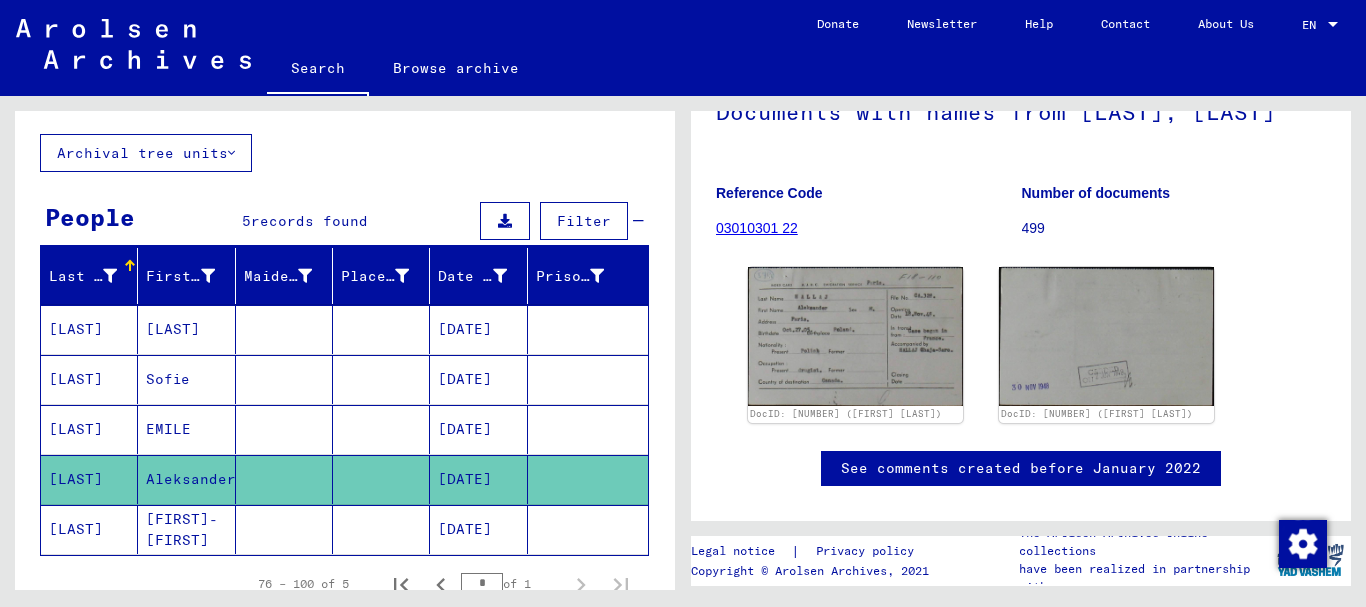 scroll, scrollTop: 200, scrollLeft: 0, axis: vertical 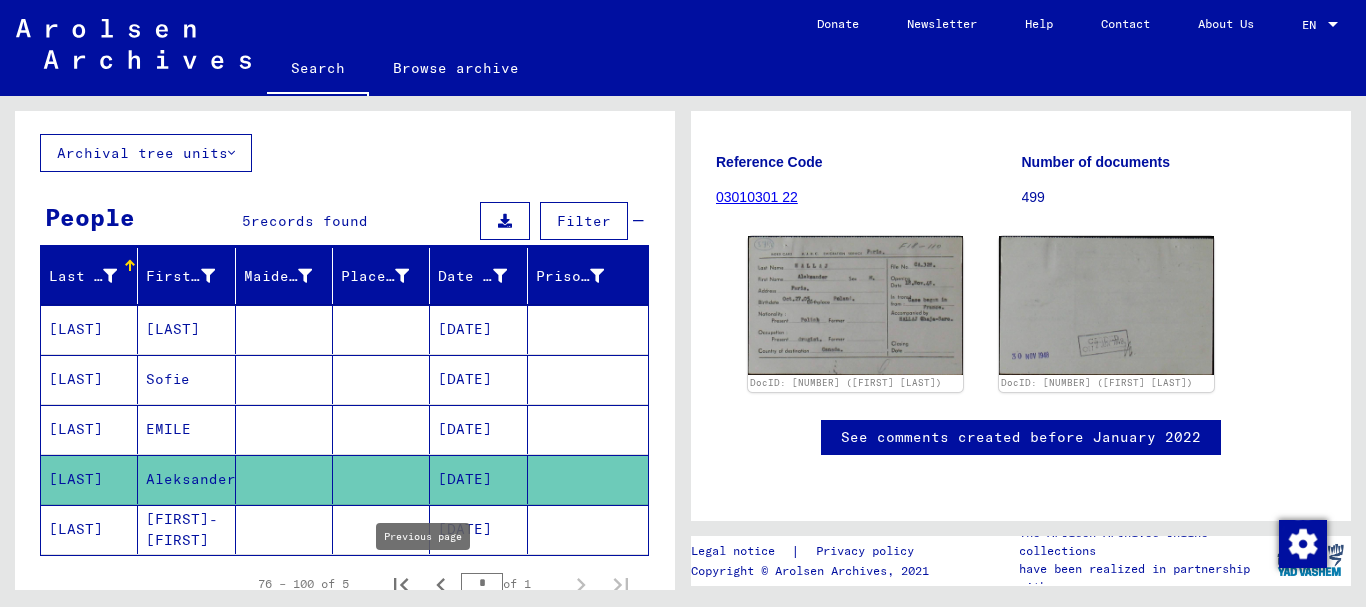 click at bounding box center [441, 584] 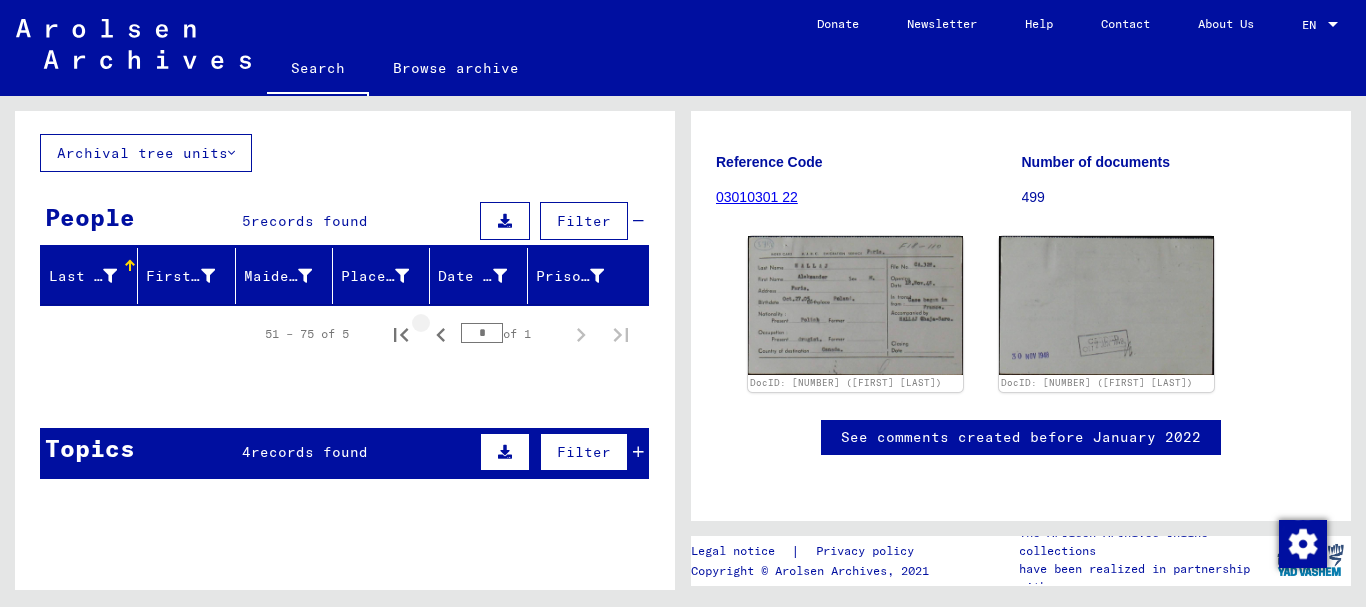 click on "Patient File of [LAST] [FIRST] [DATE]" at bounding box center [360, 572] 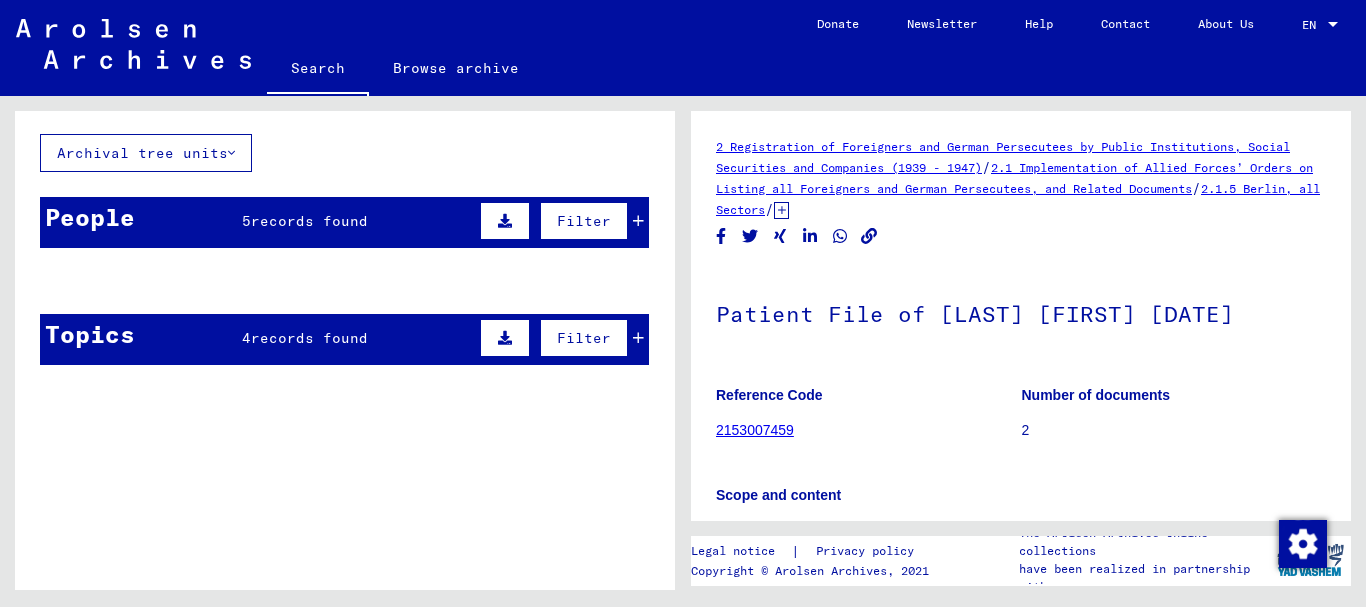 click on "records found" at bounding box center (309, 221) 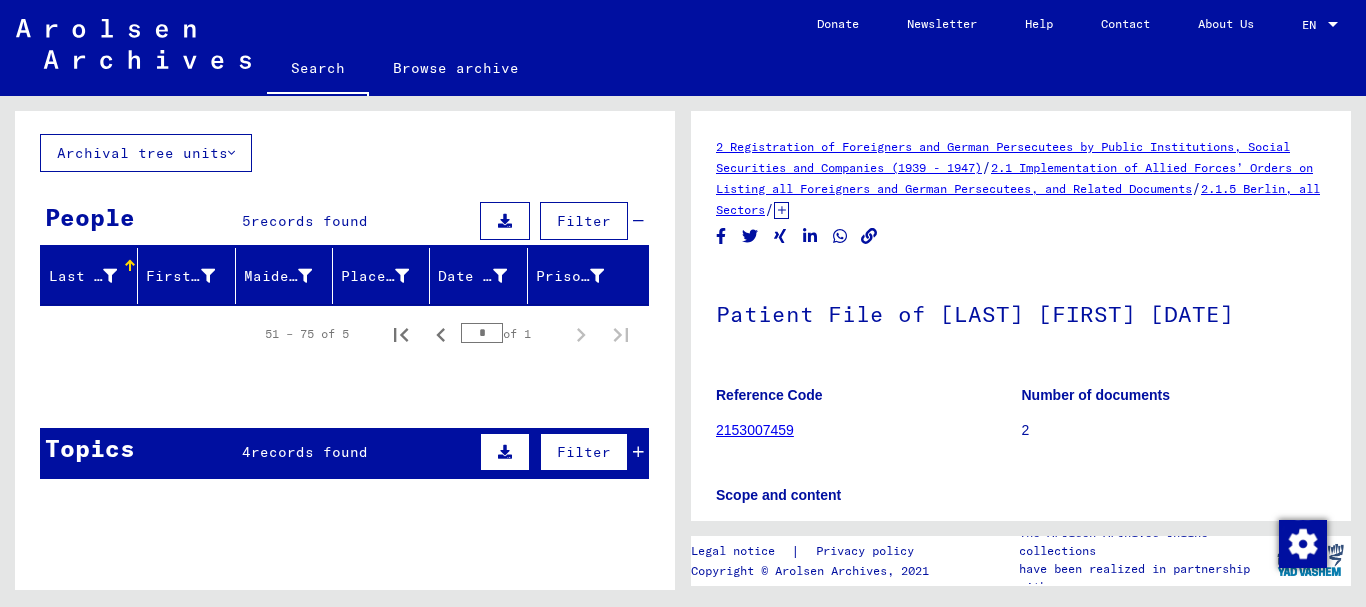 click on "Topics 4  records found  Filter" at bounding box center (344, 453) 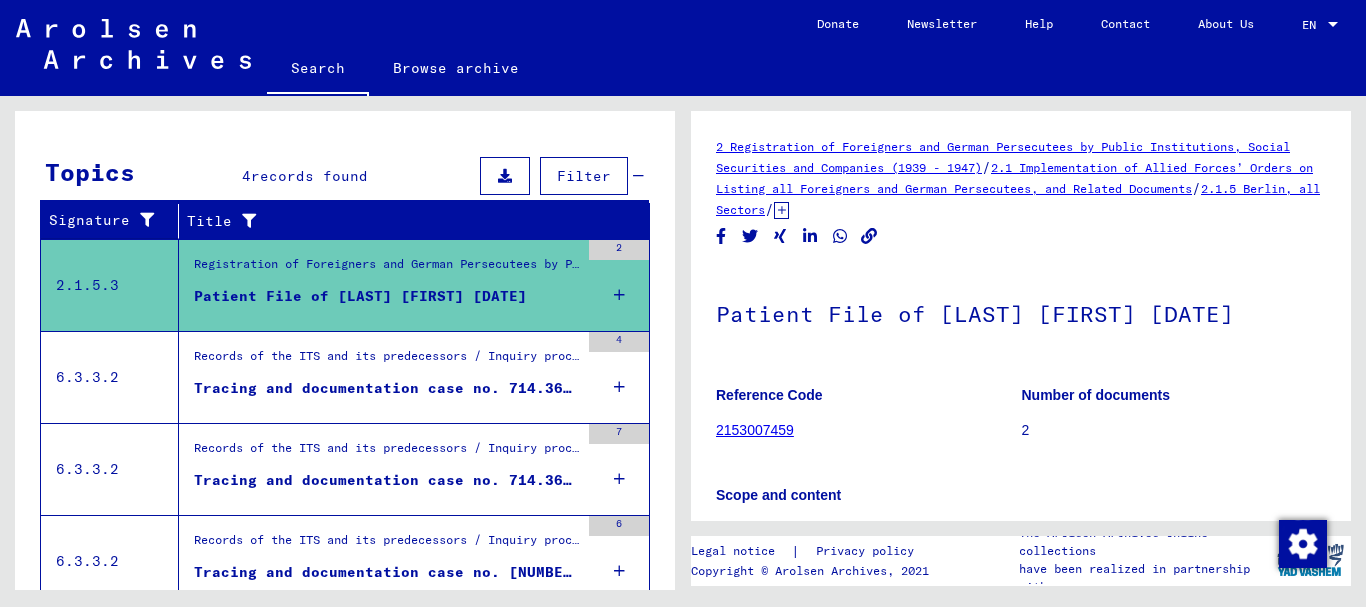 scroll, scrollTop: 400, scrollLeft: 0, axis: vertical 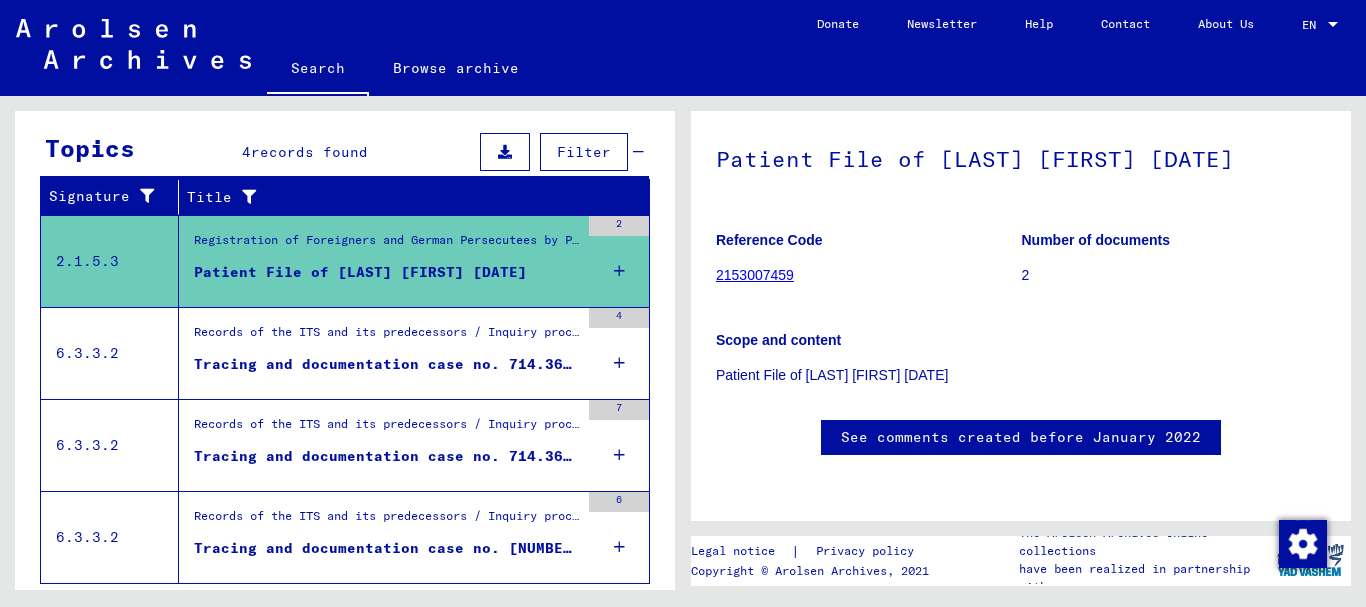 click on "Tracing and documentation case no. 714.365 for [LAST], [FIRST] born [YEAR]" at bounding box center (386, 364) 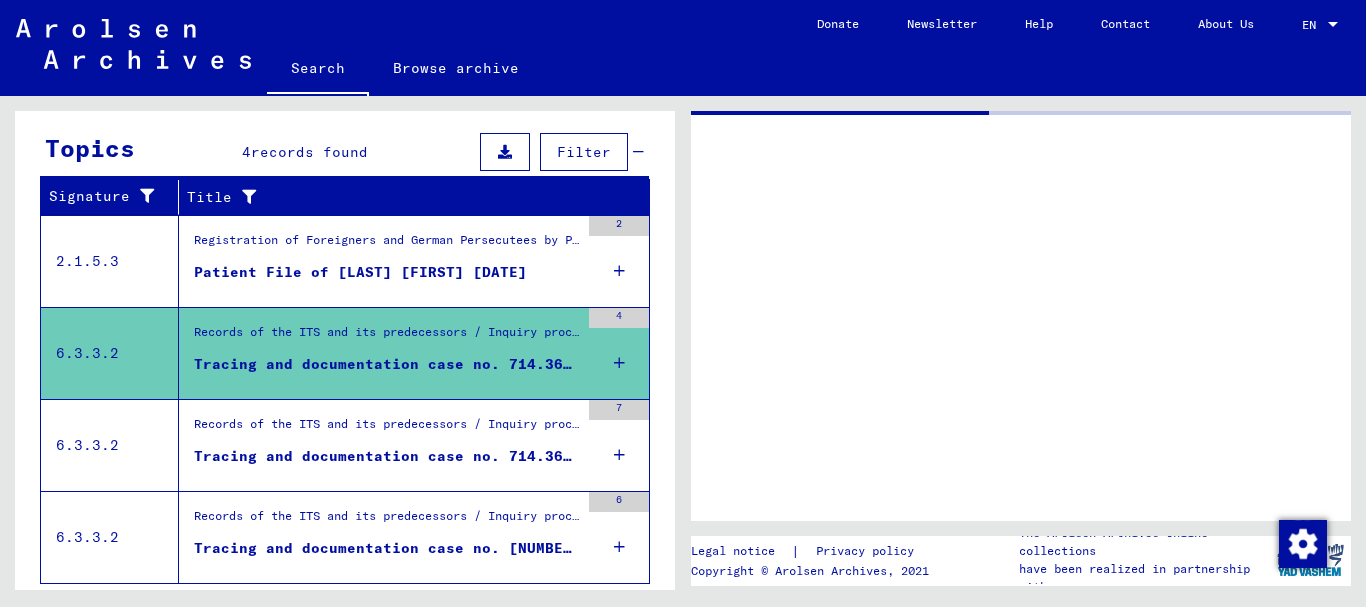 scroll, scrollTop: 0, scrollLeft: 0, axis: both 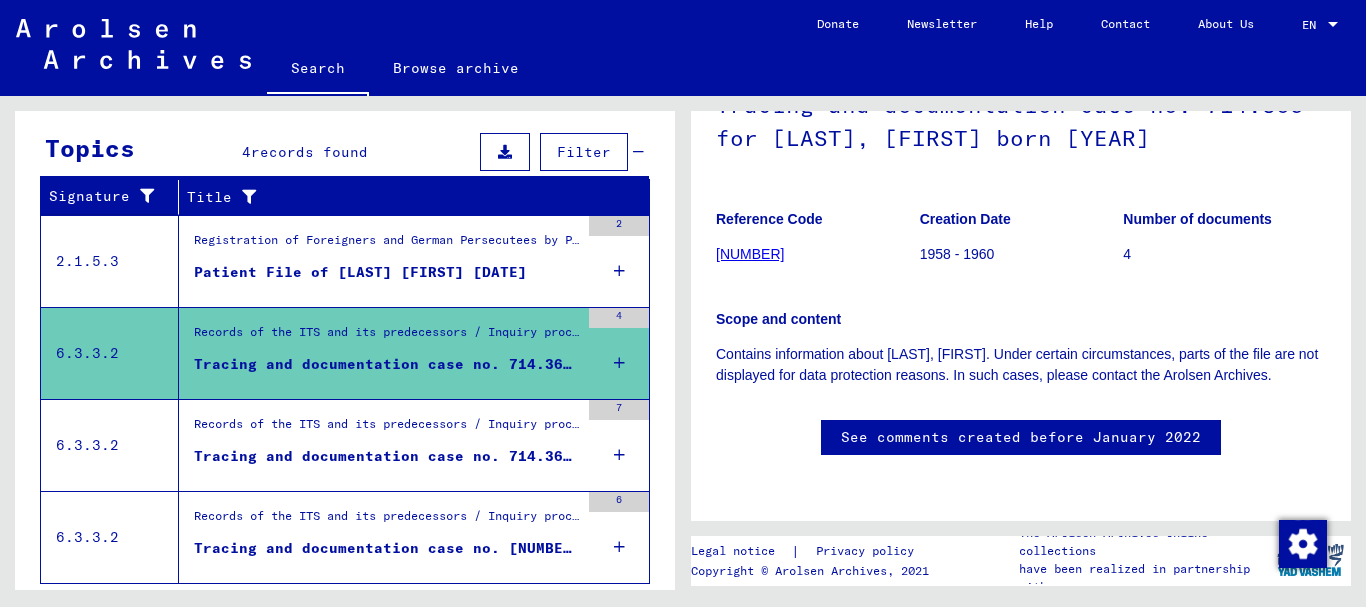 click on "Records of the ITS and its predecessors / Inquiry processing / ITS case files as of 1947 / Repository of T/D cases / Tracing and documentation cases with (T/D) numbers between 500.000 and 749.999 / Tracing and documentation cases with (T/D) numbers between 714.000 and 714.499" at bounding box center [386, 429] 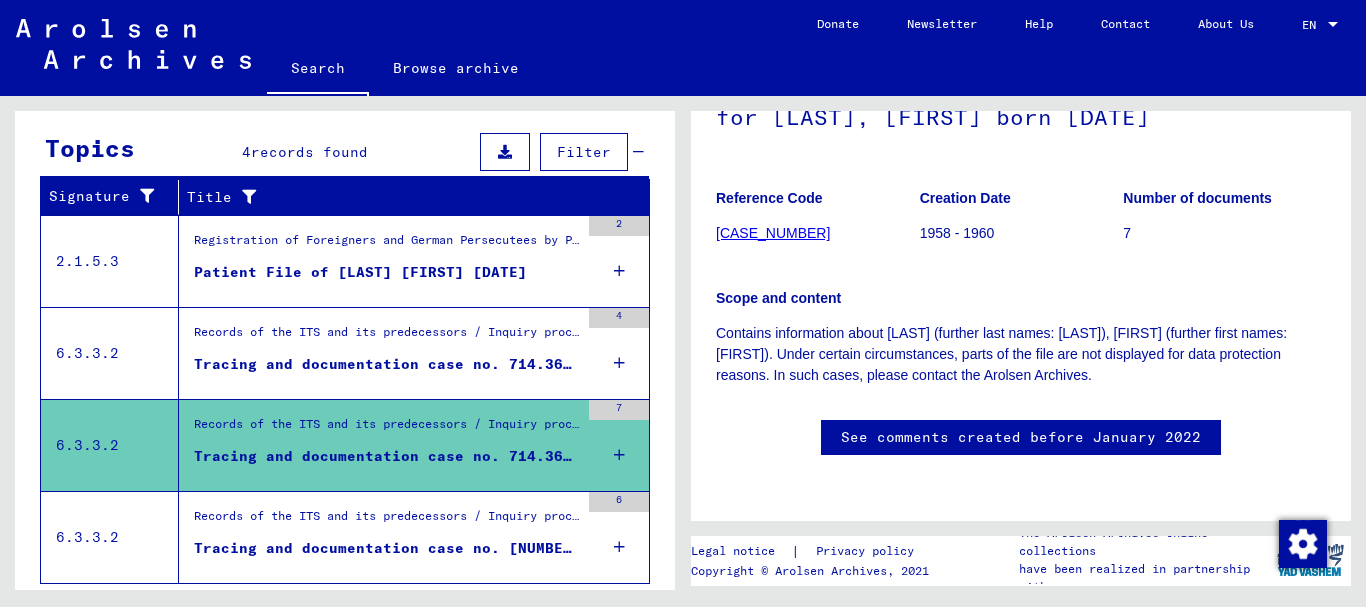 click on "Records of the ITS and its predecessors / Inquiry processing / ITS case files as of 1947 / Repository of T/D cases / Tracing and documentation cases with (T/D) numbers between 500.000 and 749.999 / Tracing and documentation cases with (T/D) numbers between 714.000 and 714.499 Tracing and documentation case no. 714.367 for [LAST], [FIRST] born [DATE]" at bounding box center [379, 537] 